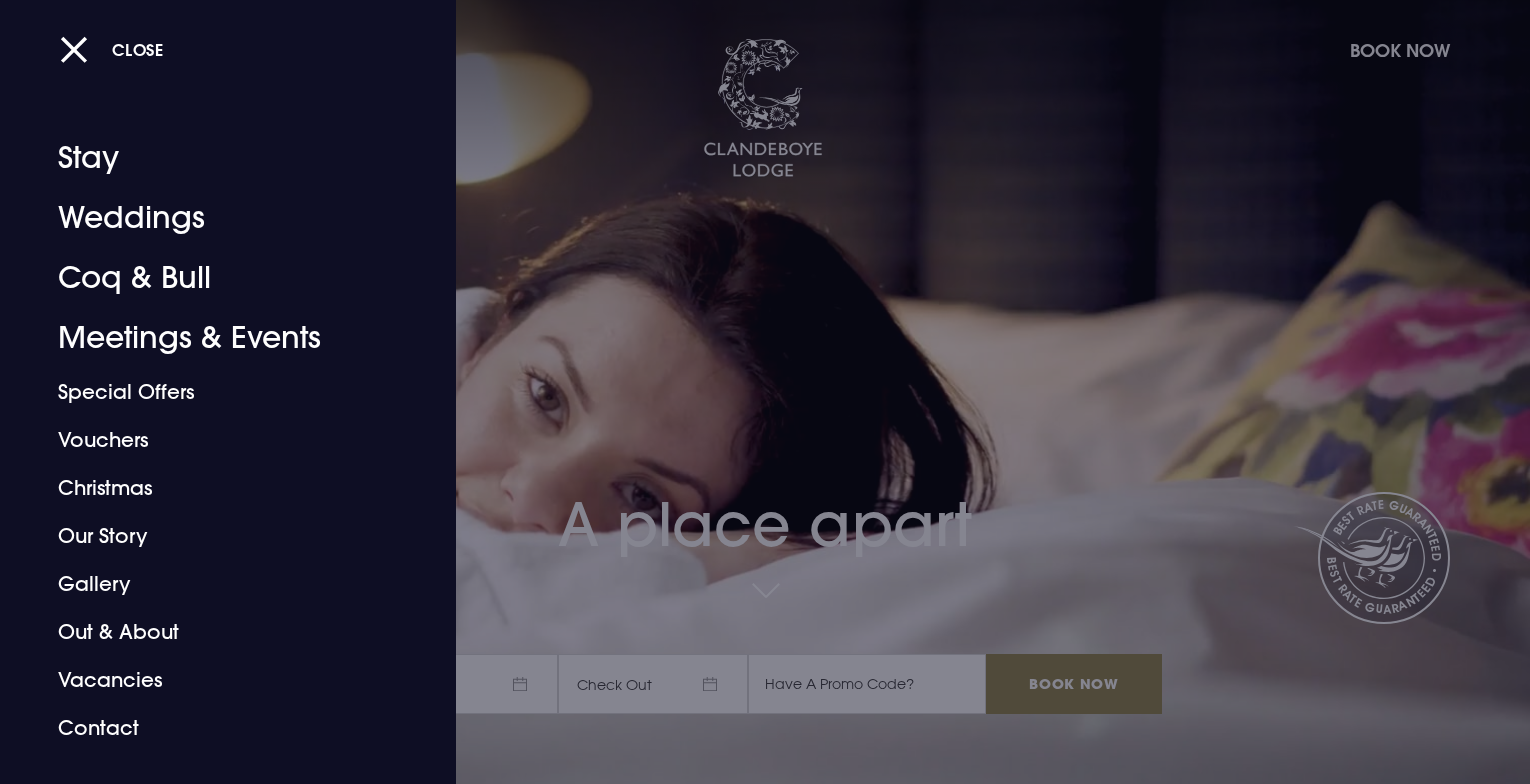 scroll, scrollTop: 0, scrollLeft: 0, axis: both 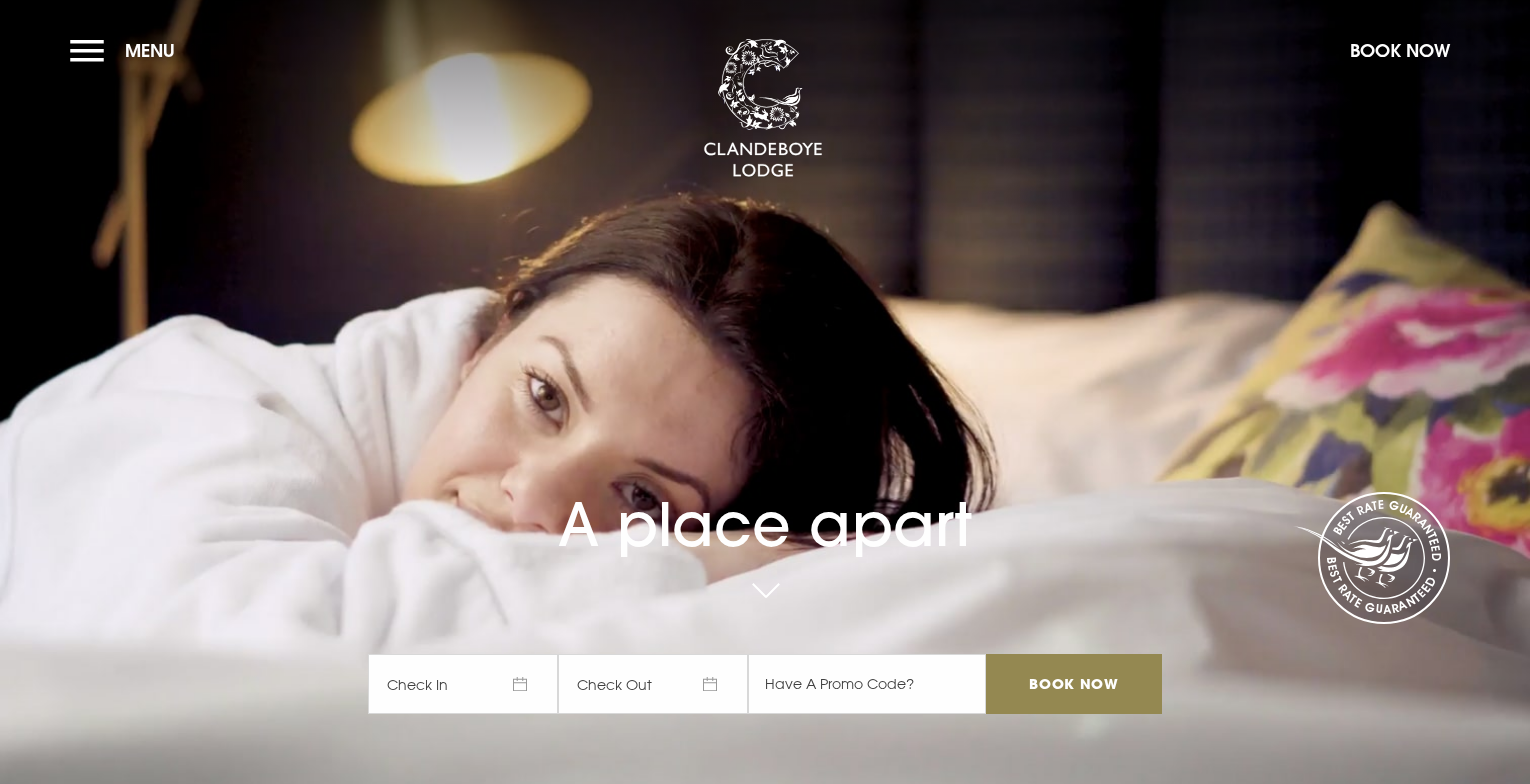 click on "Check In" at bounding box center (463, 684) 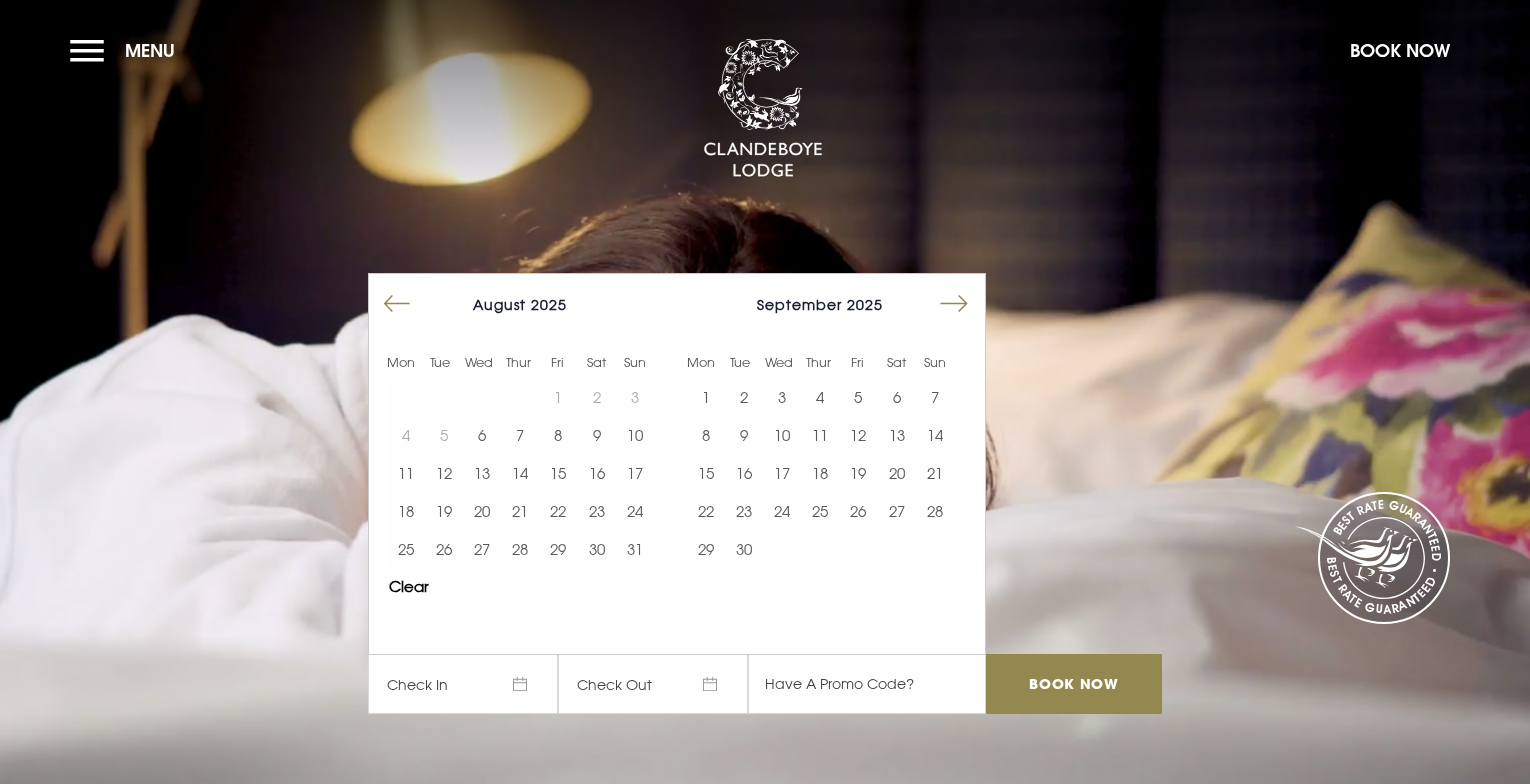 click at bounding box center [954, 304] 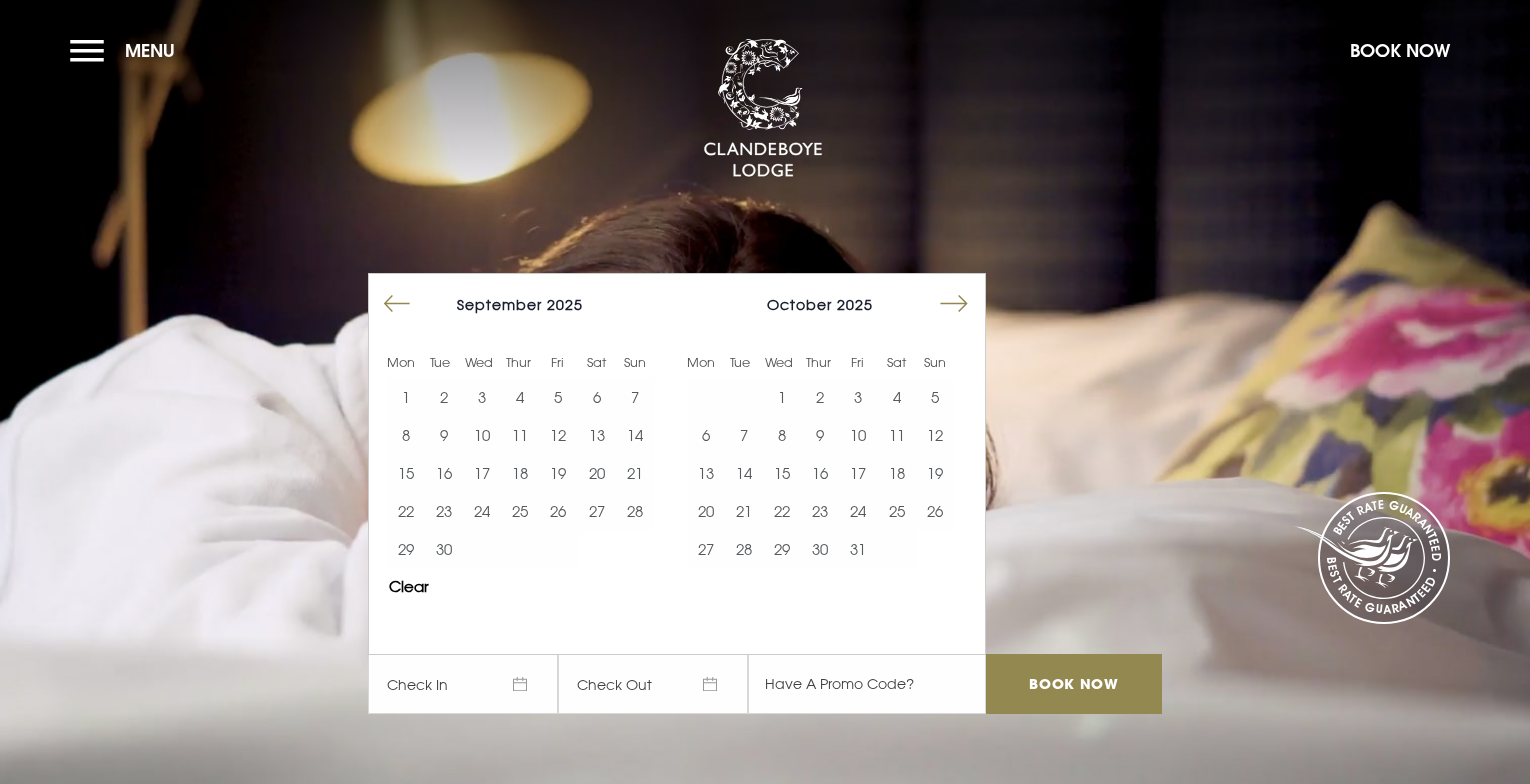 click at bounding box center (954, 304) 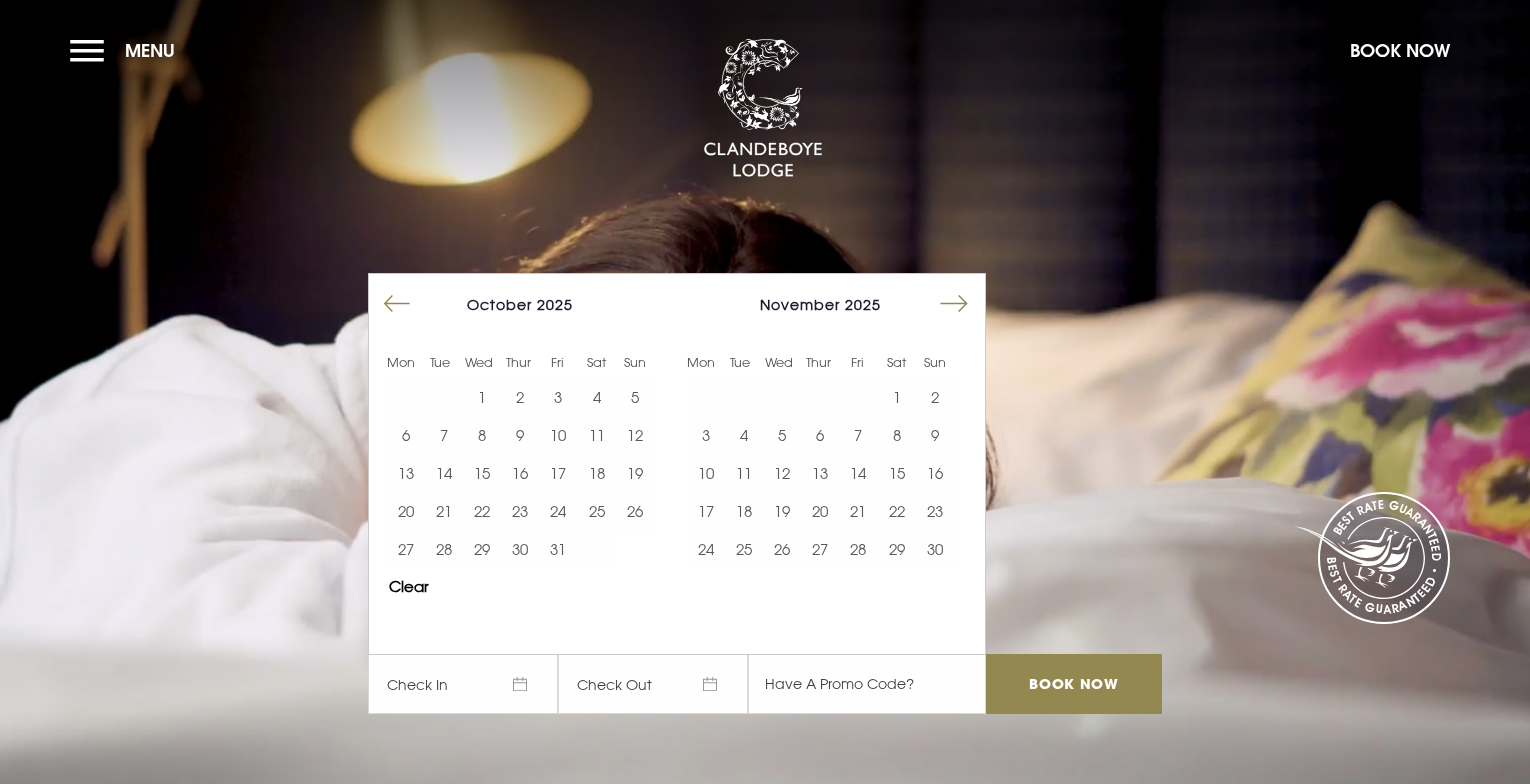 click at bounding box center (954, 304) 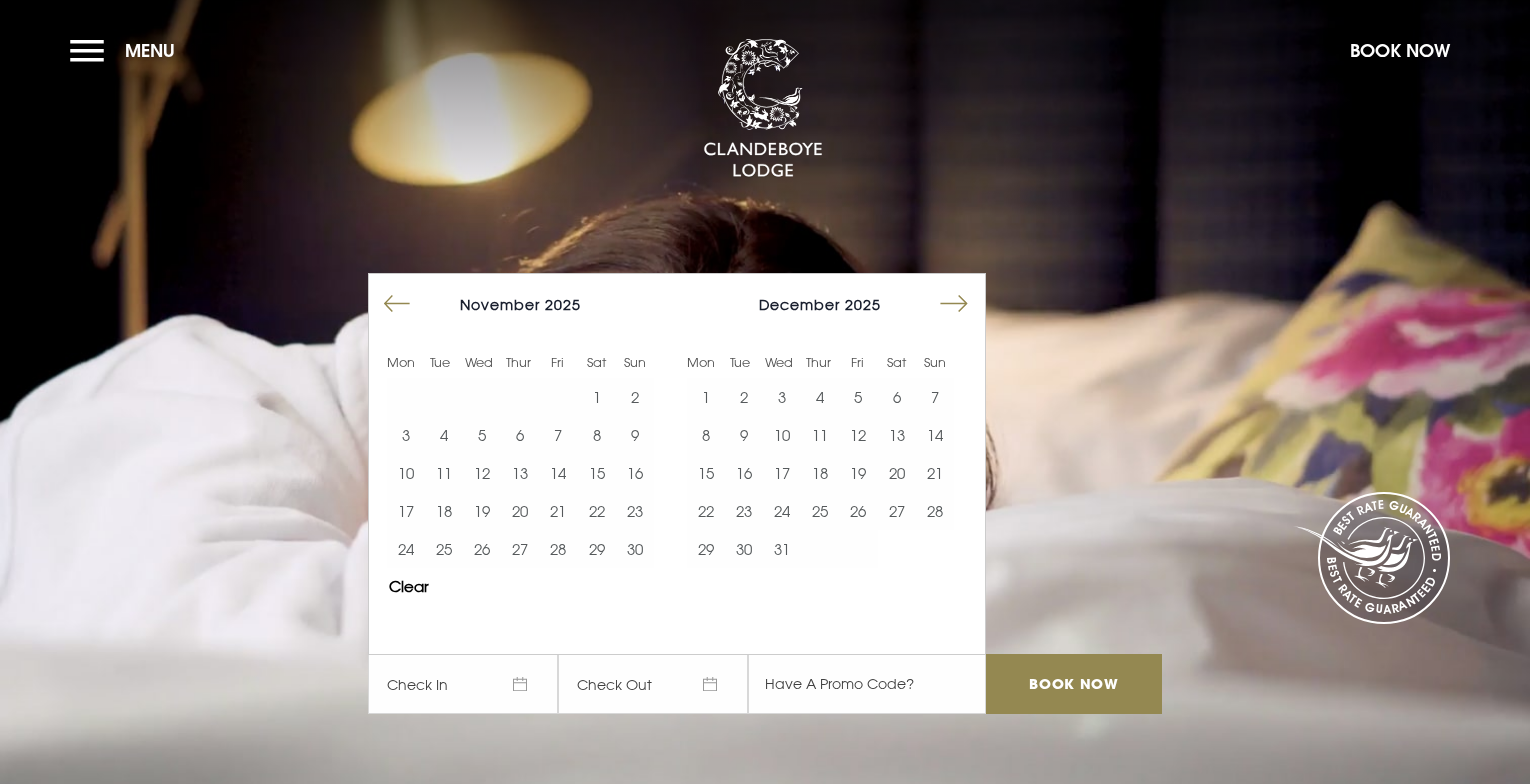 click at bounding box center (954, 304) 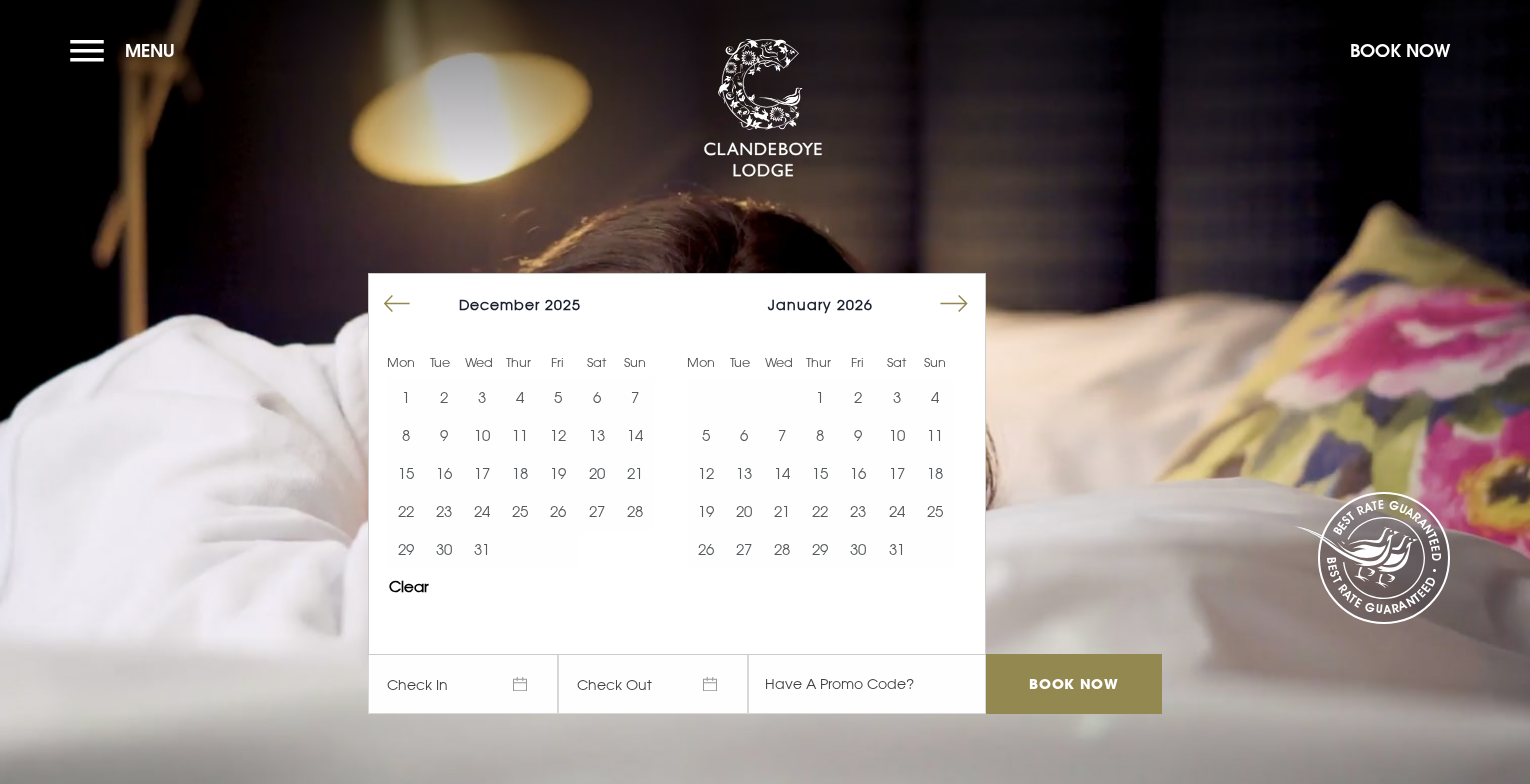 click at bounding box center [954, 304] 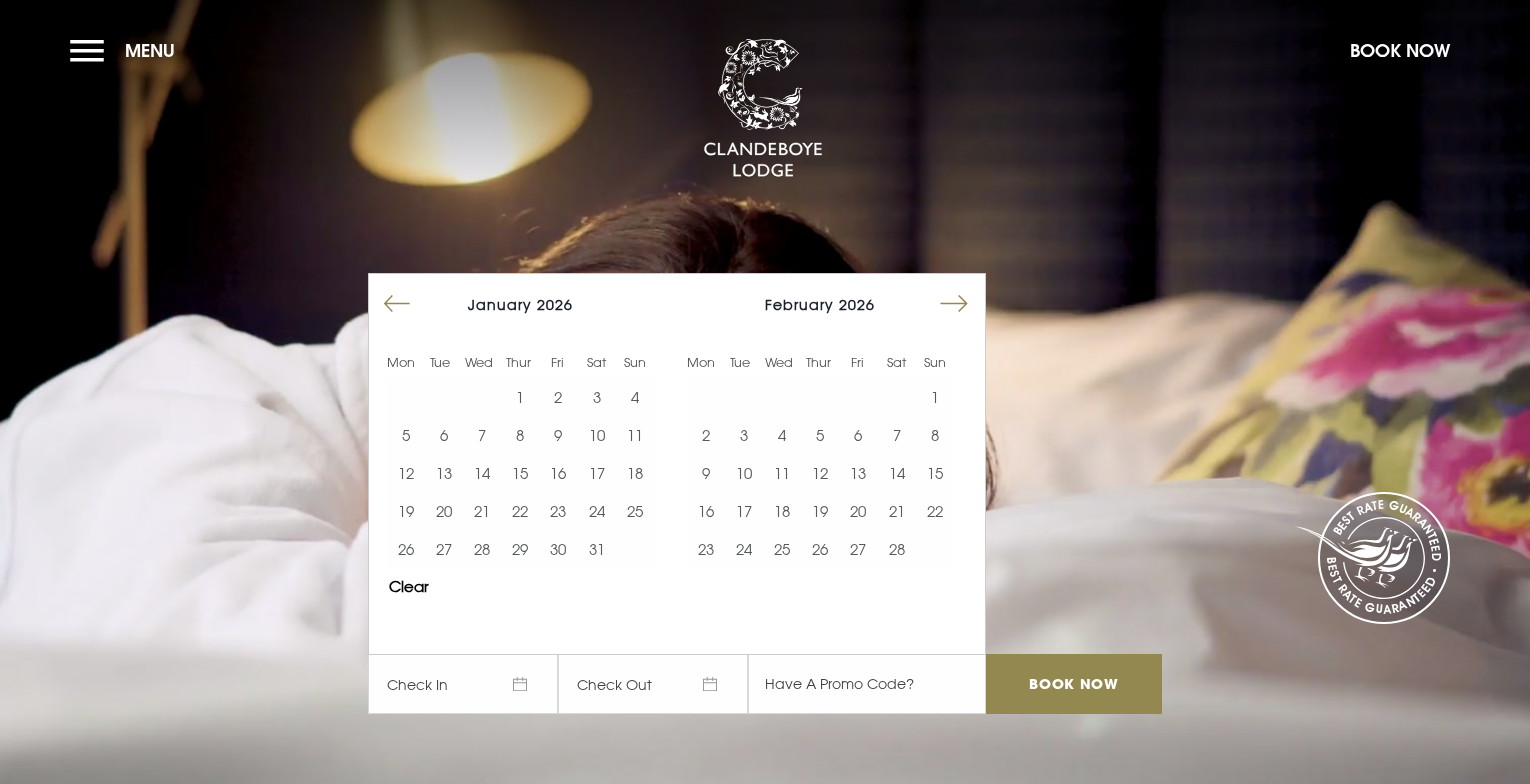 click at bounding box center [954, 304] 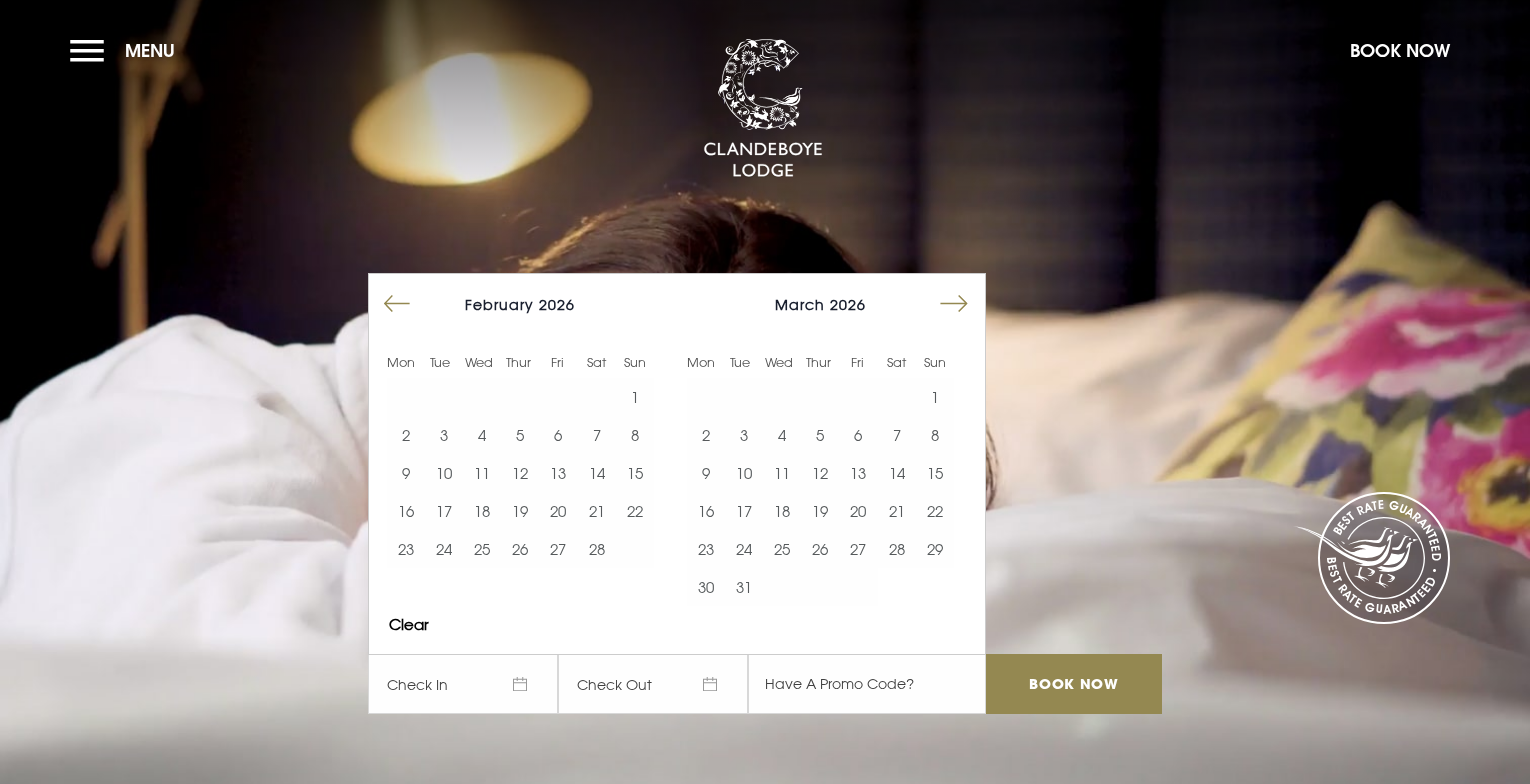 click at bounding box center [954, 304] 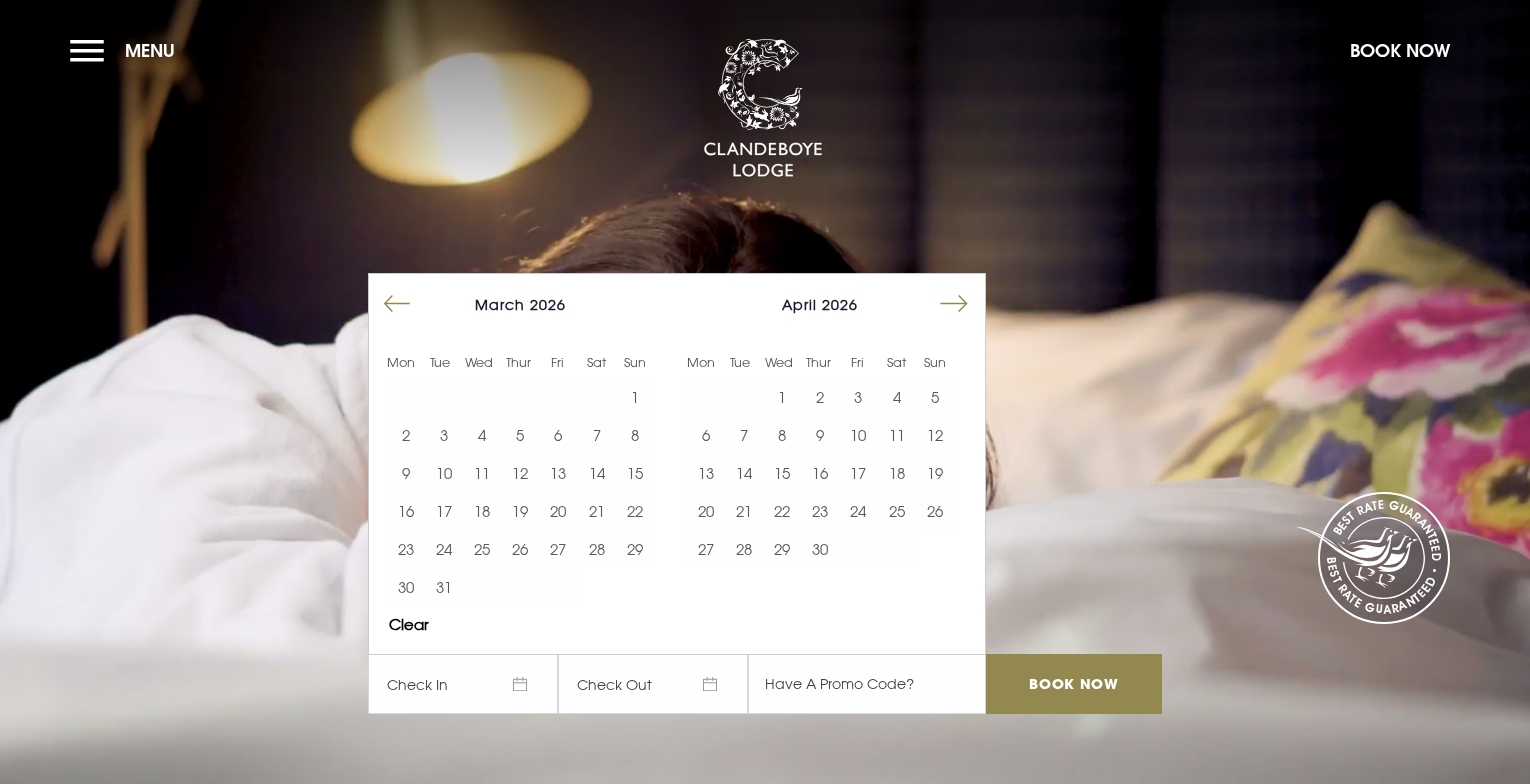 click at bounding box center [954, 304] 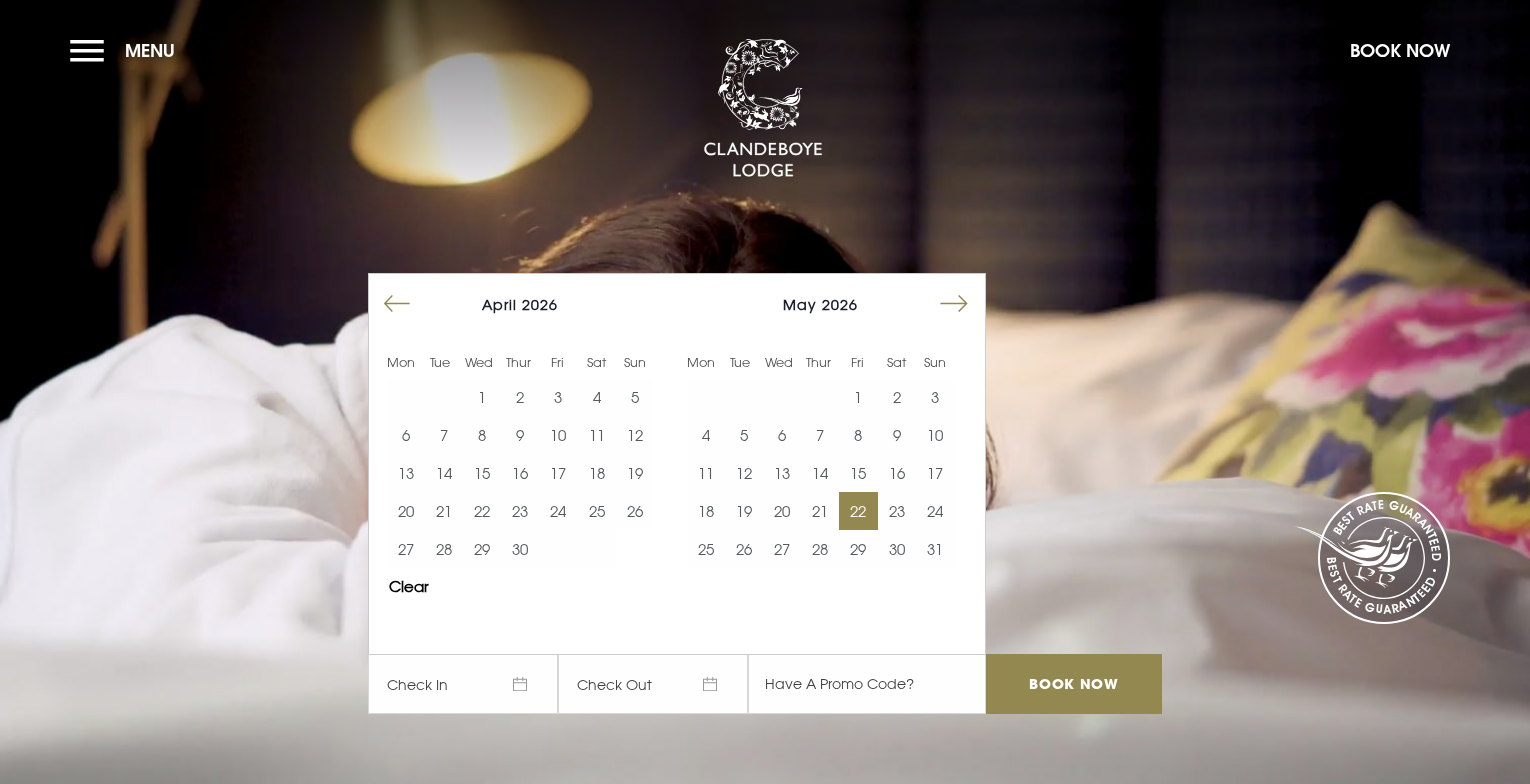 click on "22" at bounding box center [858, 511] 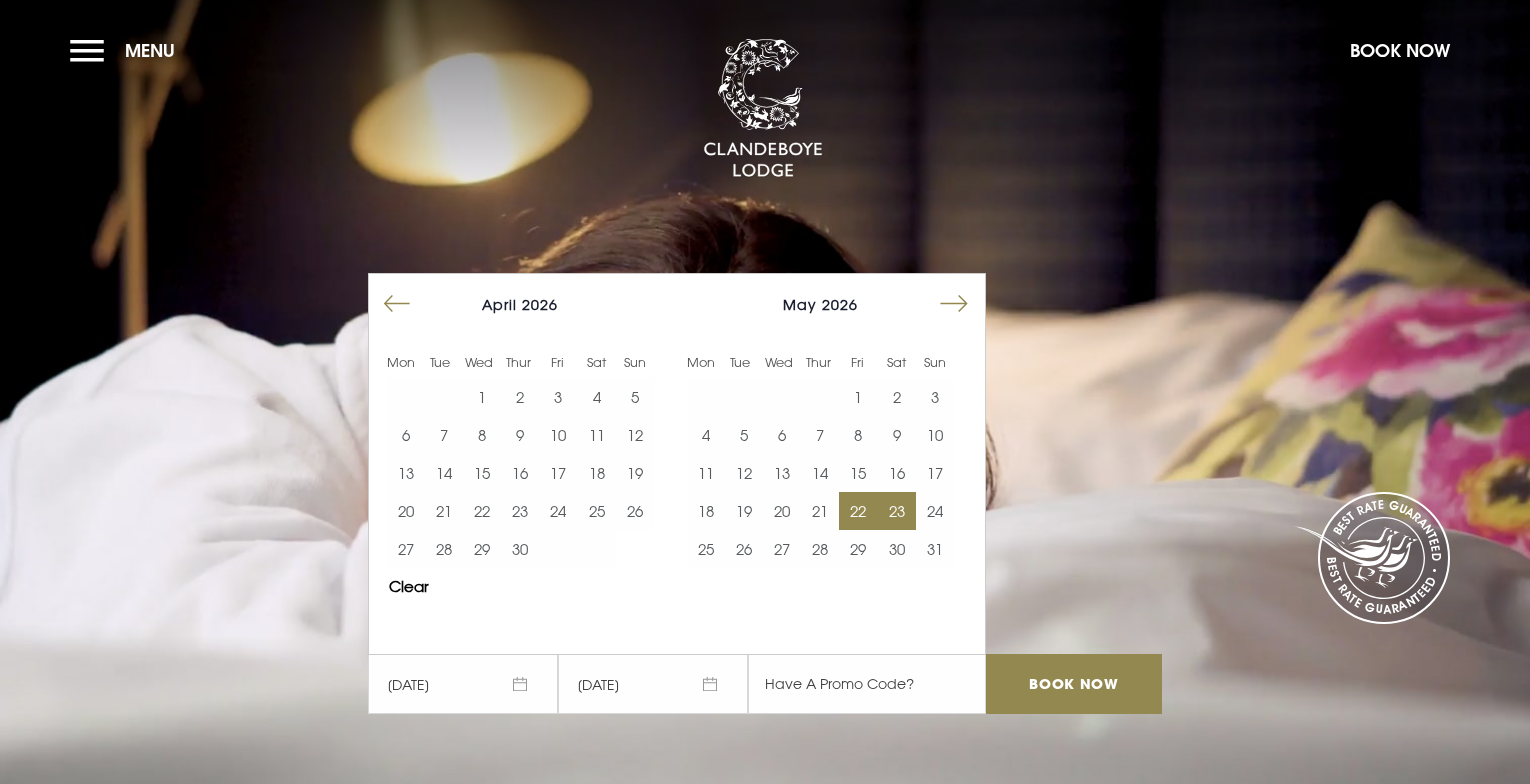 click on "23" at bounding box center (897, 511) 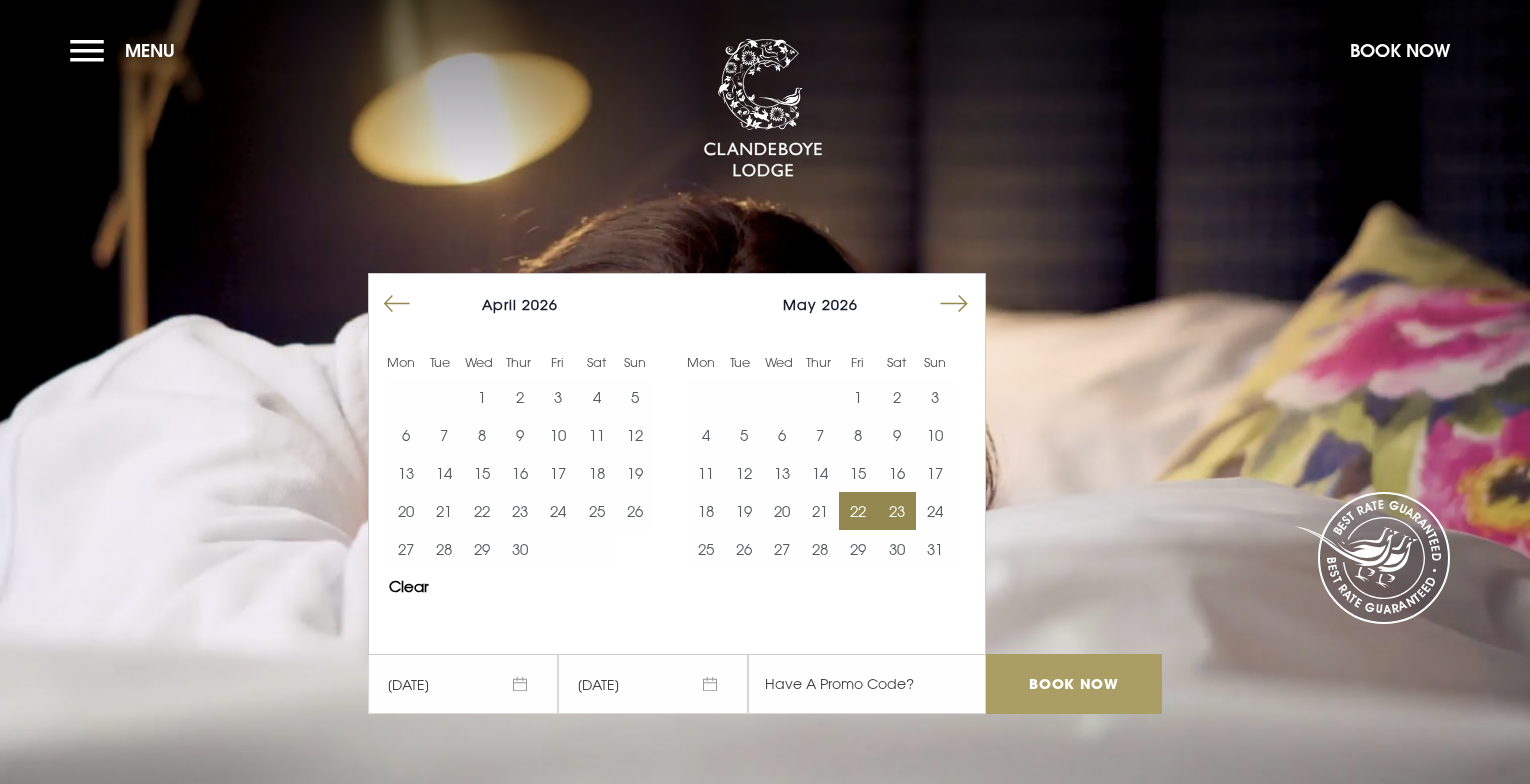 click on "Book Now" at bounding box center (1074, 684) 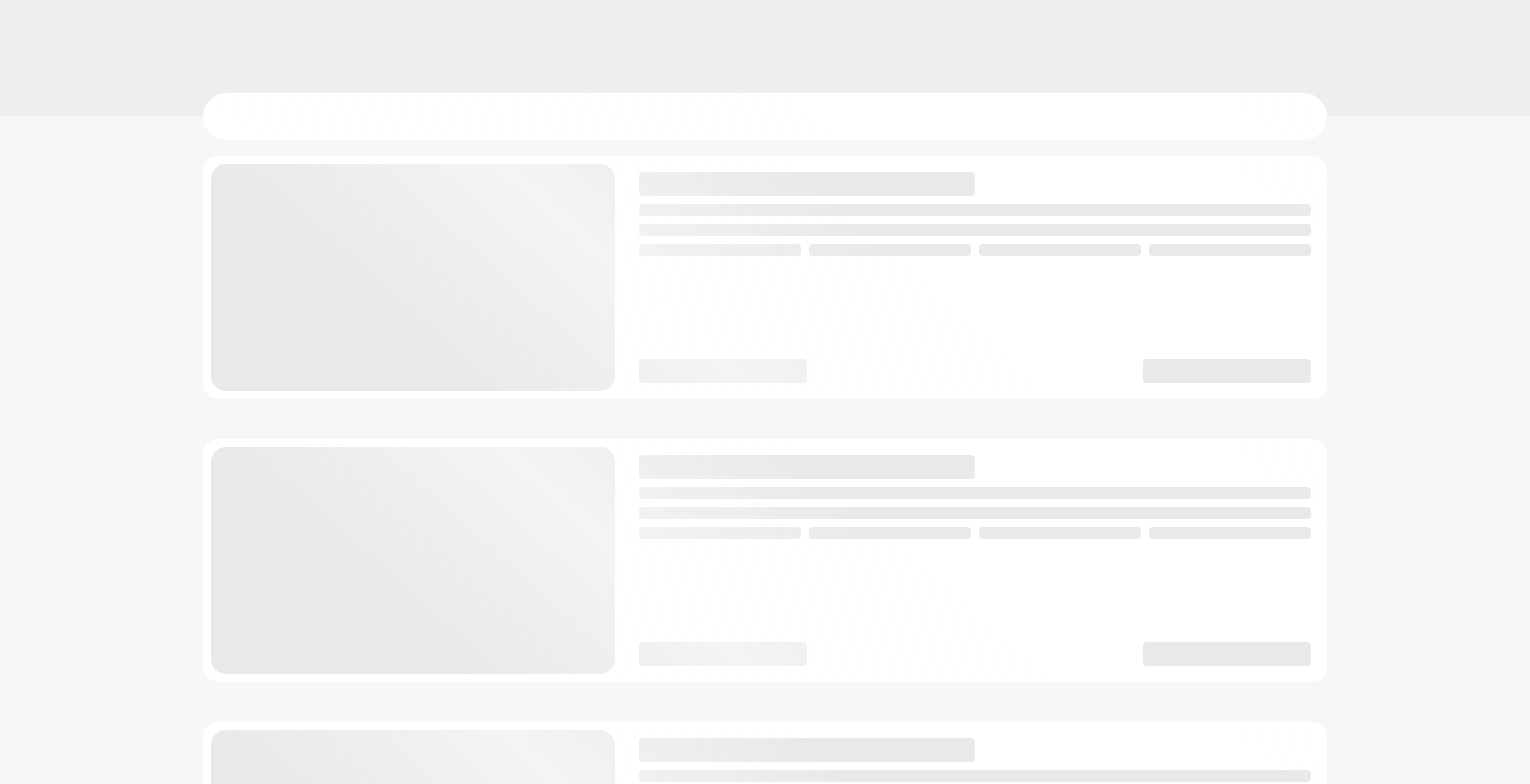 scroll, scrollTop: 0, scrollLeft: 0, axis: both 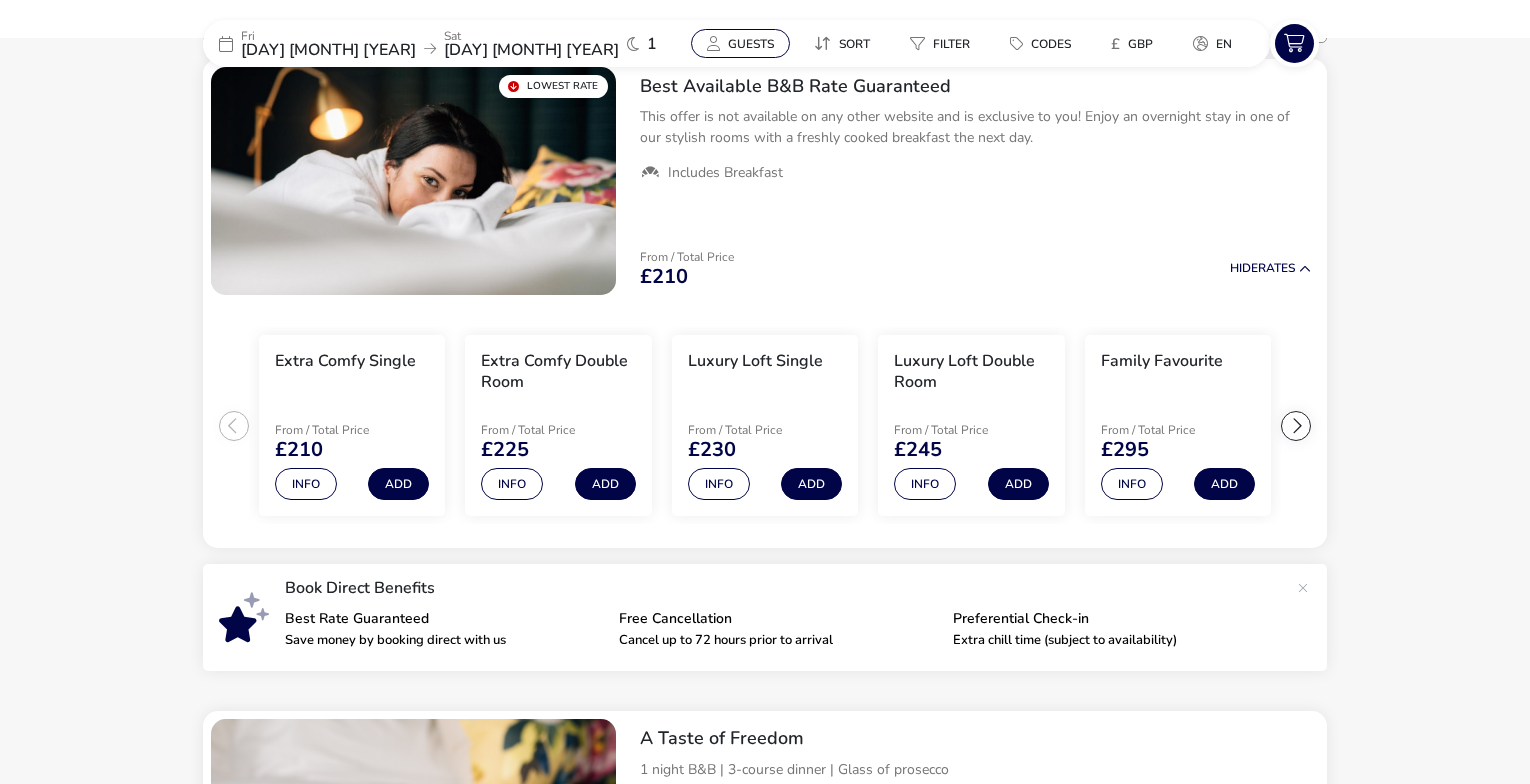 click on "Guests" at bounding box center (740, 43) 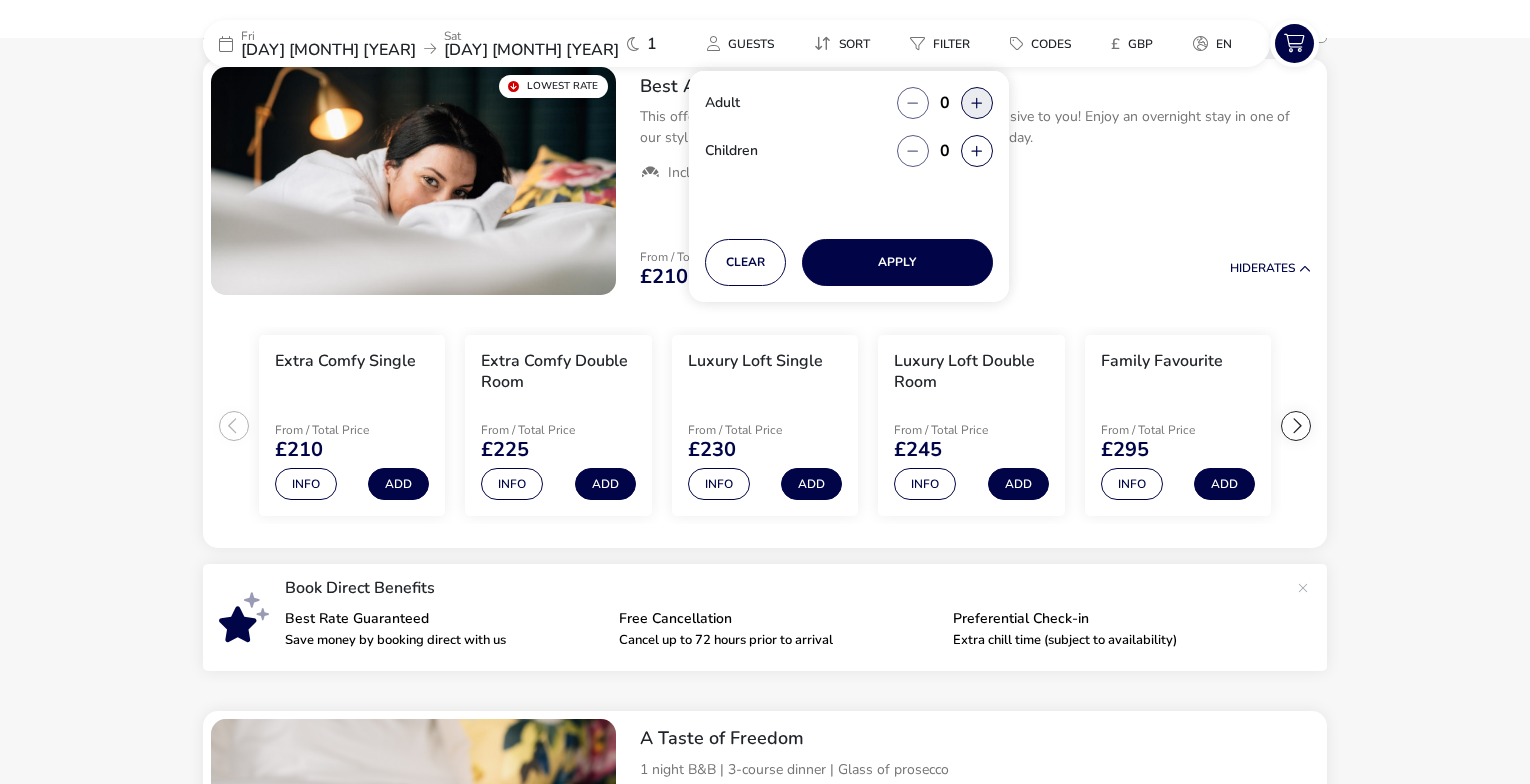 click at bounding box center (977, 103) 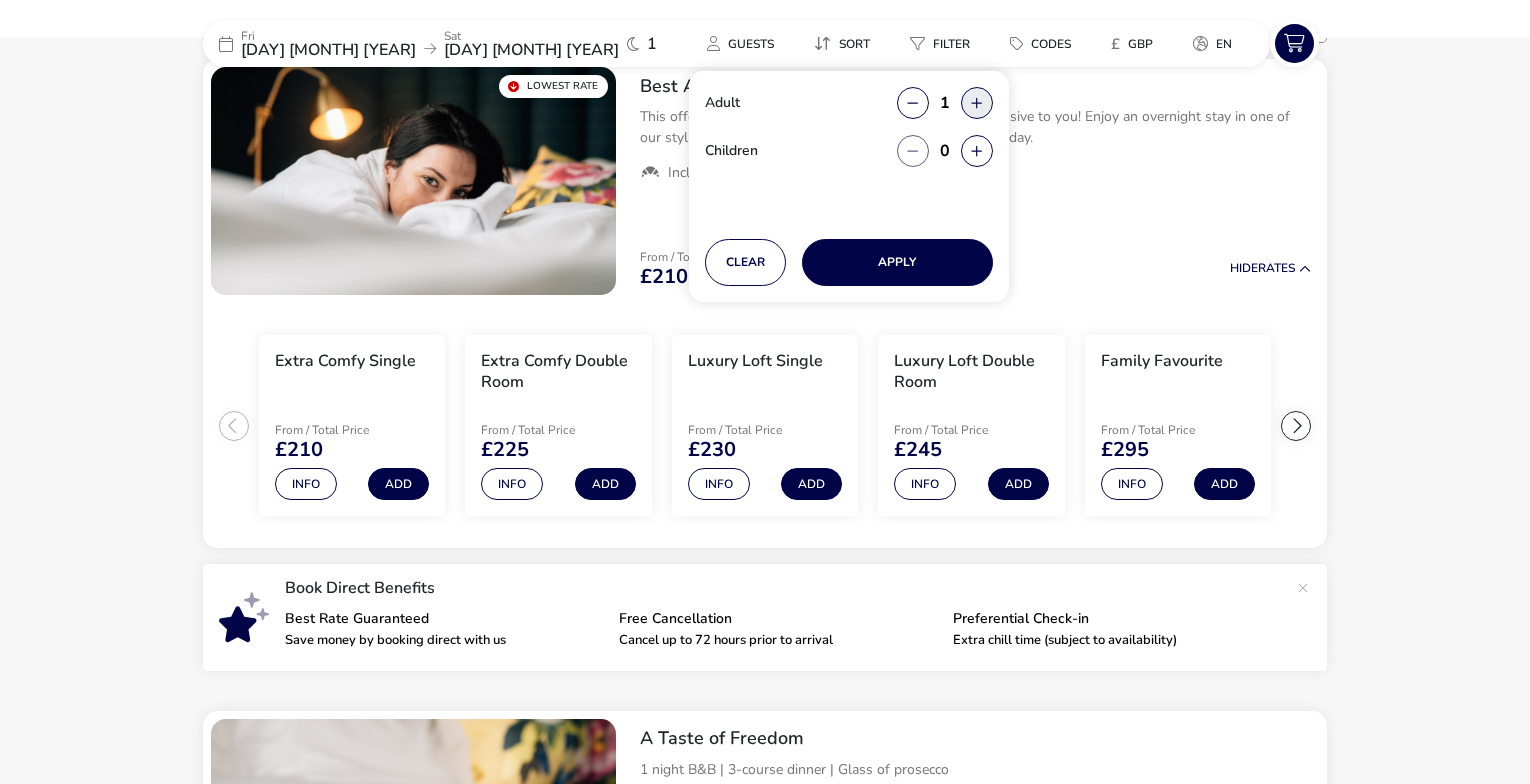 click at bounding box center [976, 100] 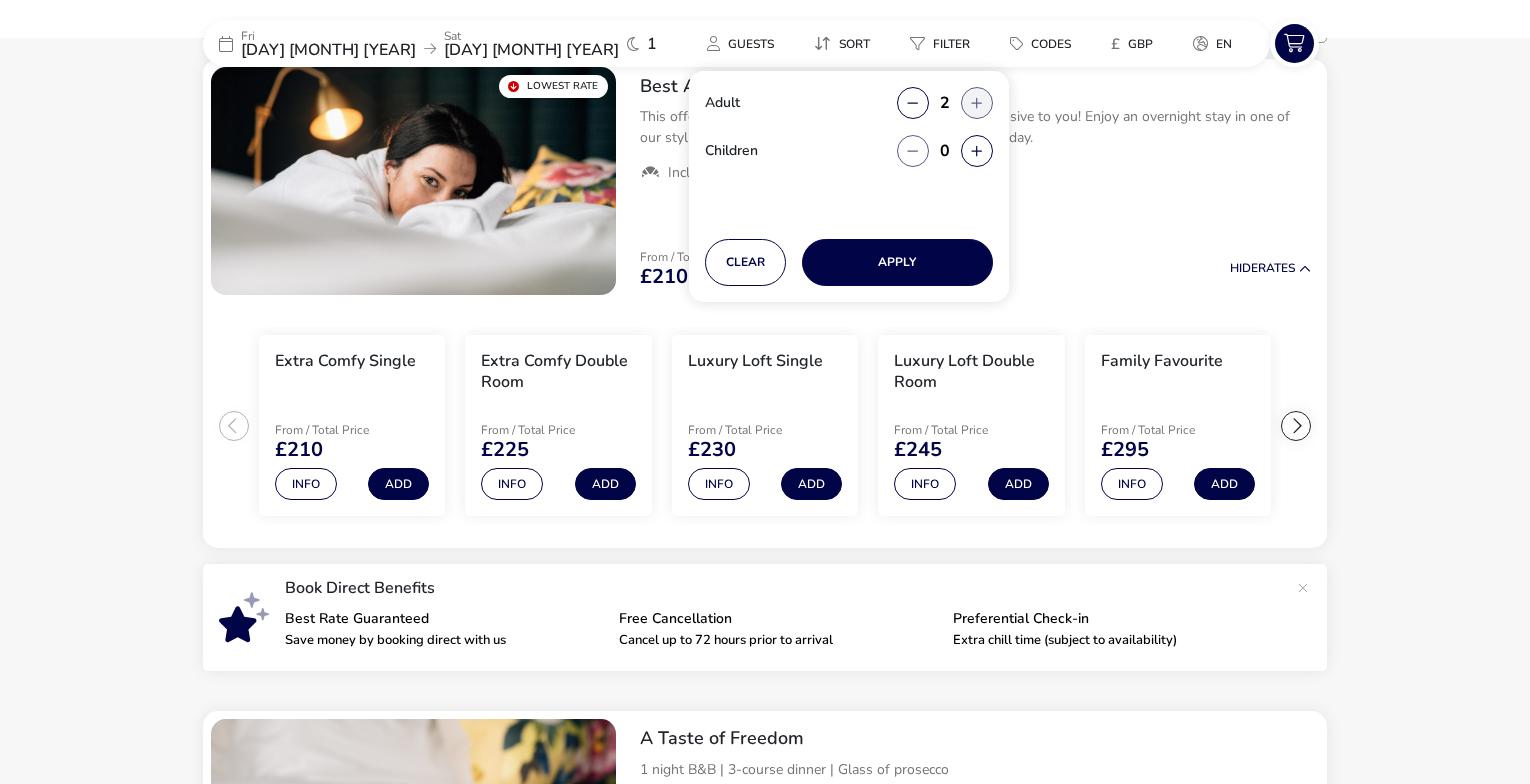 click at bounding box center (976, 103) 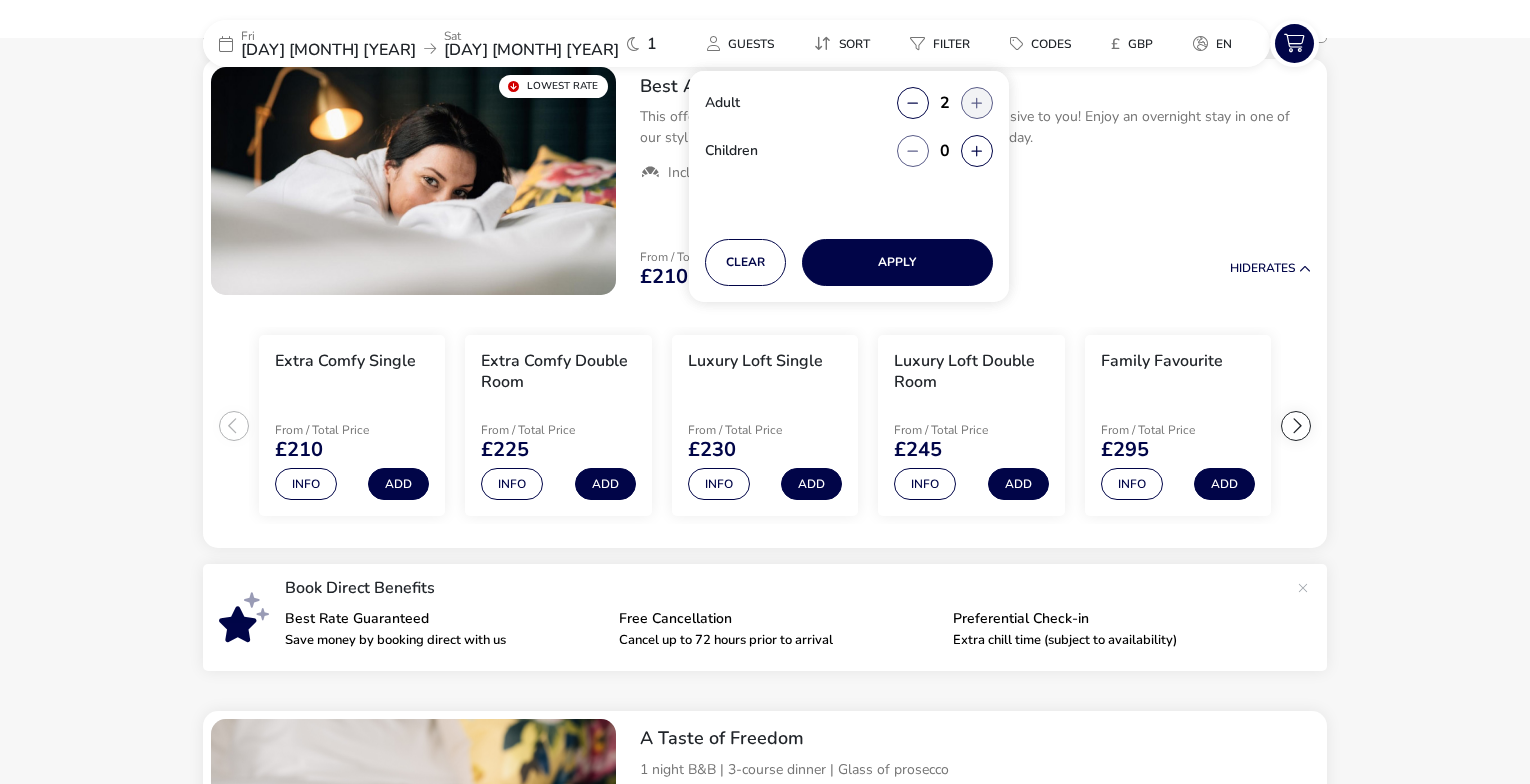 click at bounding box center (977, 103) 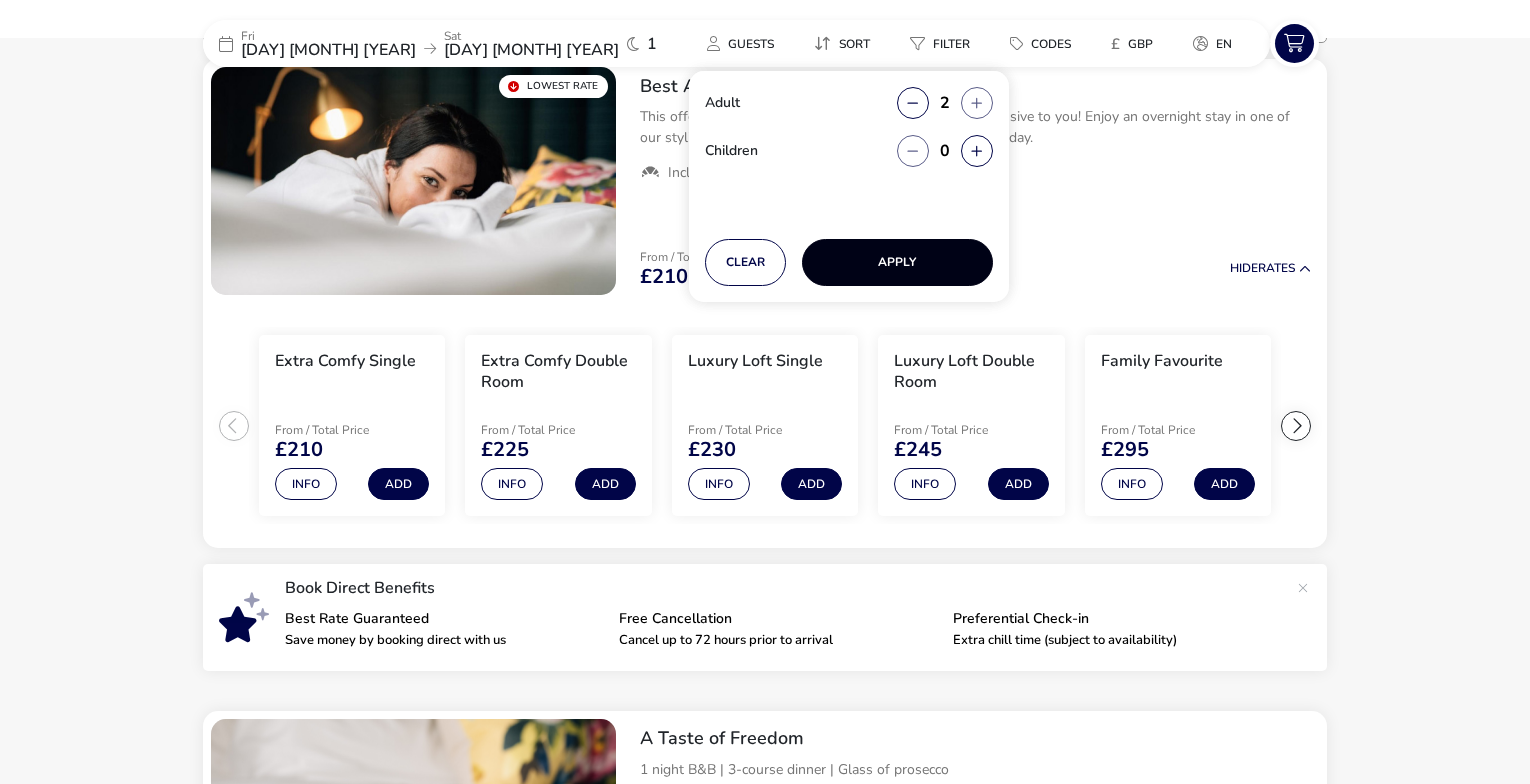 click on "Apply" at bounding box center (897, 262) 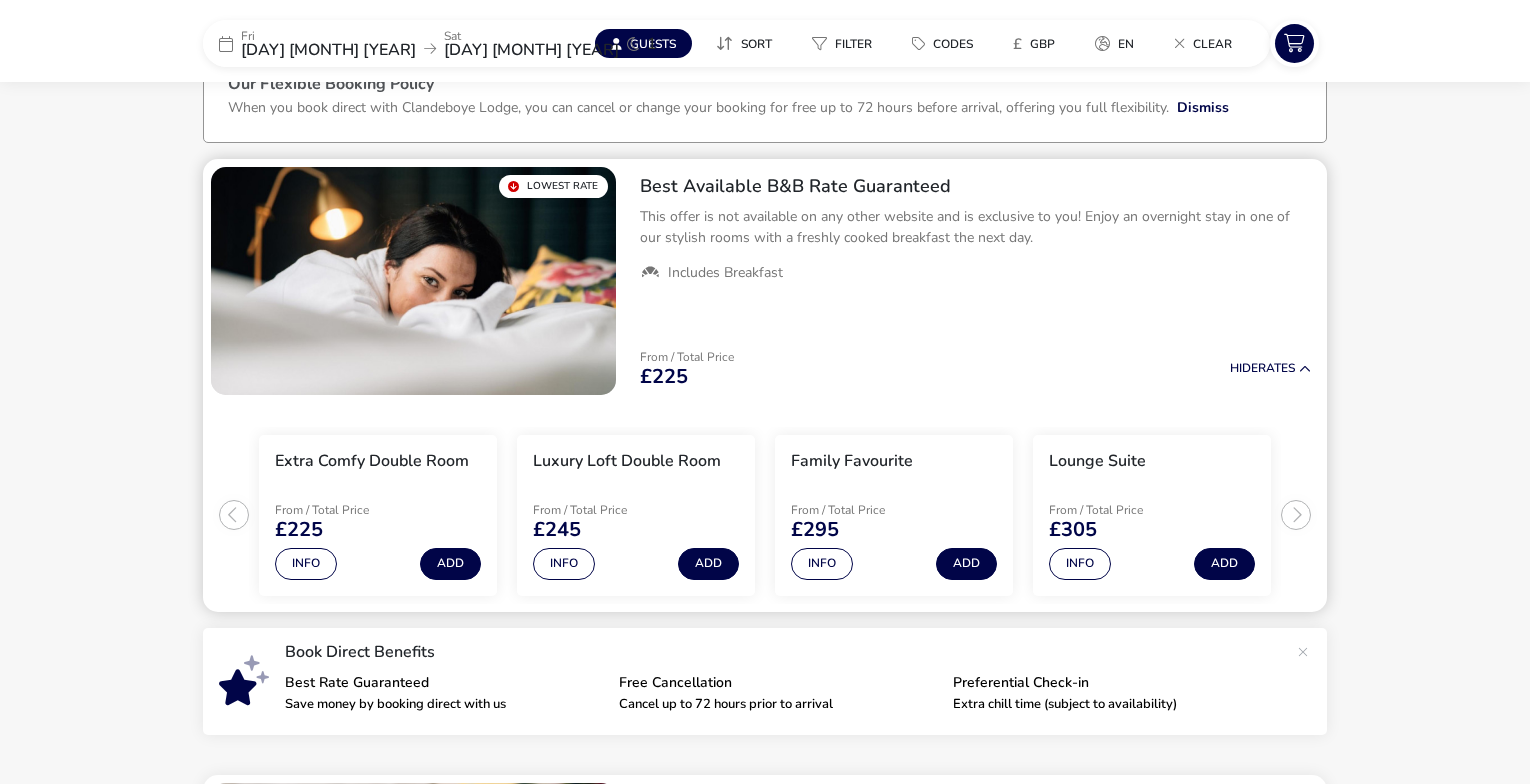 scroll, scrollTop: 140, scrollLeft: 0, axis: vertical 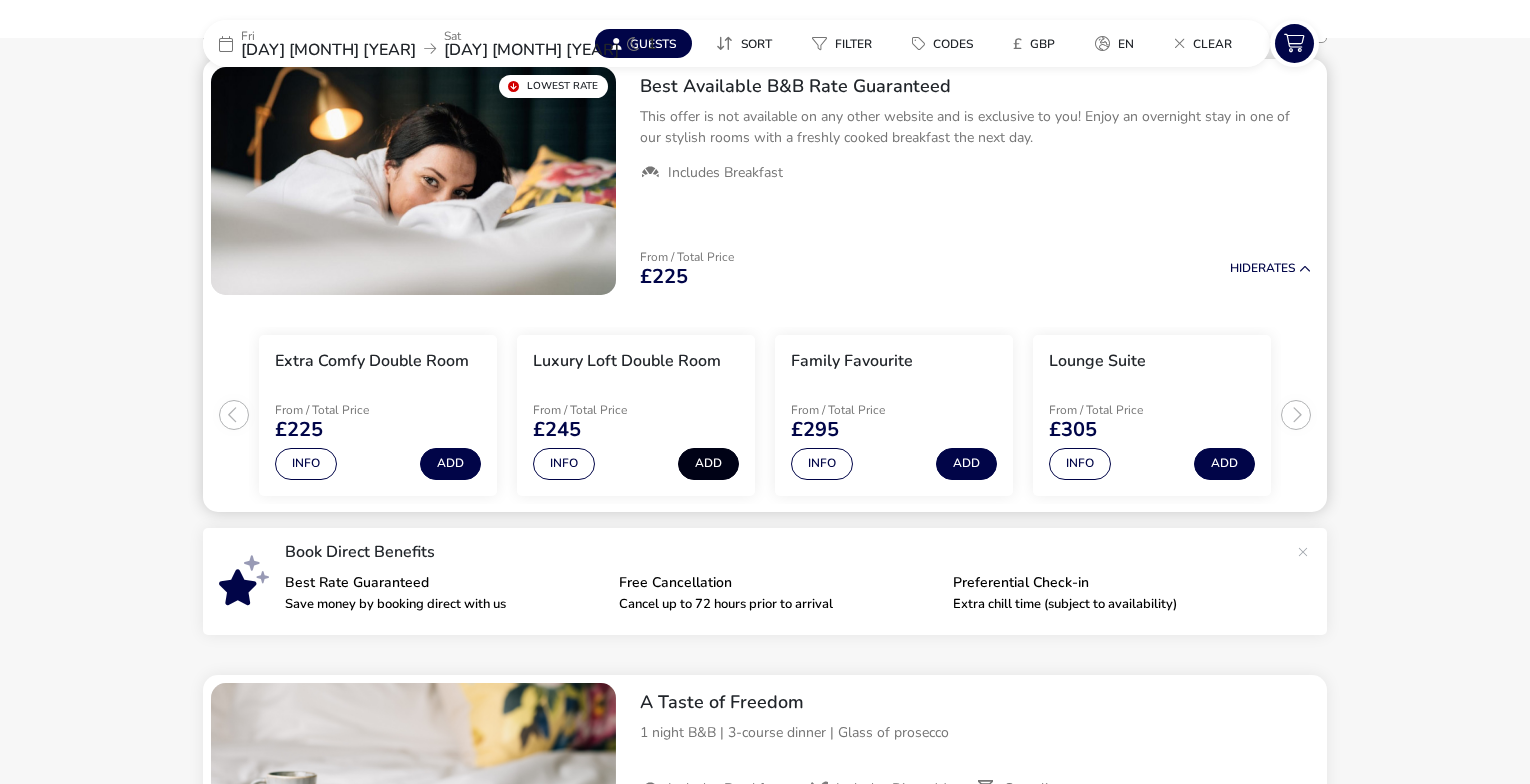 click on "Add" at bounding box center (708, 464) 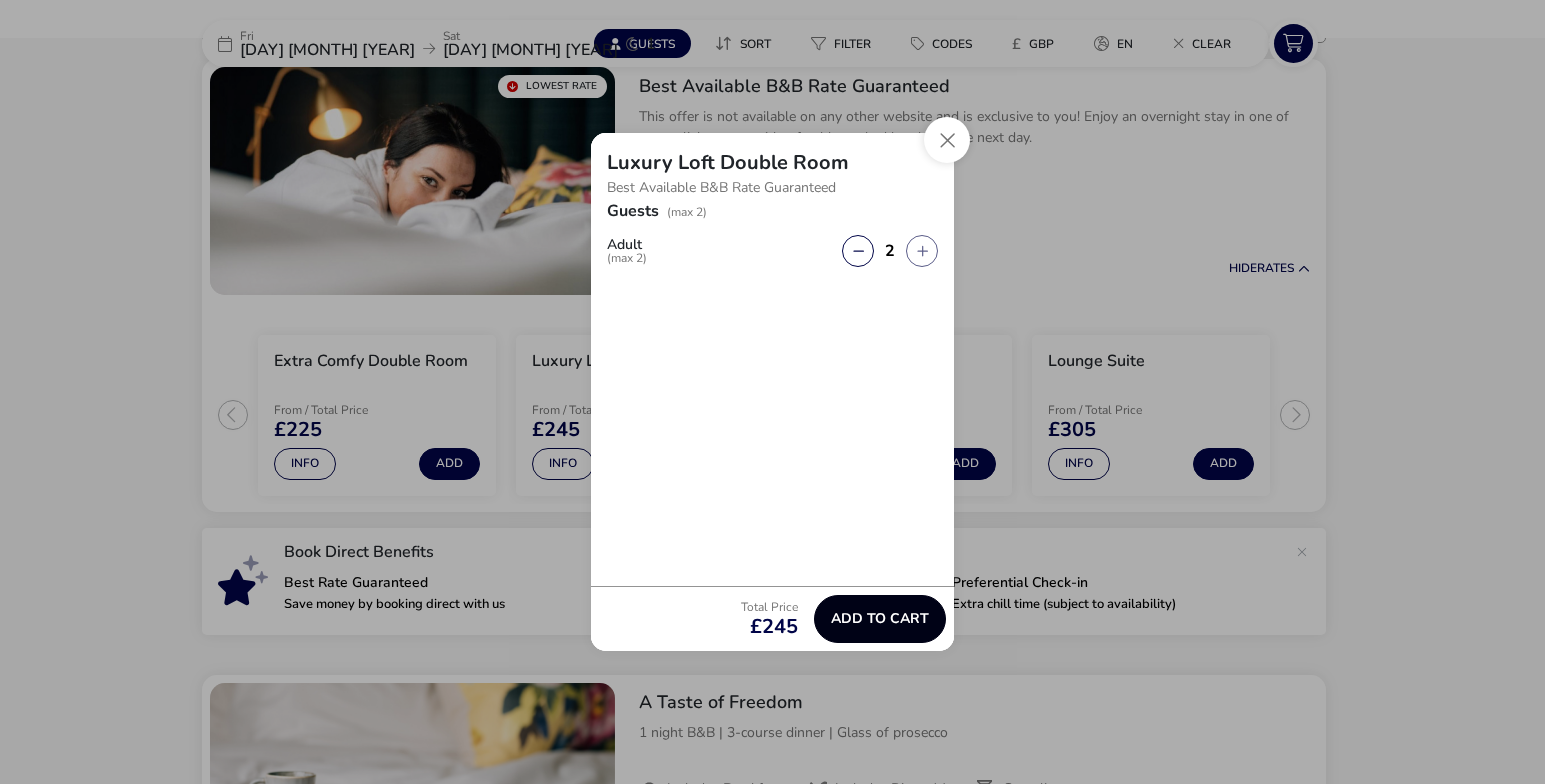 click on "Add to cart" at bounding box center [880, 618] 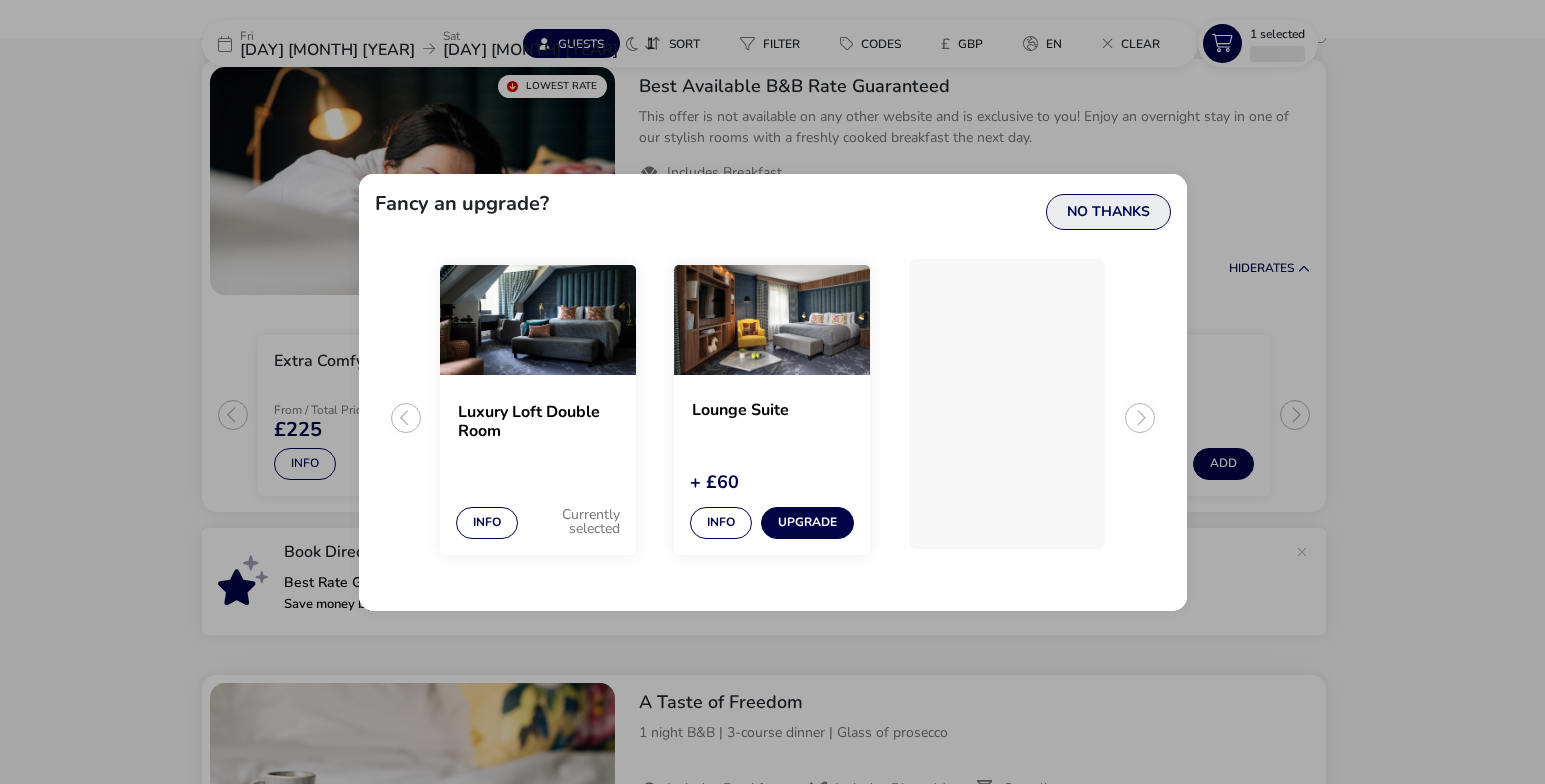 click on "No Thanks" at bounding box center (1108, 212) 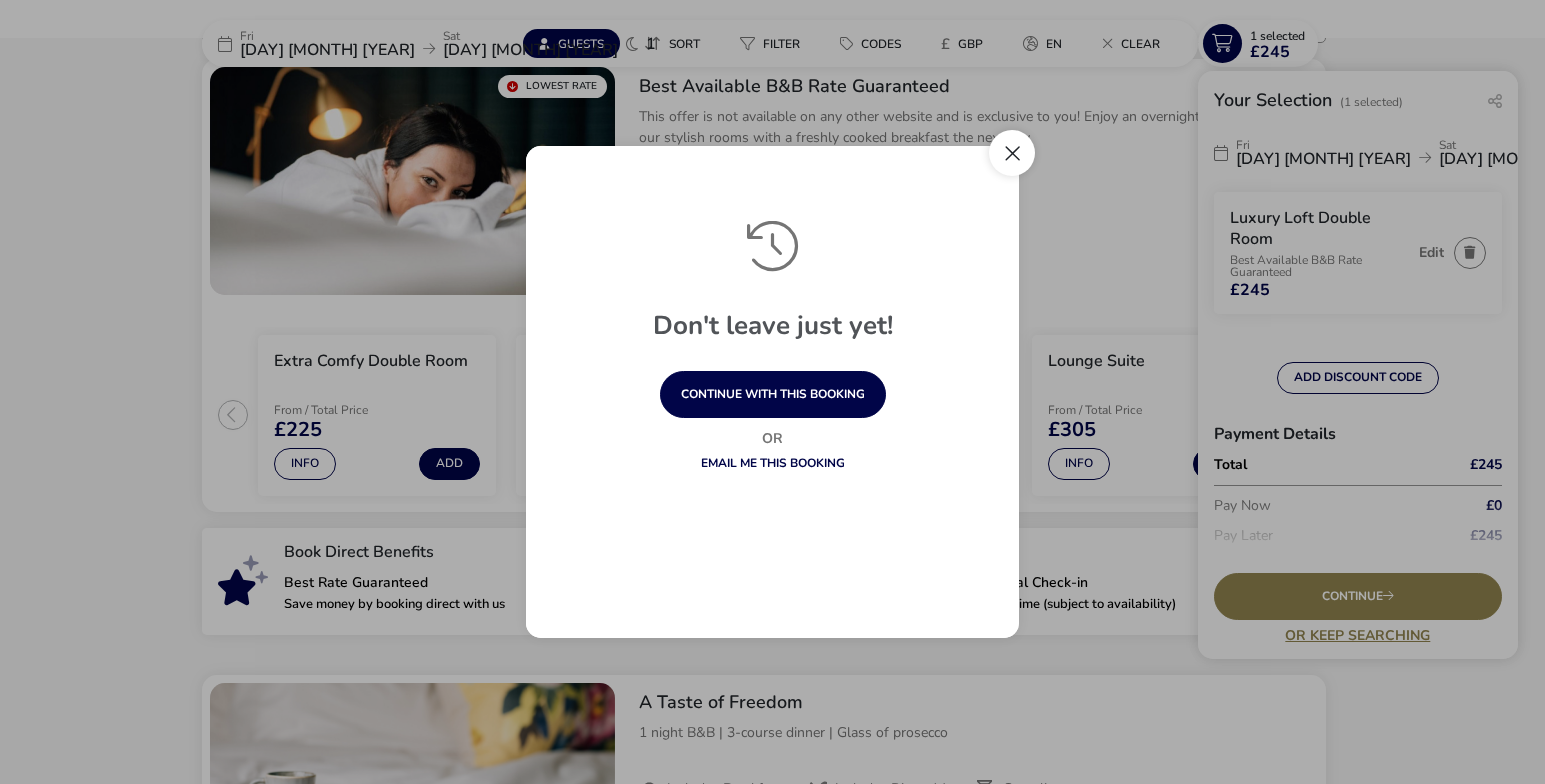 click at bounding box center (1012, 153) 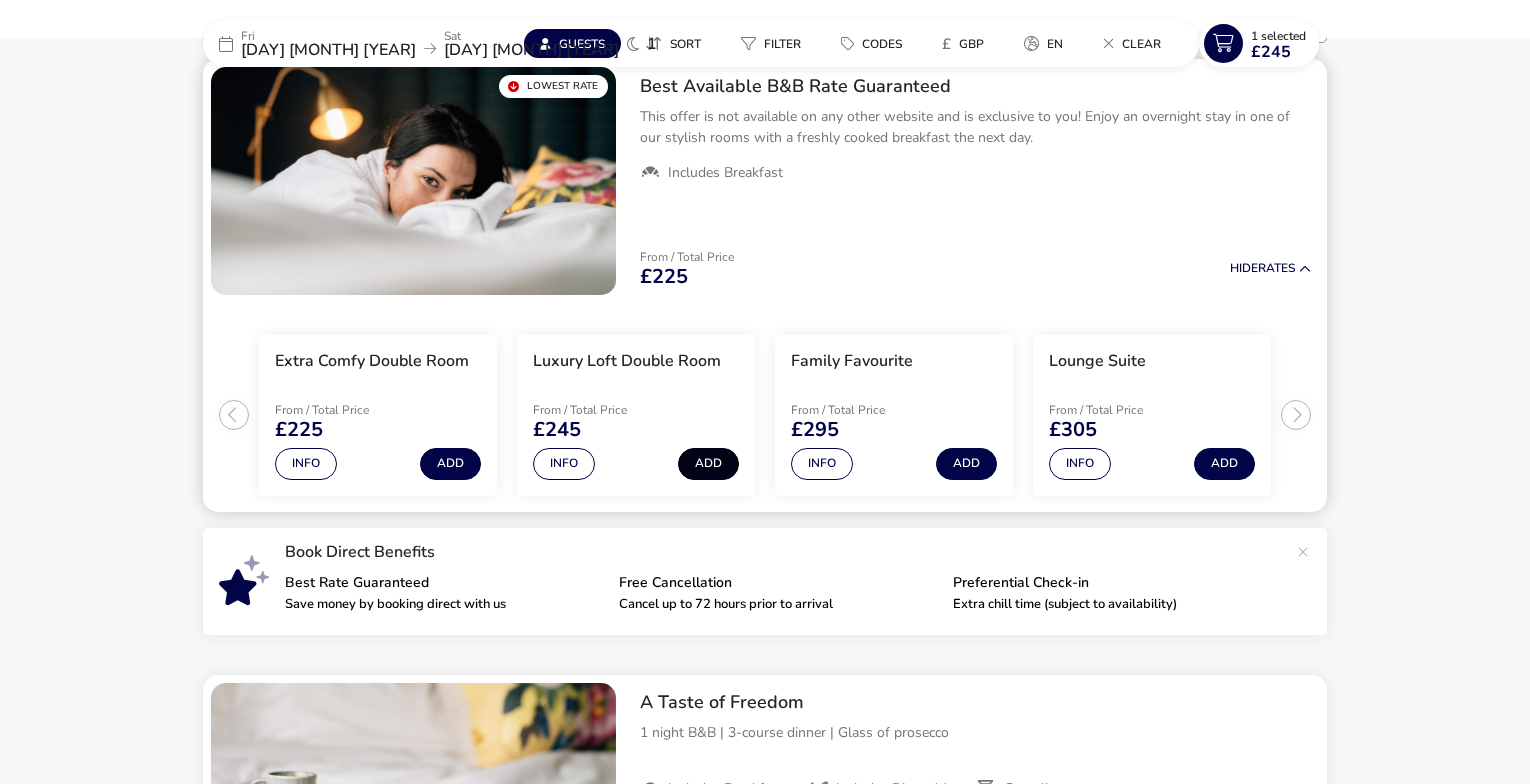 click on "Add" at bounding box center (708, 464) 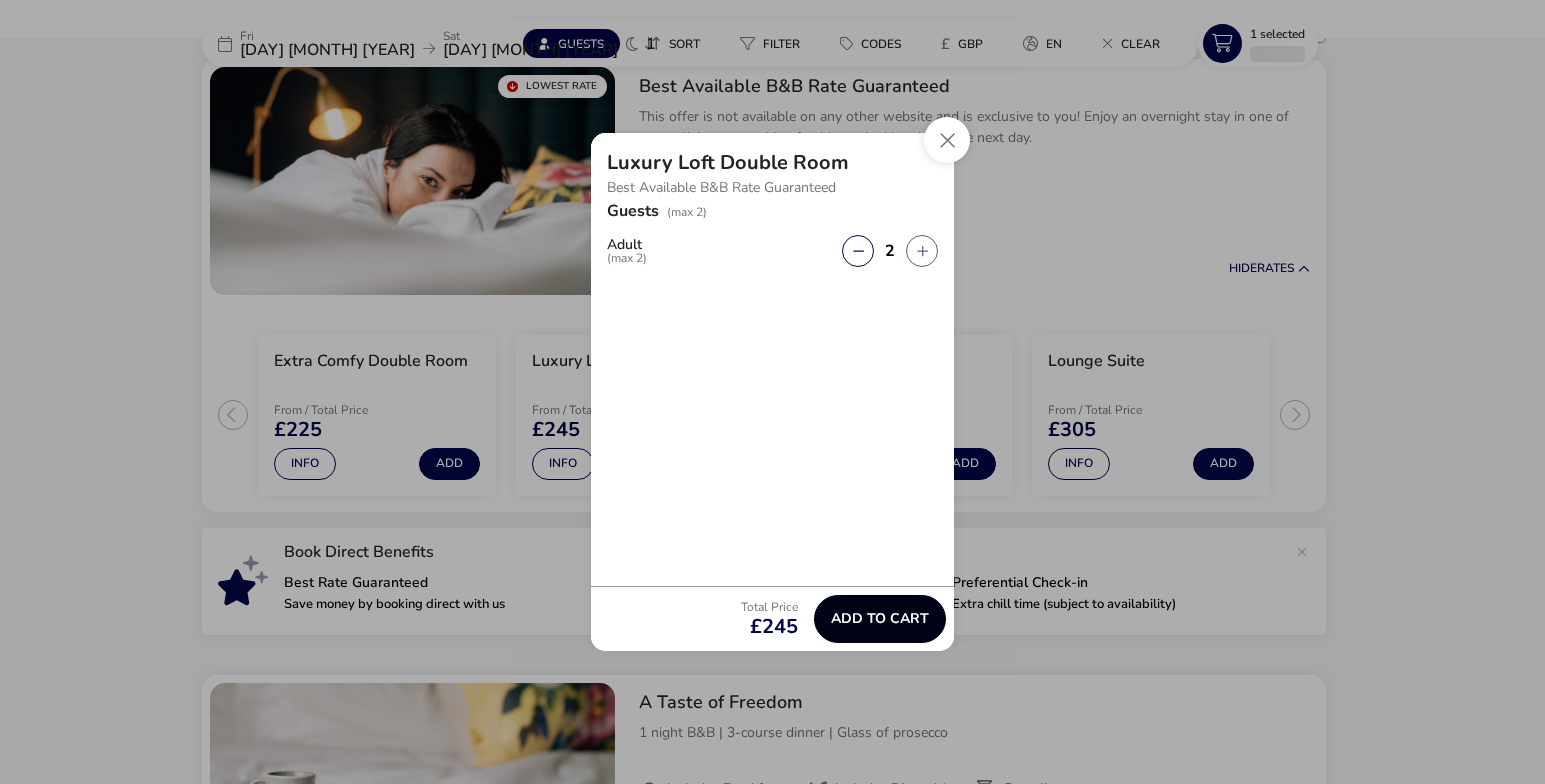 click on "Add to cart" at bounding box center (880, 618) 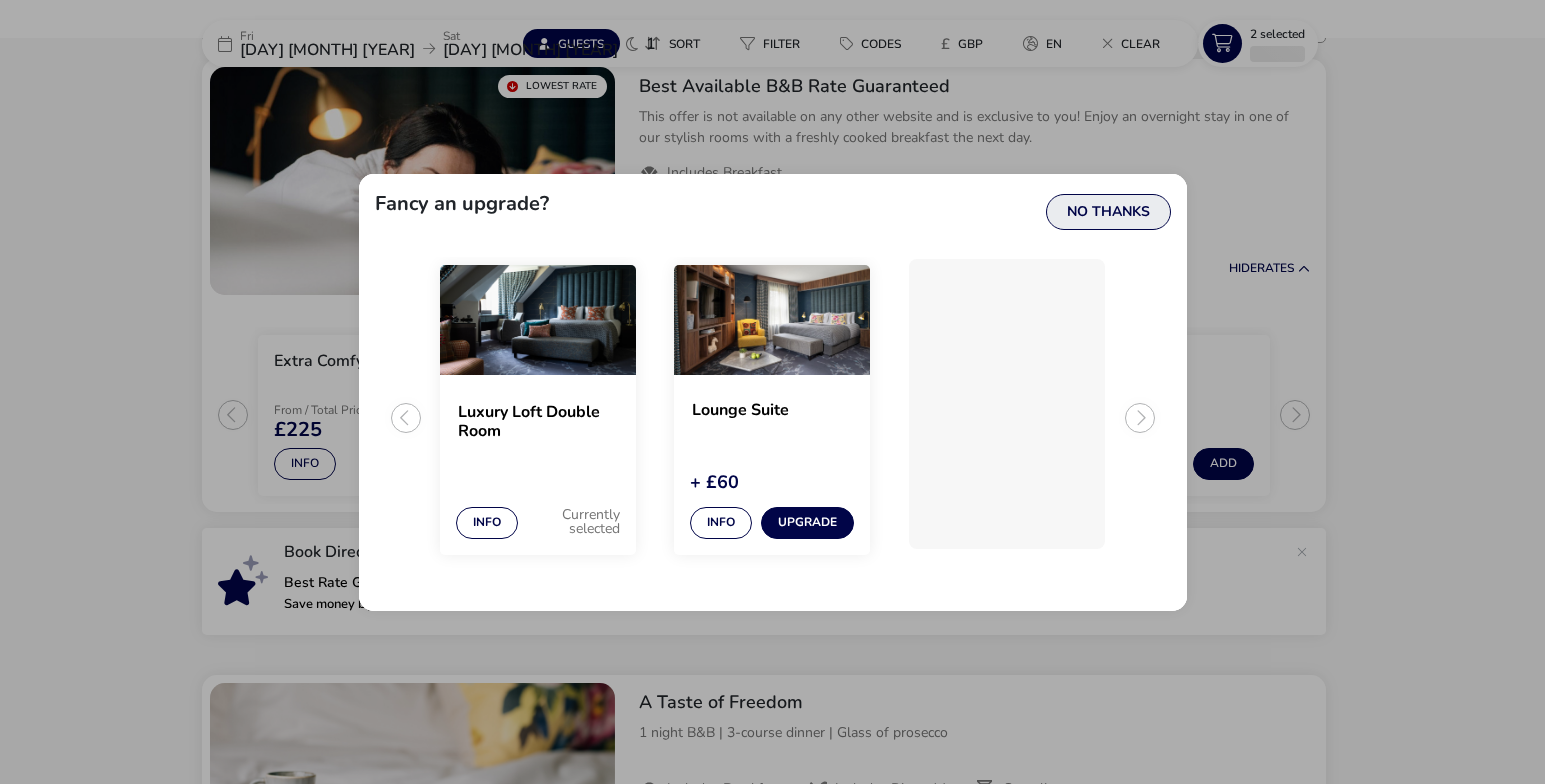click on "No Thanks" at bounding box center [1108, 212] 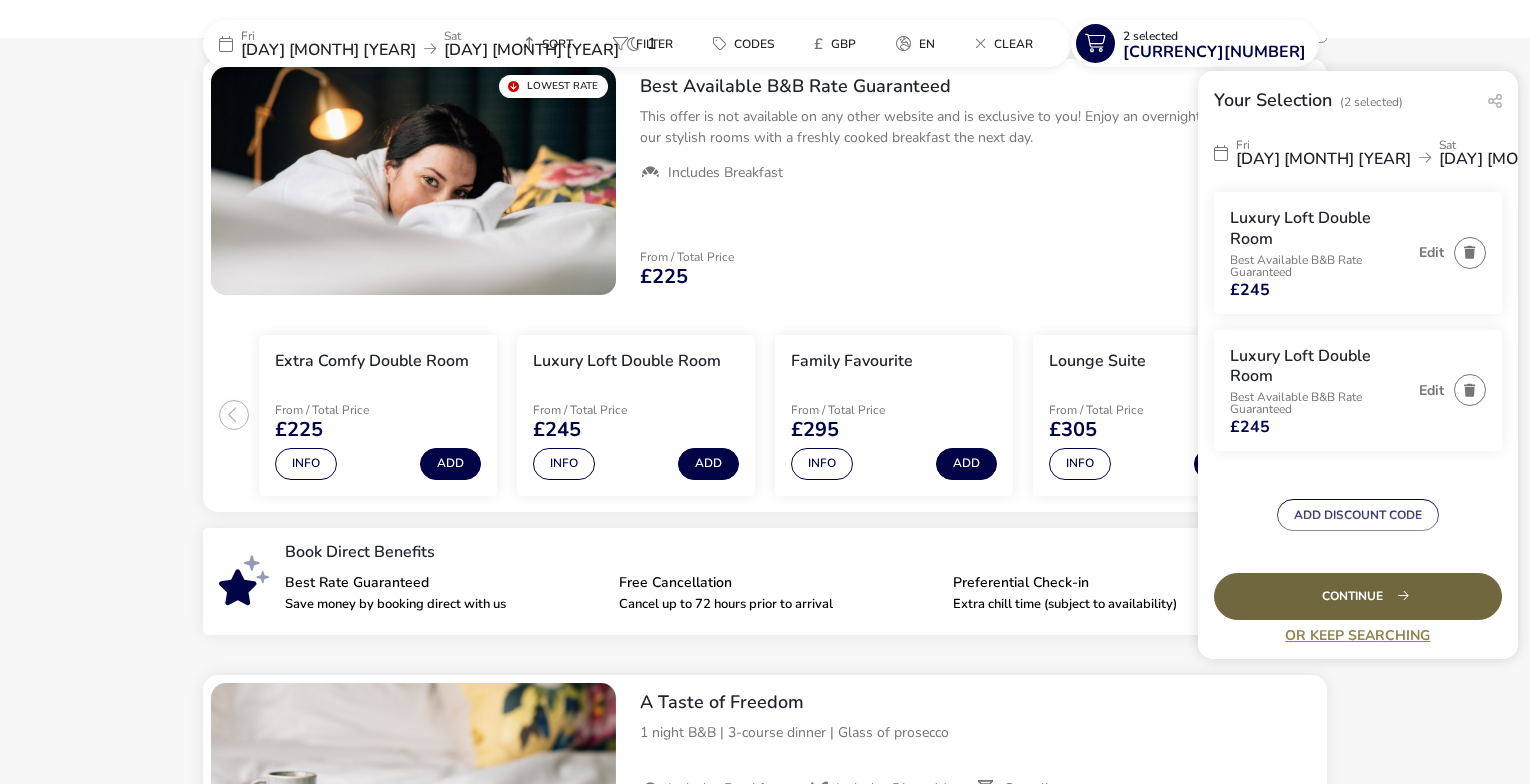click on "Continue" at bounding box center (1358, 596) 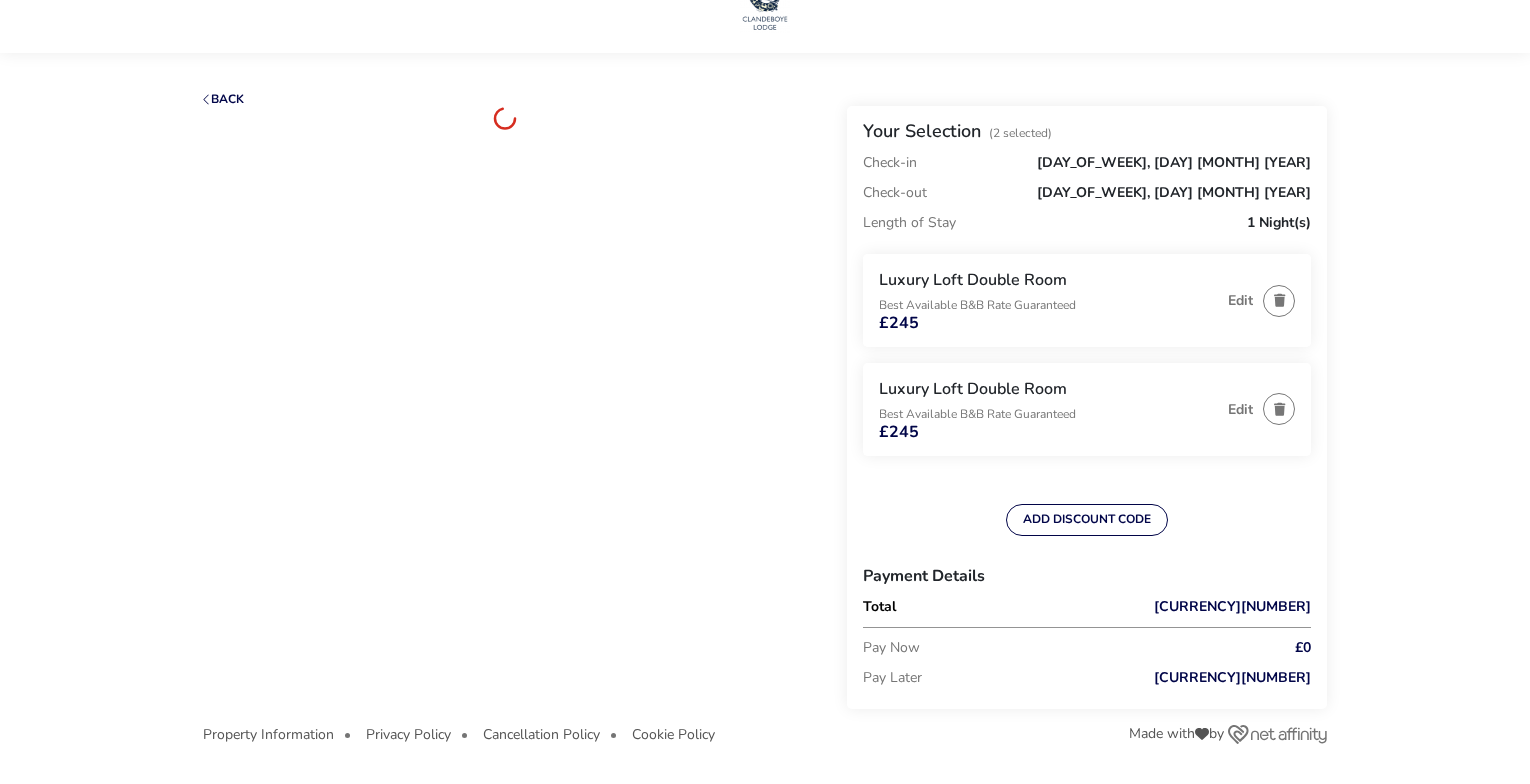 scroll, scrollTop: 0, scrollLeft: 0, axis: both 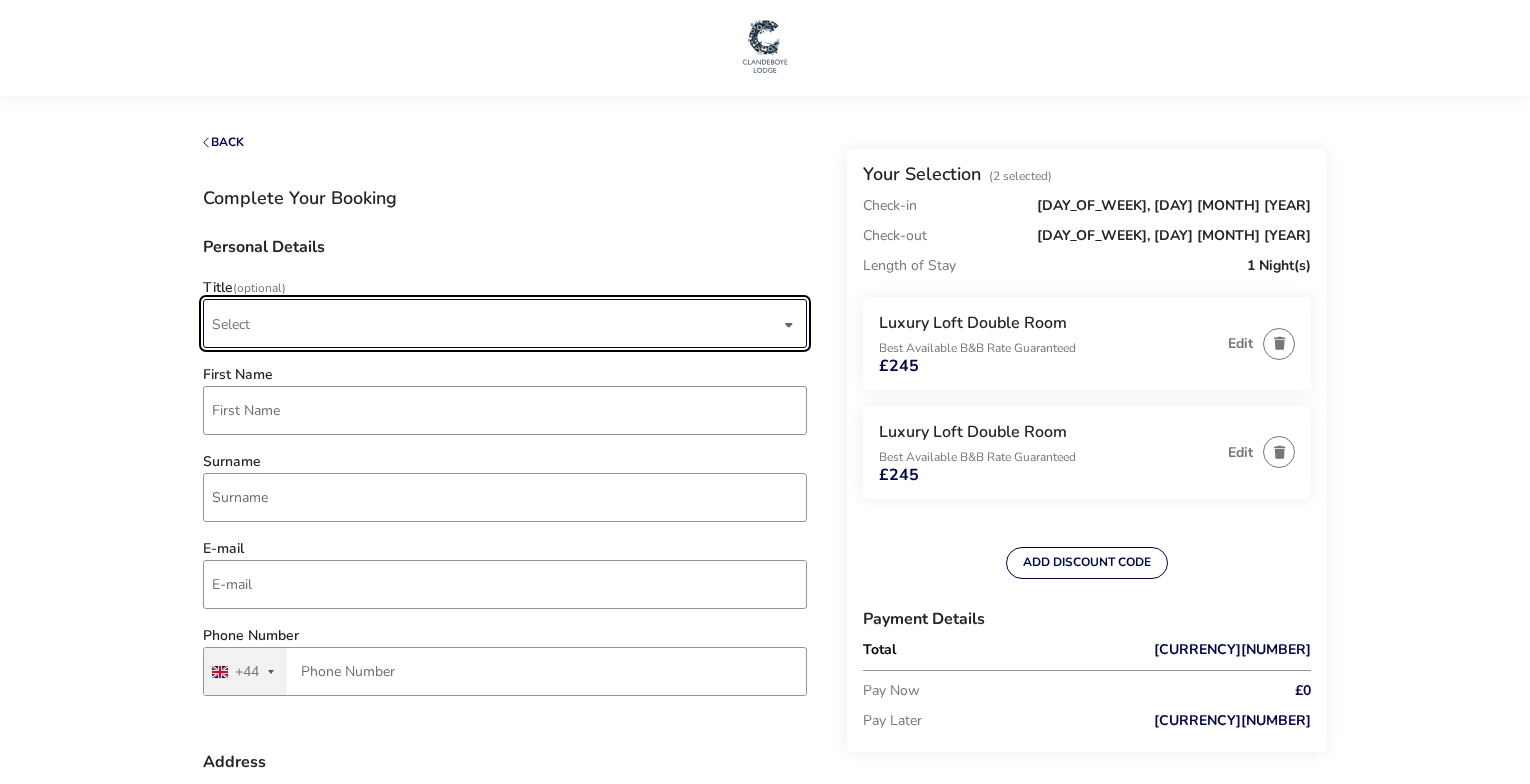click on "Select" at bounding box center (496, 323) 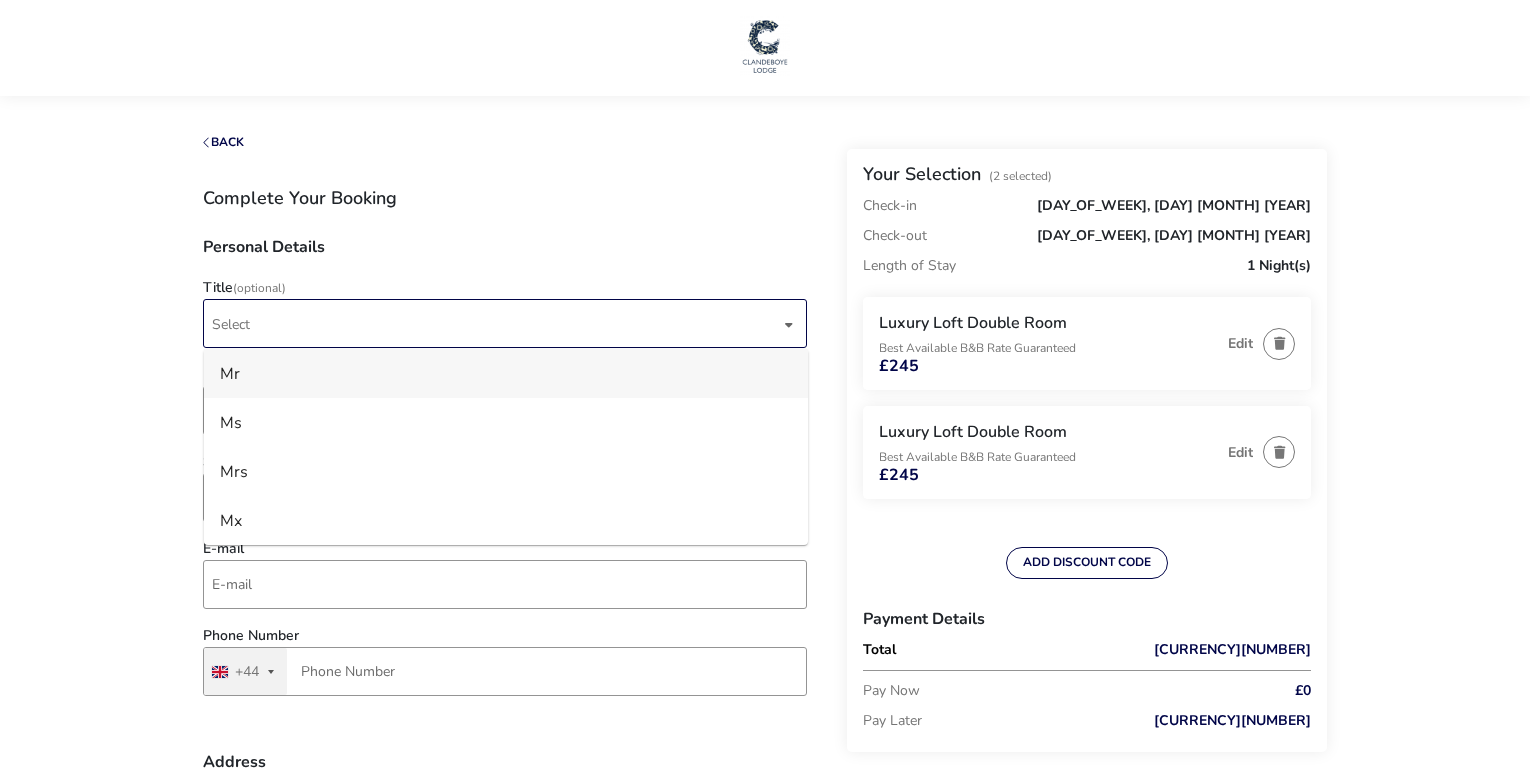 click on "Mr" at bounding box center (506, 373) 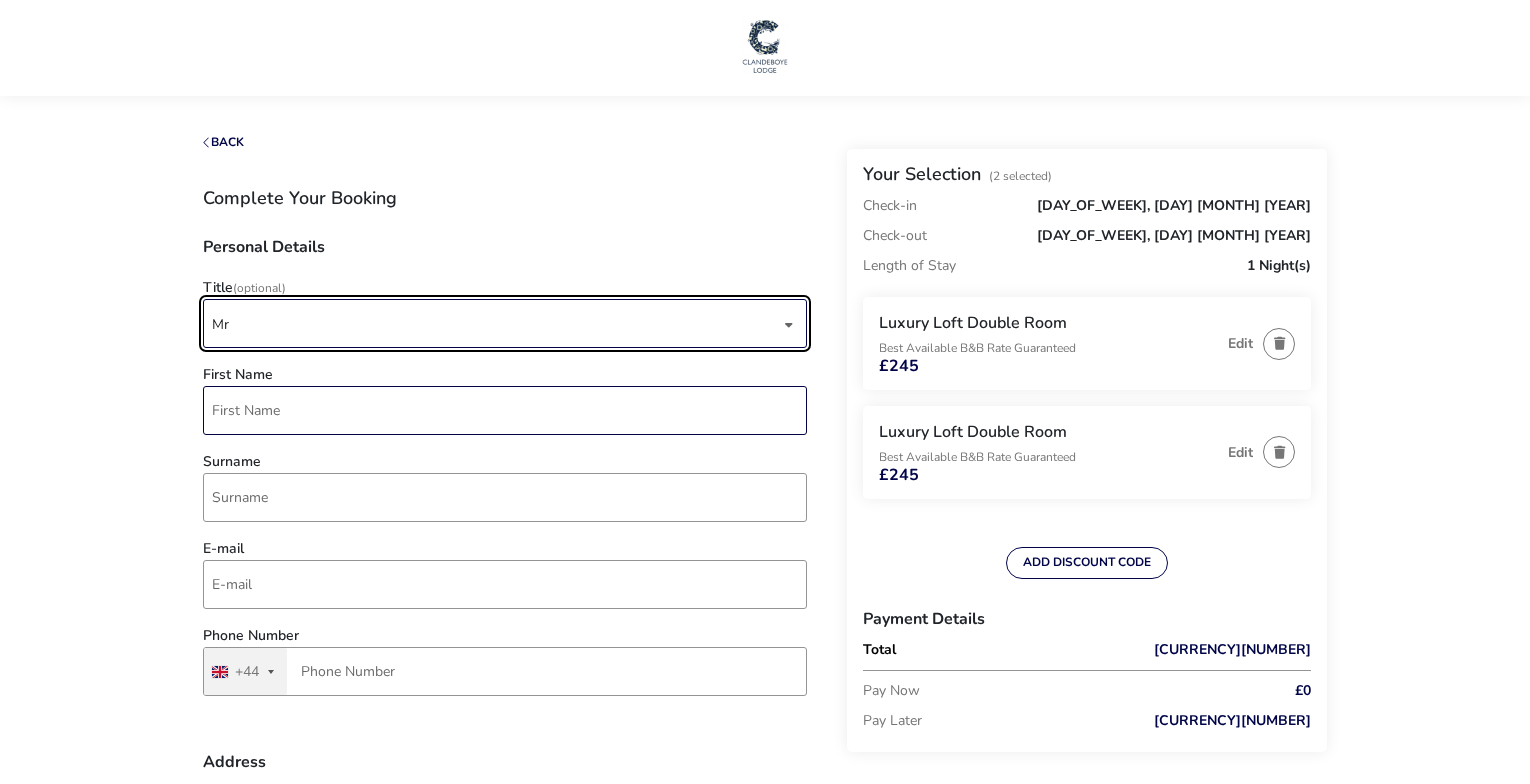 click on "First Name" at bounding box center [505, 410] 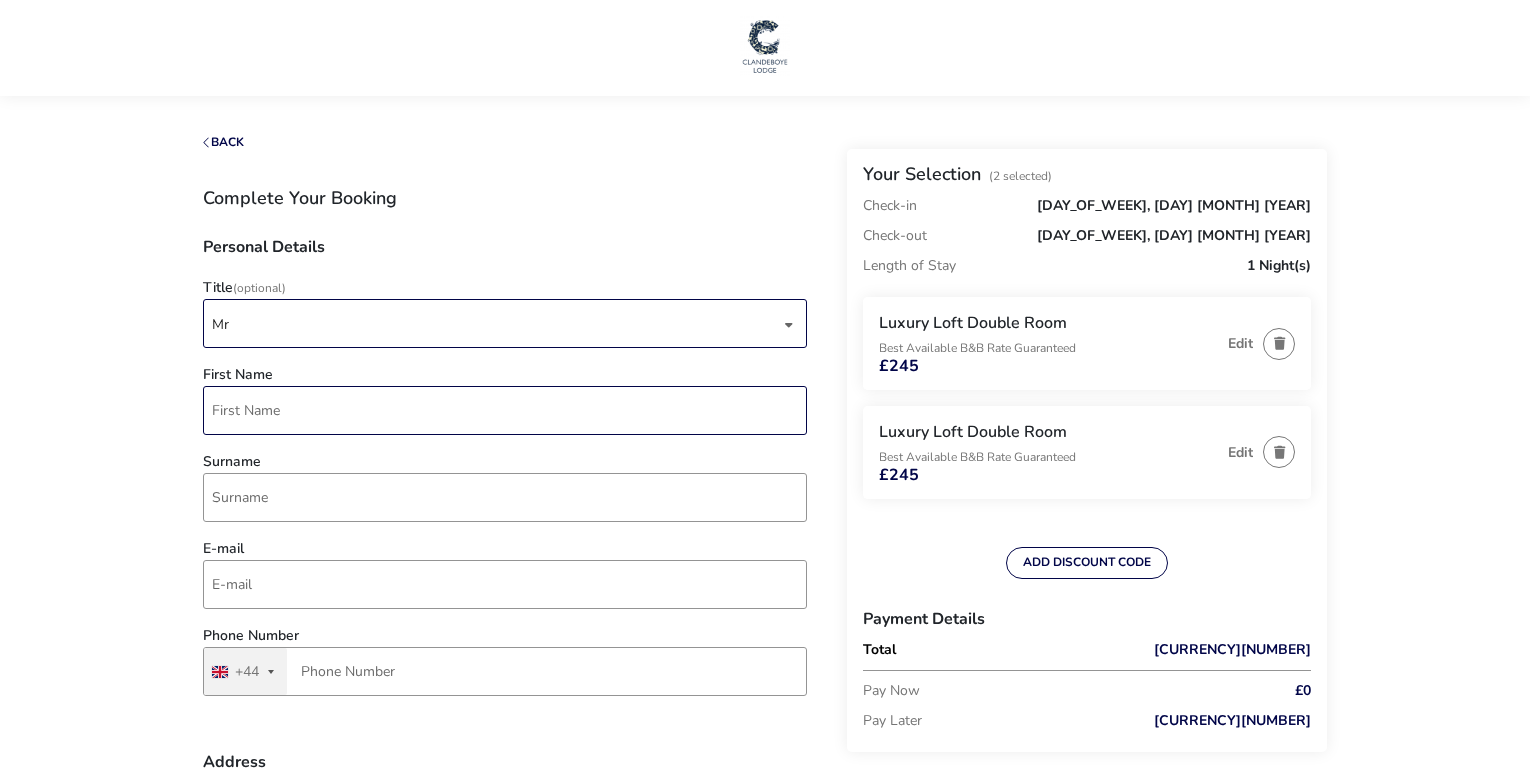 type on "[FIRST]" 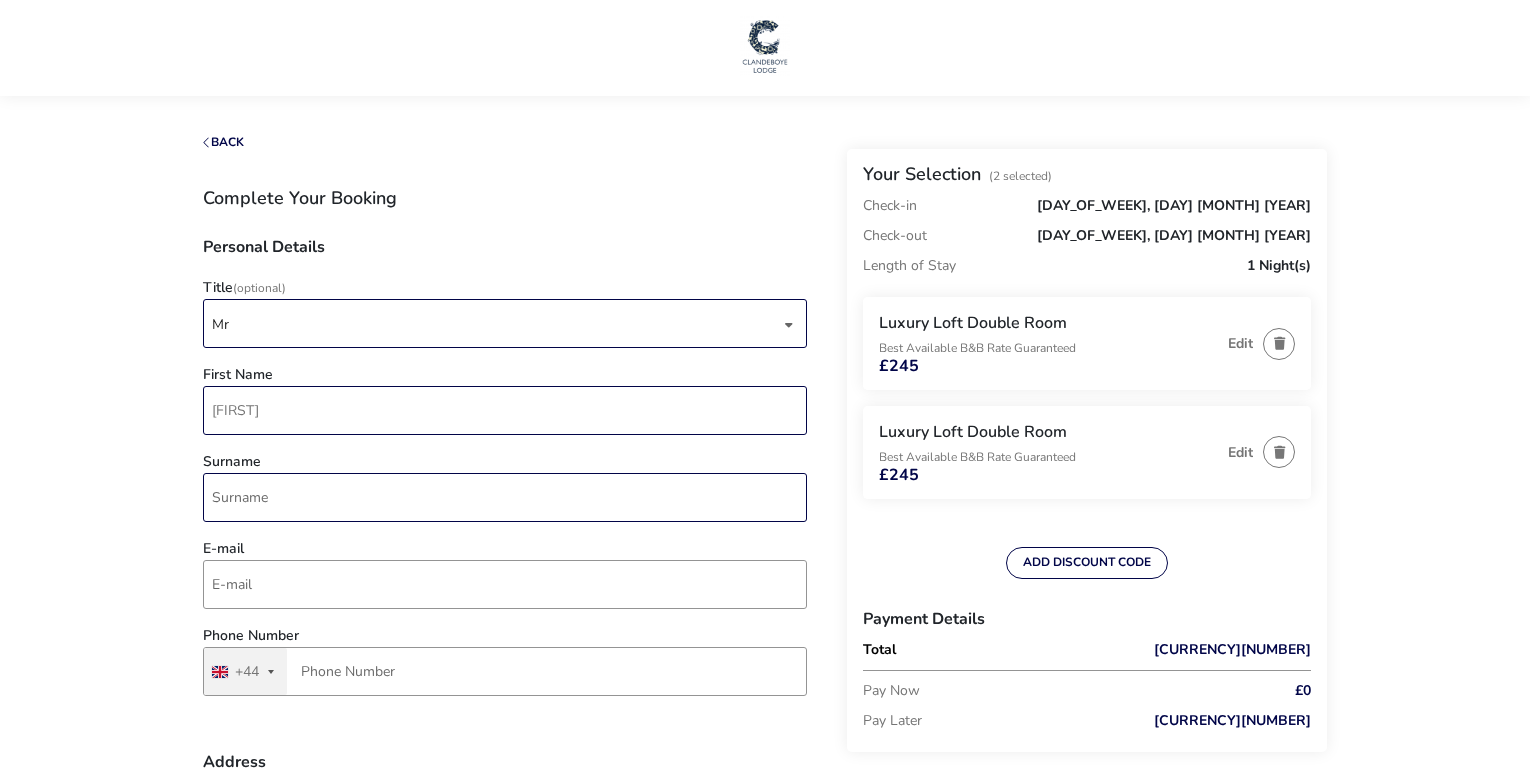 type on "[LAST]" 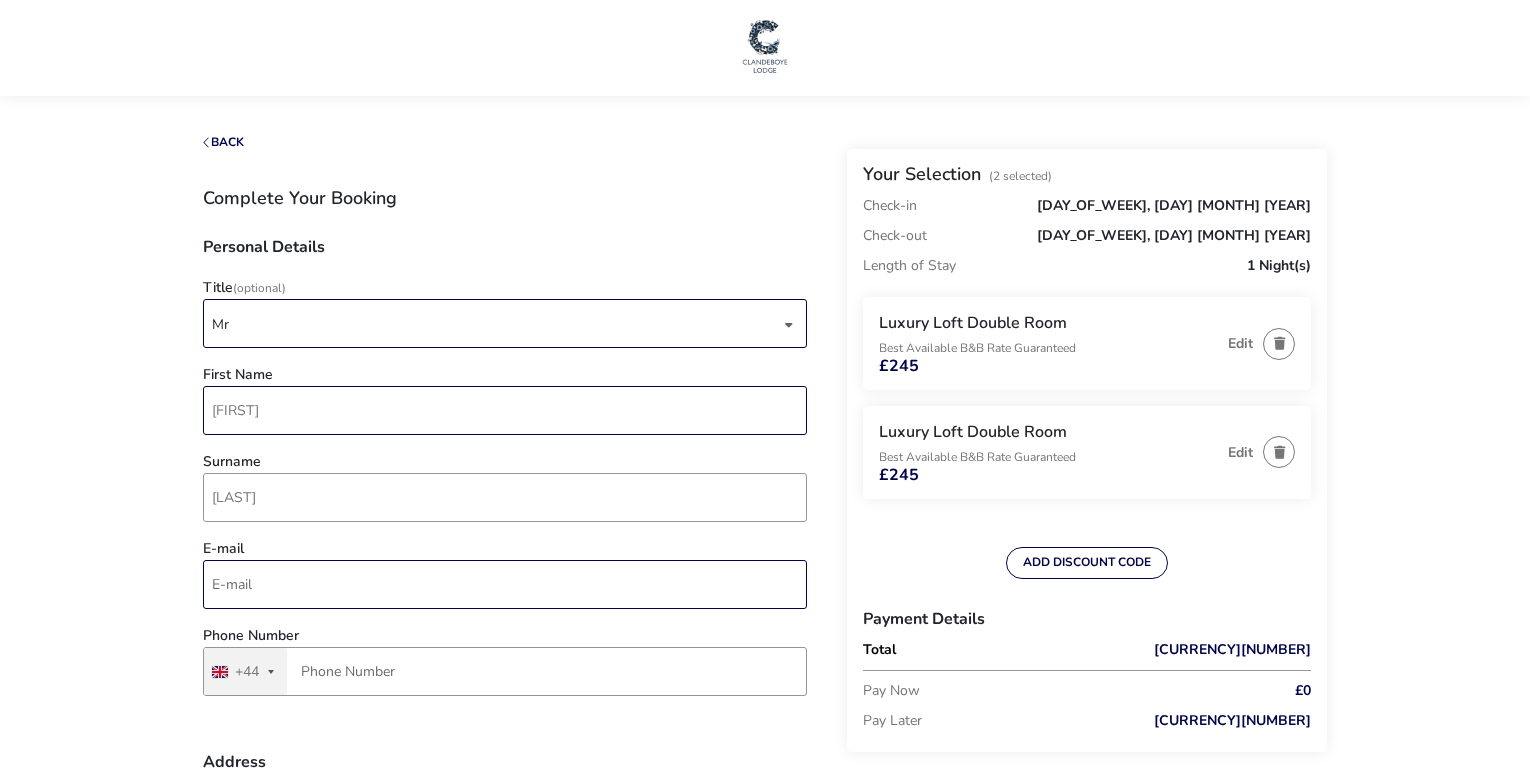 type on "[EMAIL]" 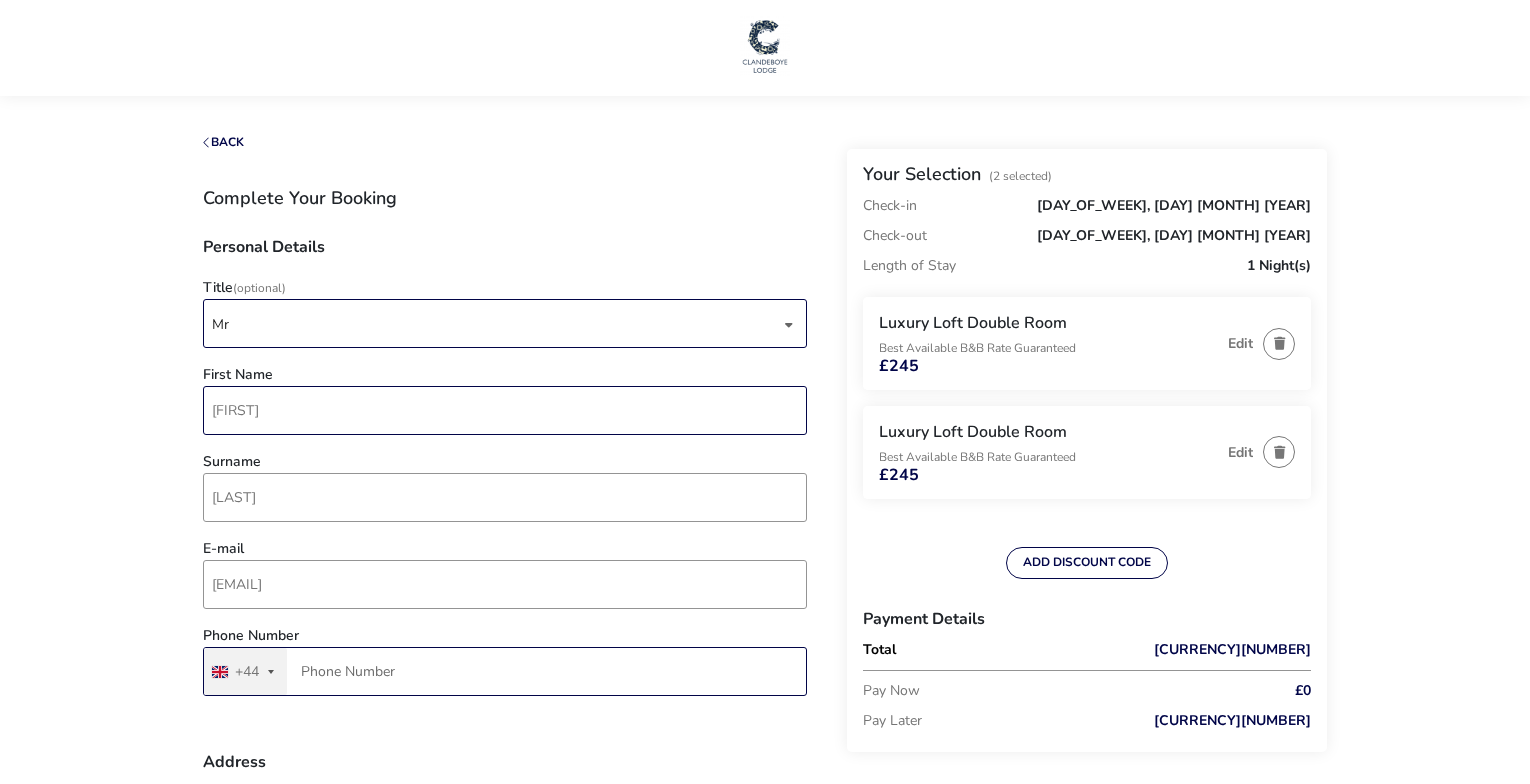 type on "[PHONE]" 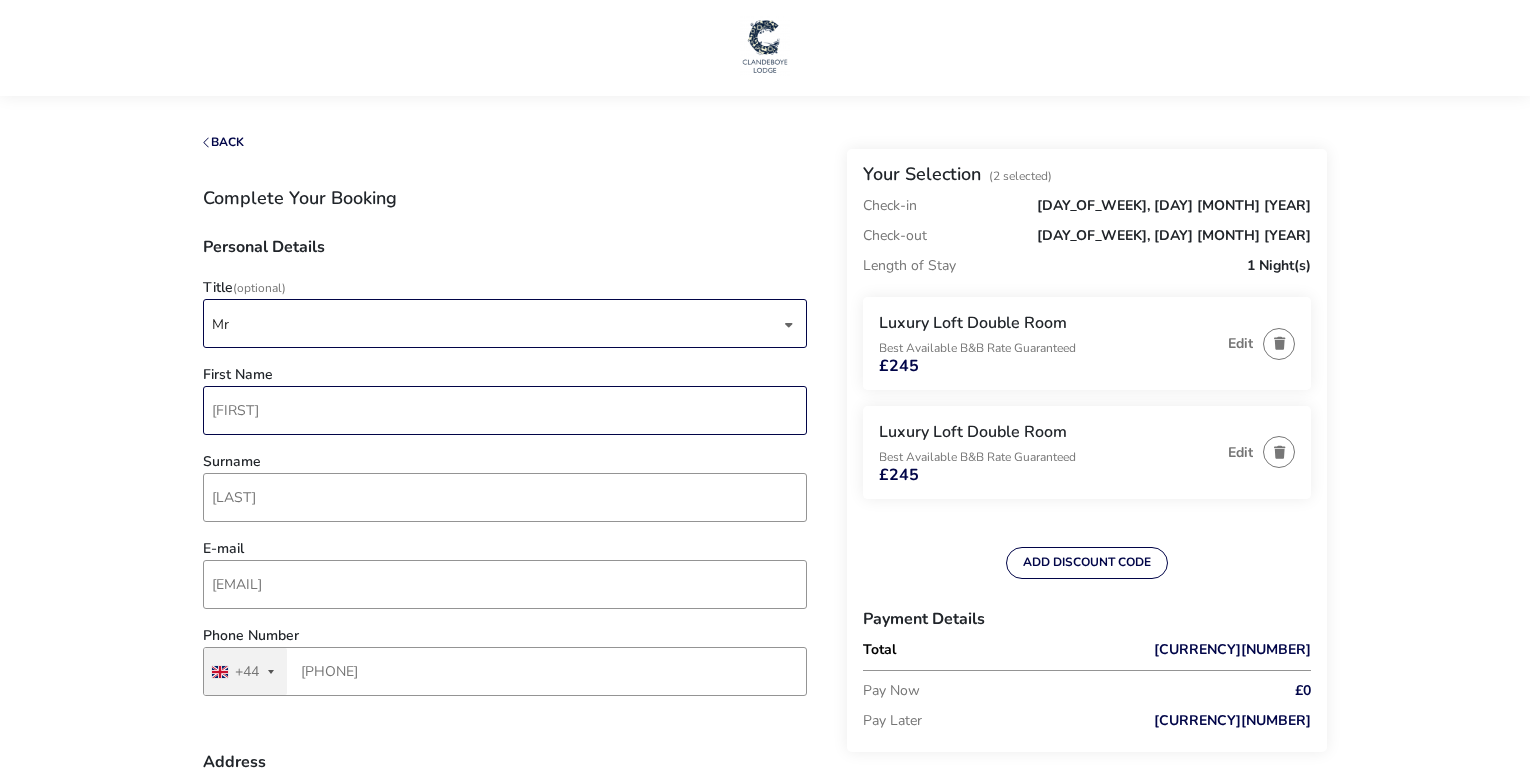 type on "VISION SALES DIRECT LTD" 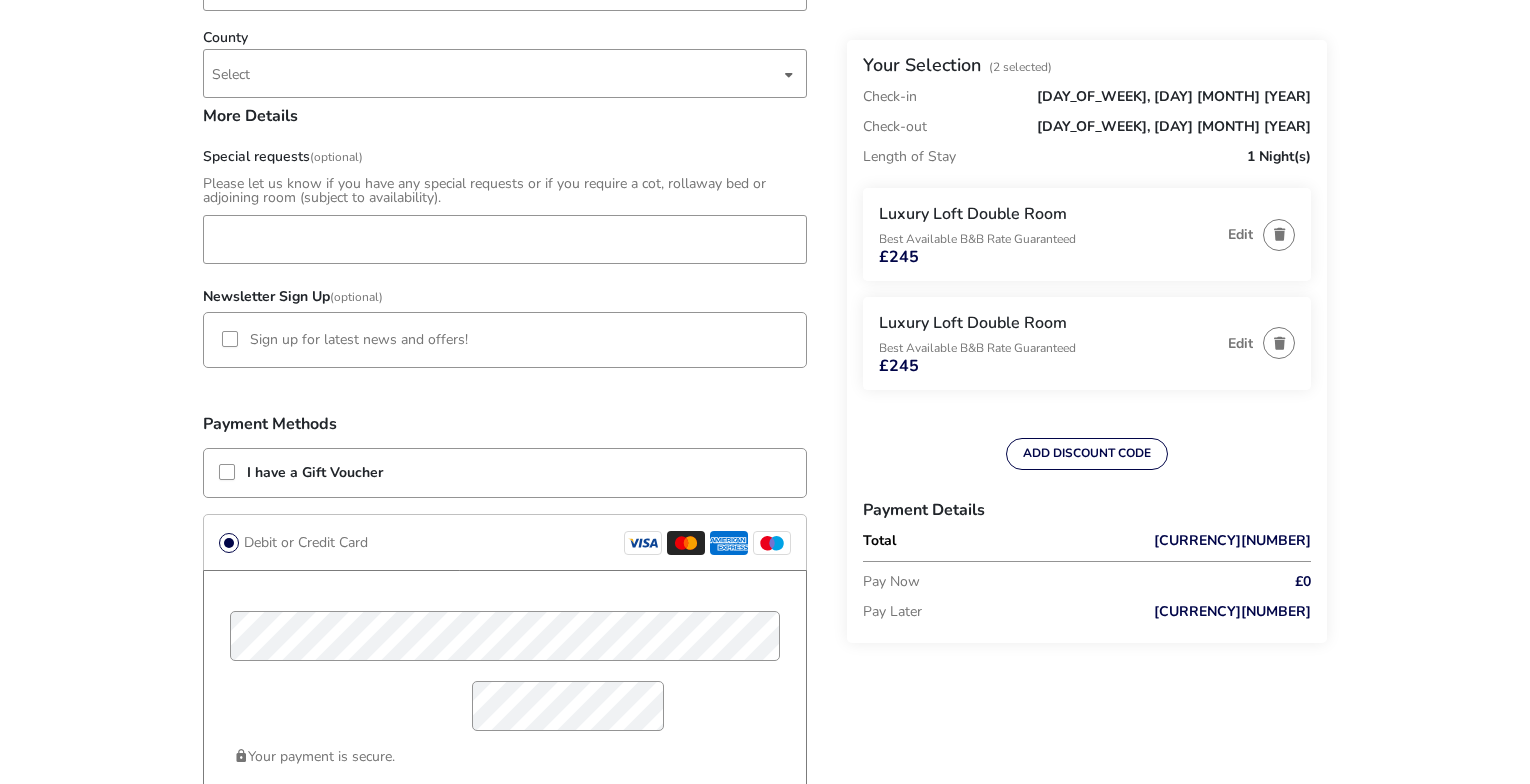 scroll, scrollTop: 1400, scrollLeft: 0, axis: vertical 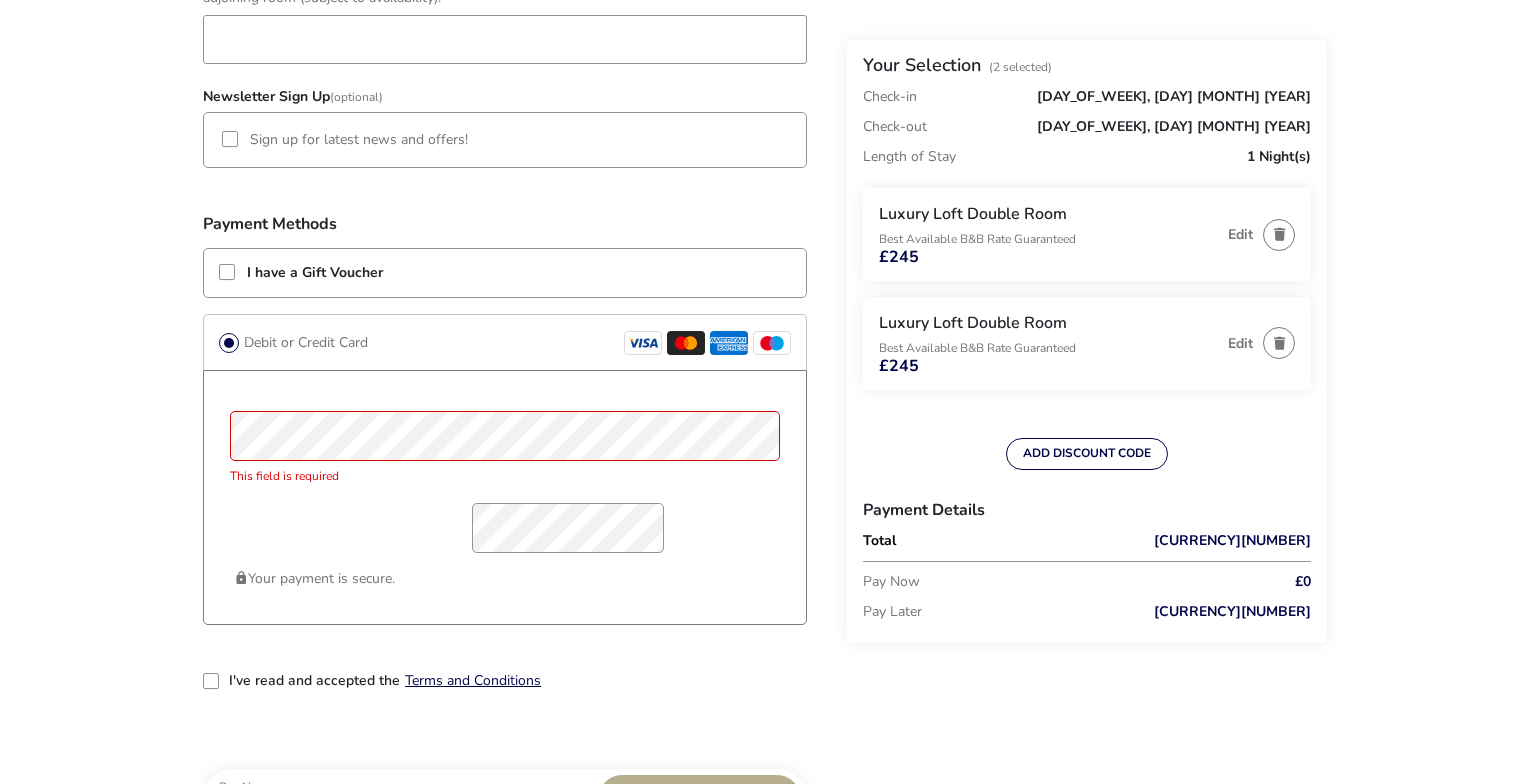 click on "Back  Your Selection  (2 Selected)  Check-in Friday, 22 May 2026 Check-out Saturday, 23 May 2026 Length of Stay 1 Night(s)  Luxury Loft Double Room   Best Available B&B Rate Guaranteed  £245  Edit   Luxury Loft Double Room   Best Available B&B Rate Guaranteed  £245  Edit   ADD DISCOUNT CODE   Payment Details   Total   £490  Pay Now £0 Pay Later £490 Complete Your Booking Personal Details  Title  (Optional) Mr  First Name  Brian  Surname  Treacy  E-mail  brian.treacy@visionsalesdirect.co.uk  Phone Number  United Kingdom +44 +44 244 results found Afghanistan +93 Åland Islands +358 Albania +355 Algeria +213 American Samoa +1 Andorra +376 Angola +244 Anguilla +1 Antigua & Barbuda +1 Argentina +54 Armenia +374 Aruba +297 Ascension Island +247 Australia +61 Austria +43 Azerbaijan +994 Bahamas +1 Bahrain +973 Bangladesh +880 Barbados +1 Belarus +375 Belgium +32 Belize +501 Benin +229 Bermuda +1 Bhutan +975 Bolivia +591 Bosnia & Herzegovina +387 Botswana +267 Brazil +55 British Indian Ocean Territory +246" 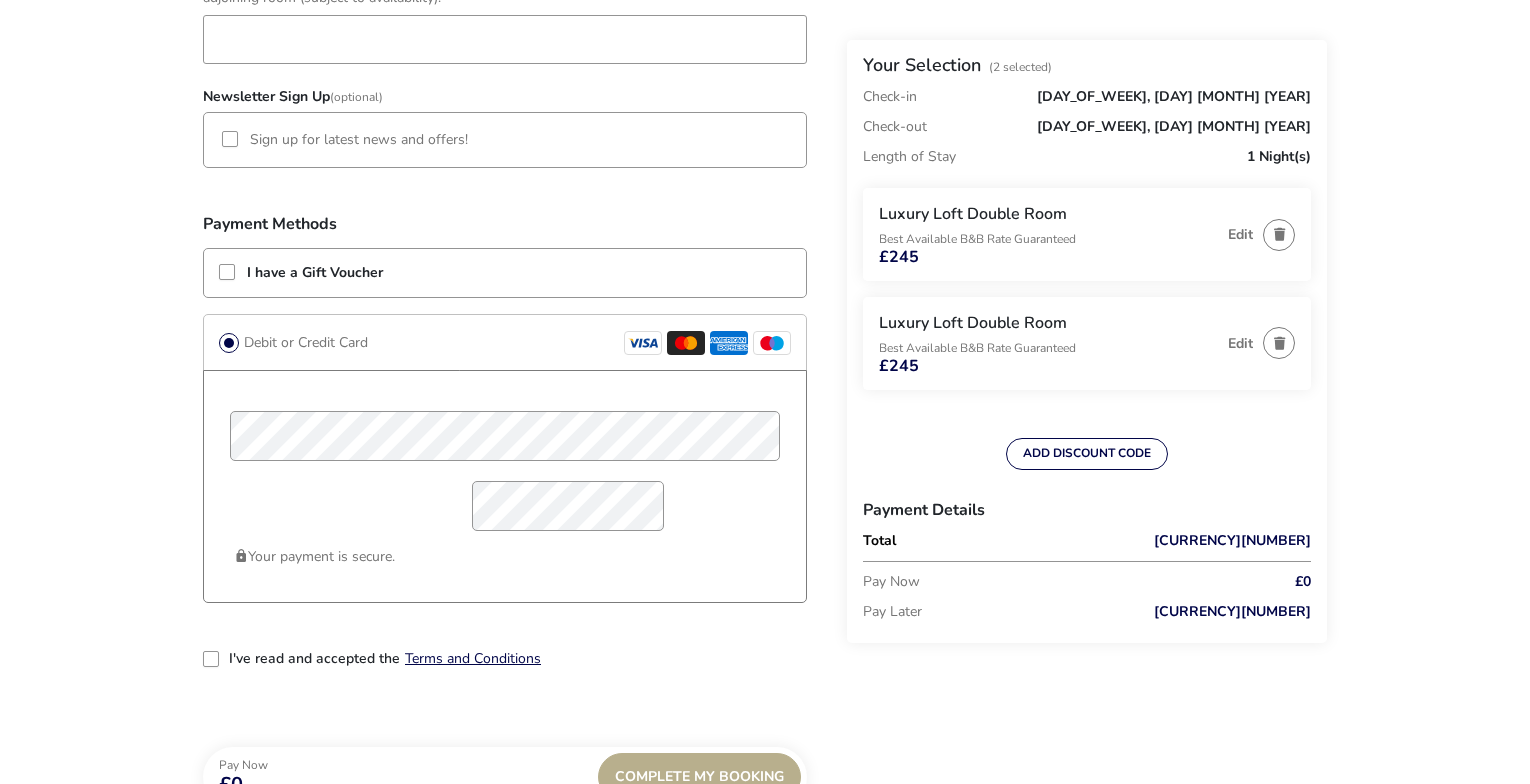 click on "Your payment is secure." at bounding box center [505, 486] 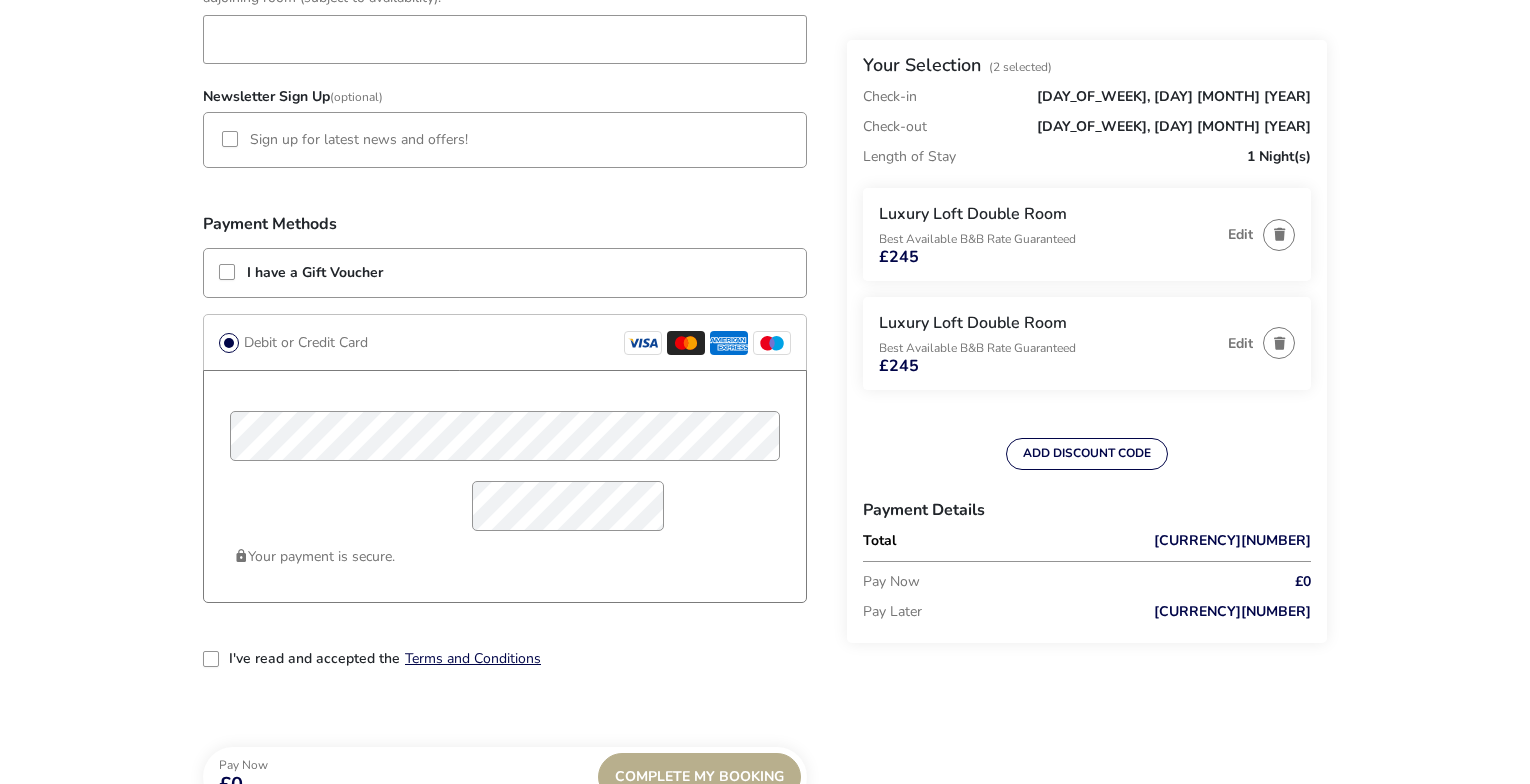 click at bounding box center [211, 659] 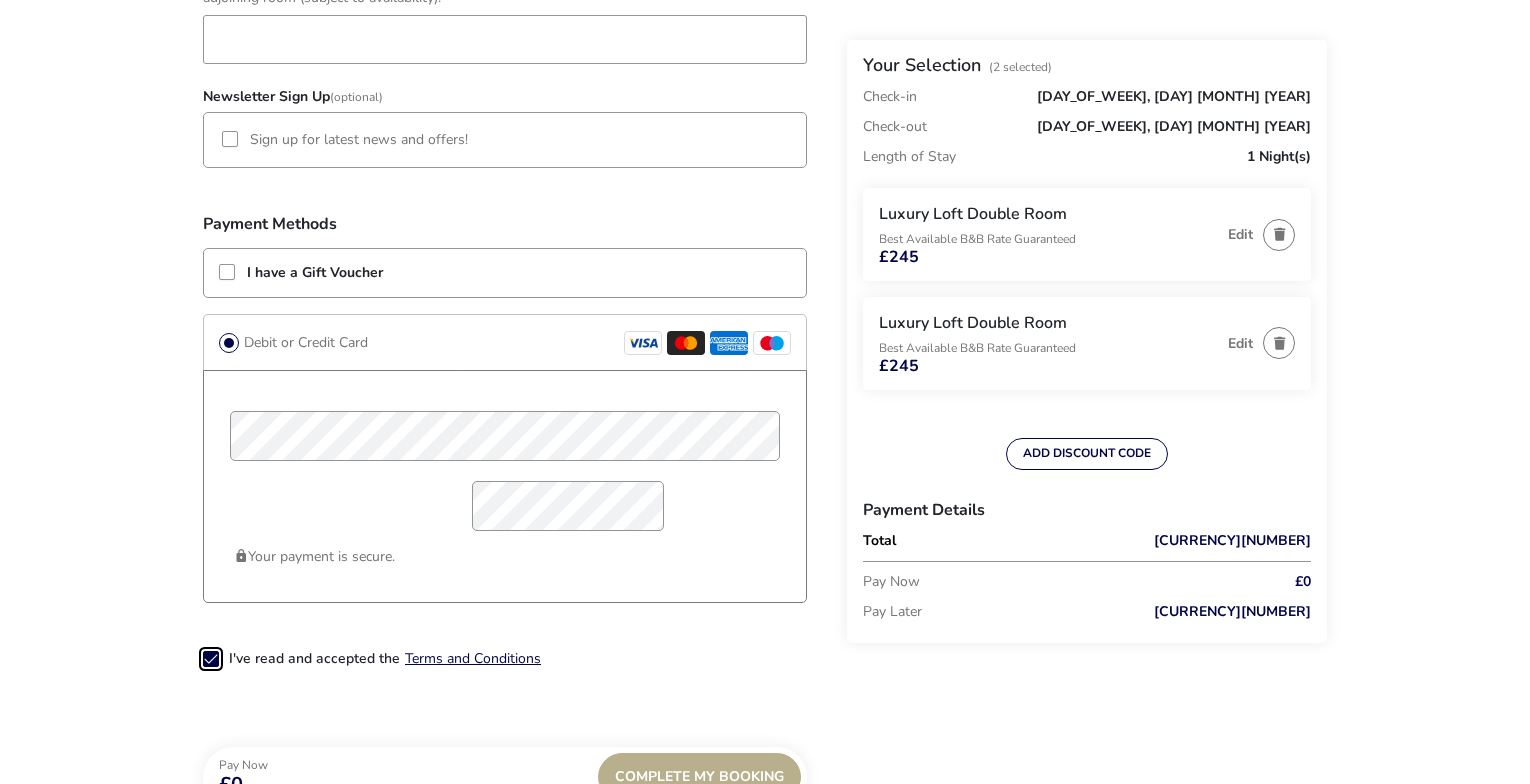 scroll, scrollTop: 10, scrollLeft: 11, axis: both 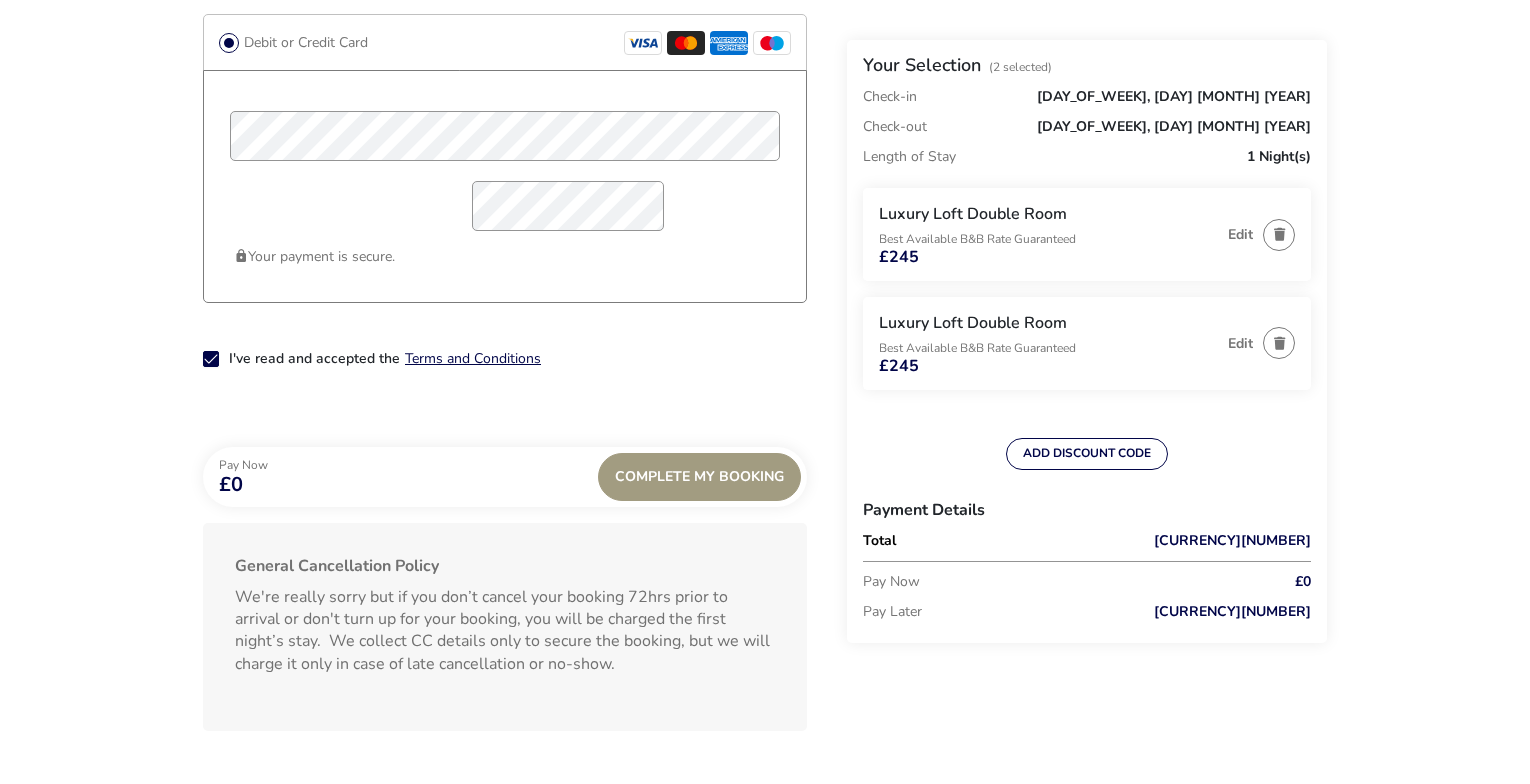 click on "Complete My Booking" at bounding box center [699, 477] 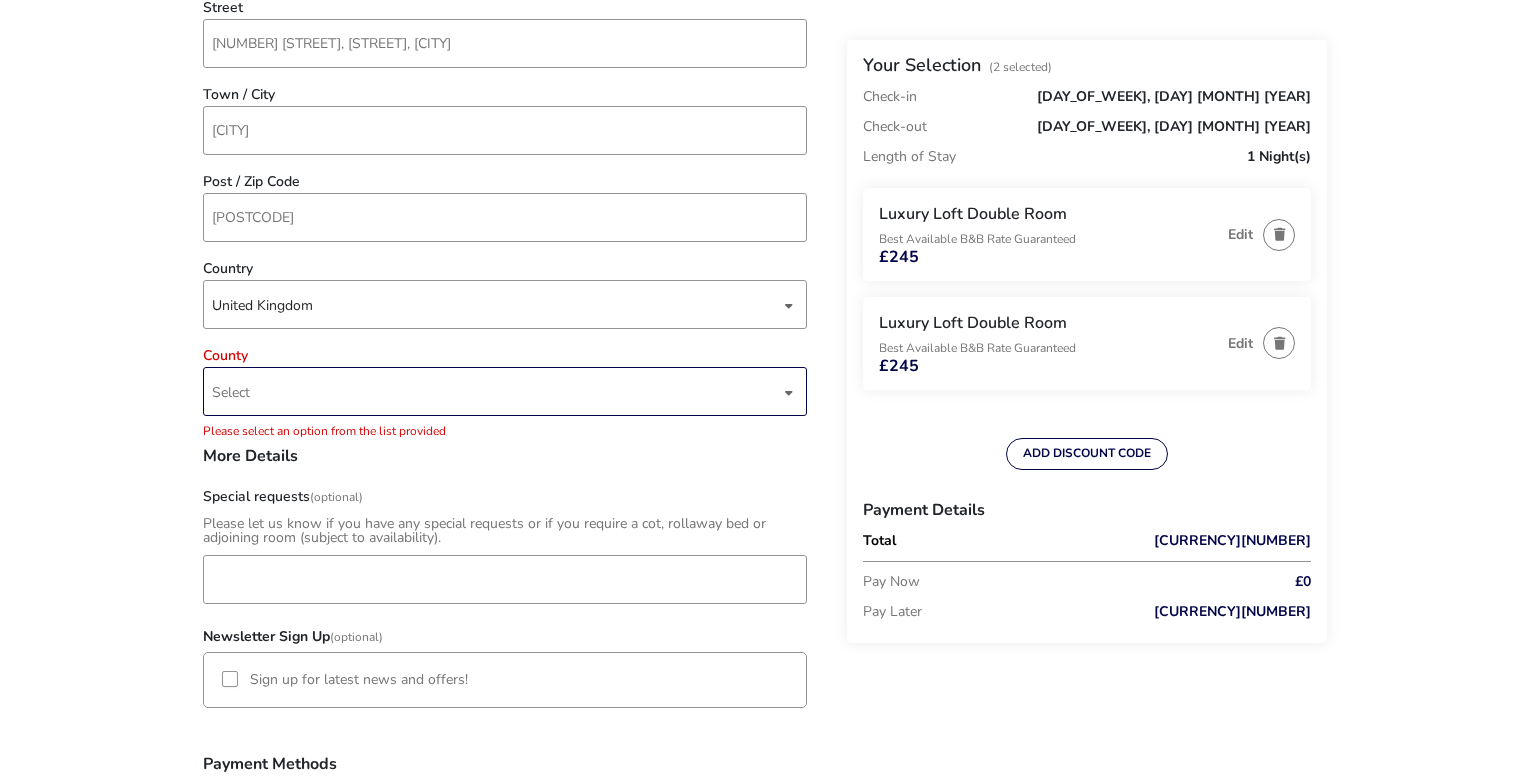 click on "Select" at bounding box center [505, 391] 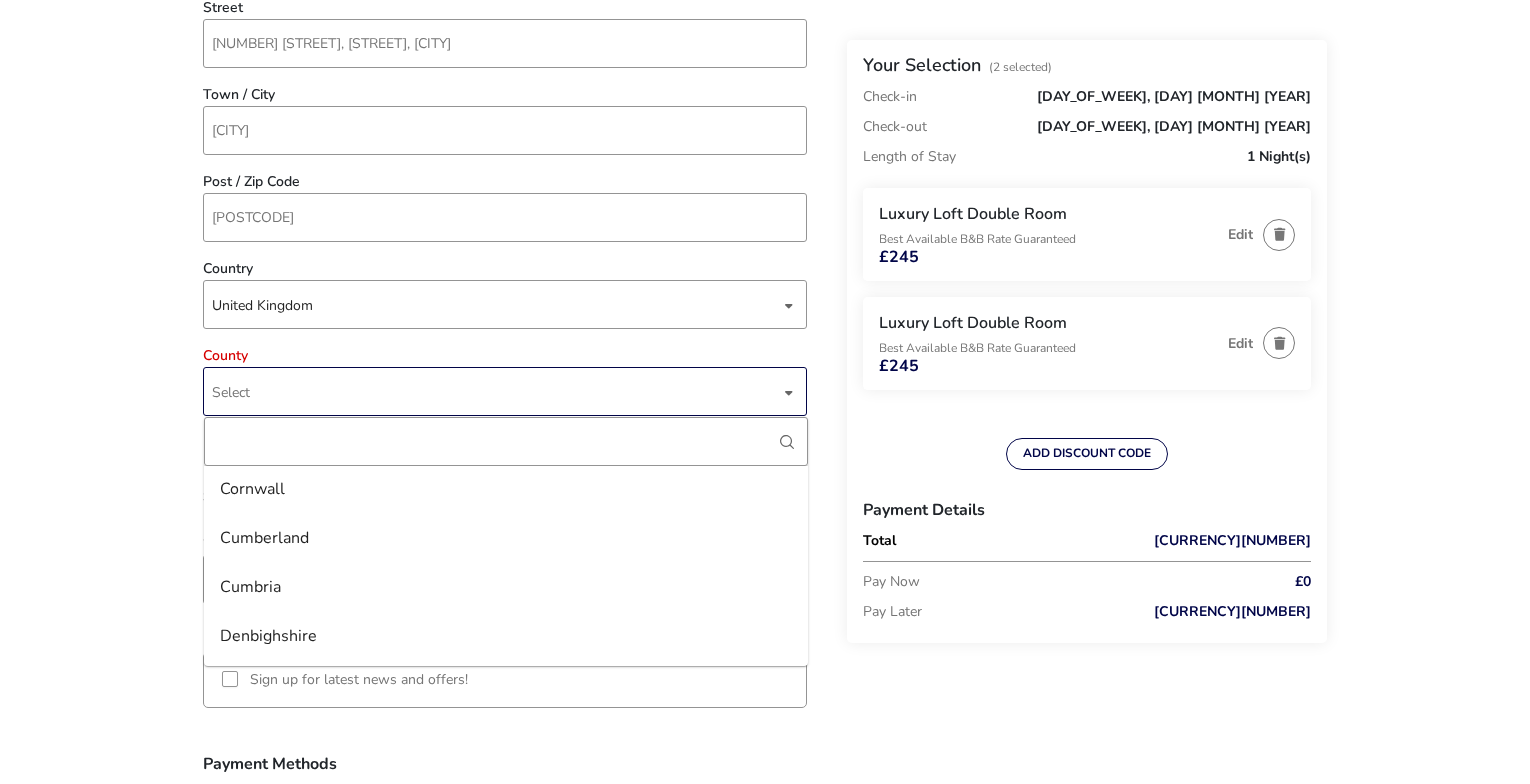 scroll, scrollTop: 1229, scrollLeft: 0, axis: vertical 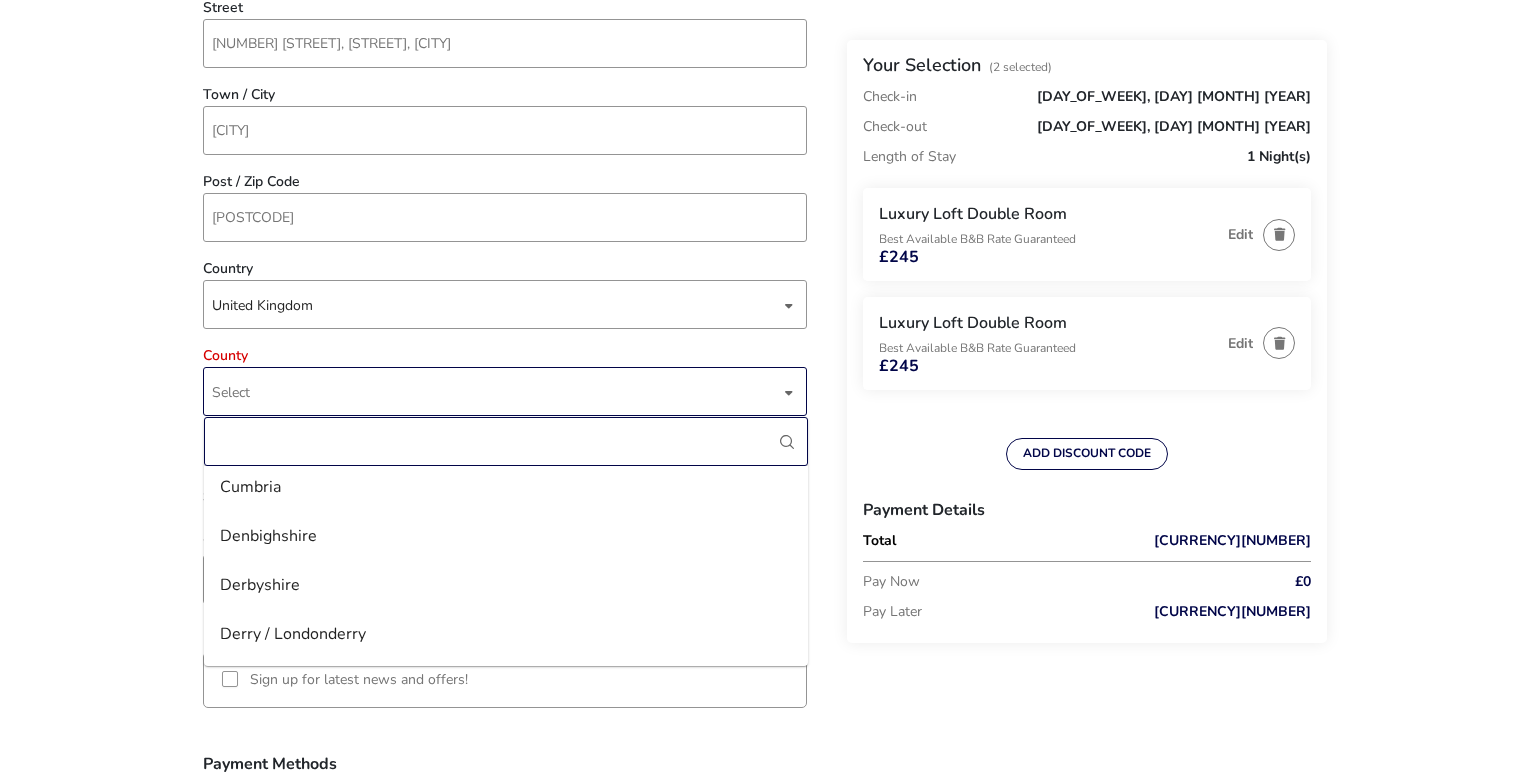 click at bounding box center (506, 441) 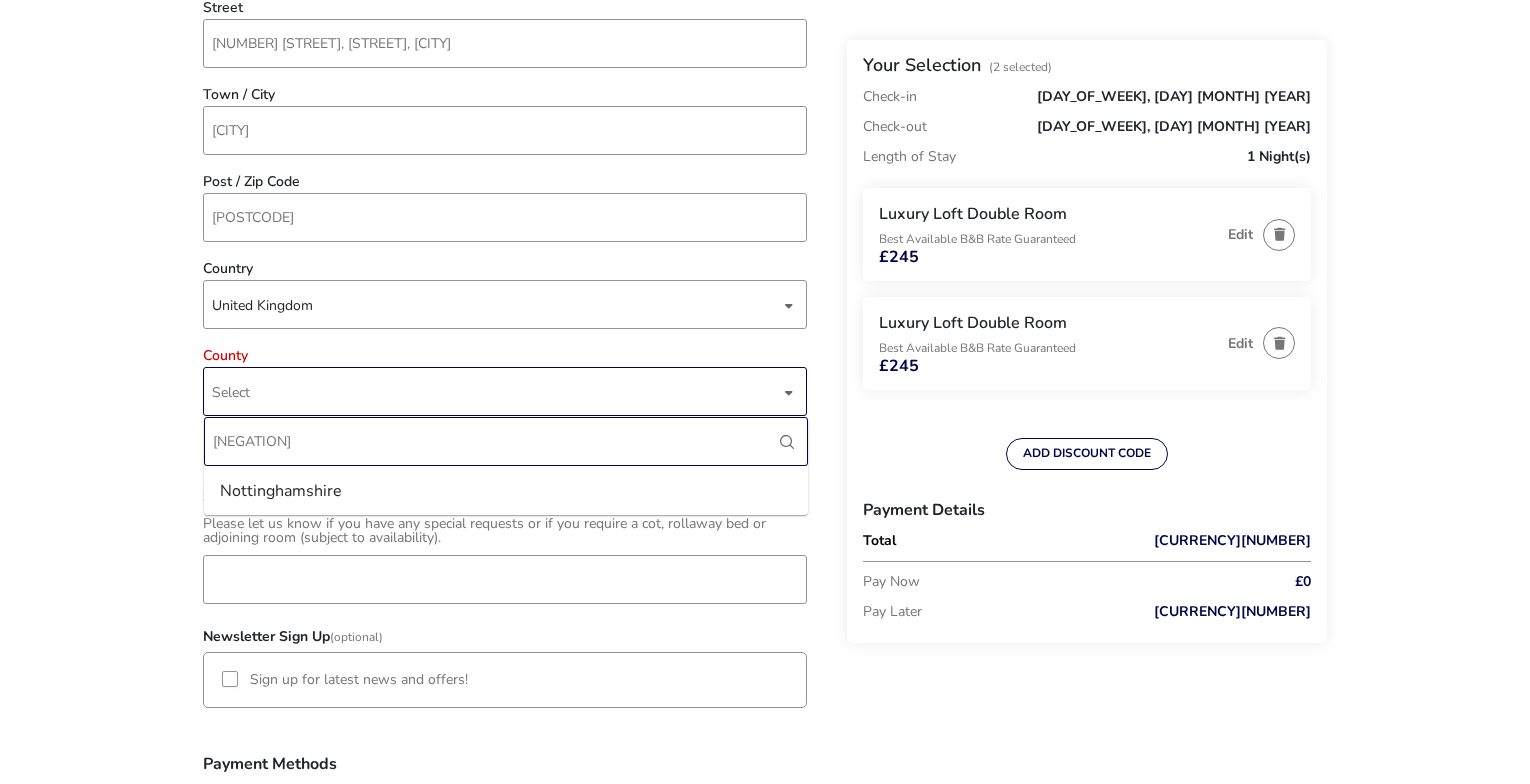scroll, scrollTop: 0, scrollLeft: 0, axis: both 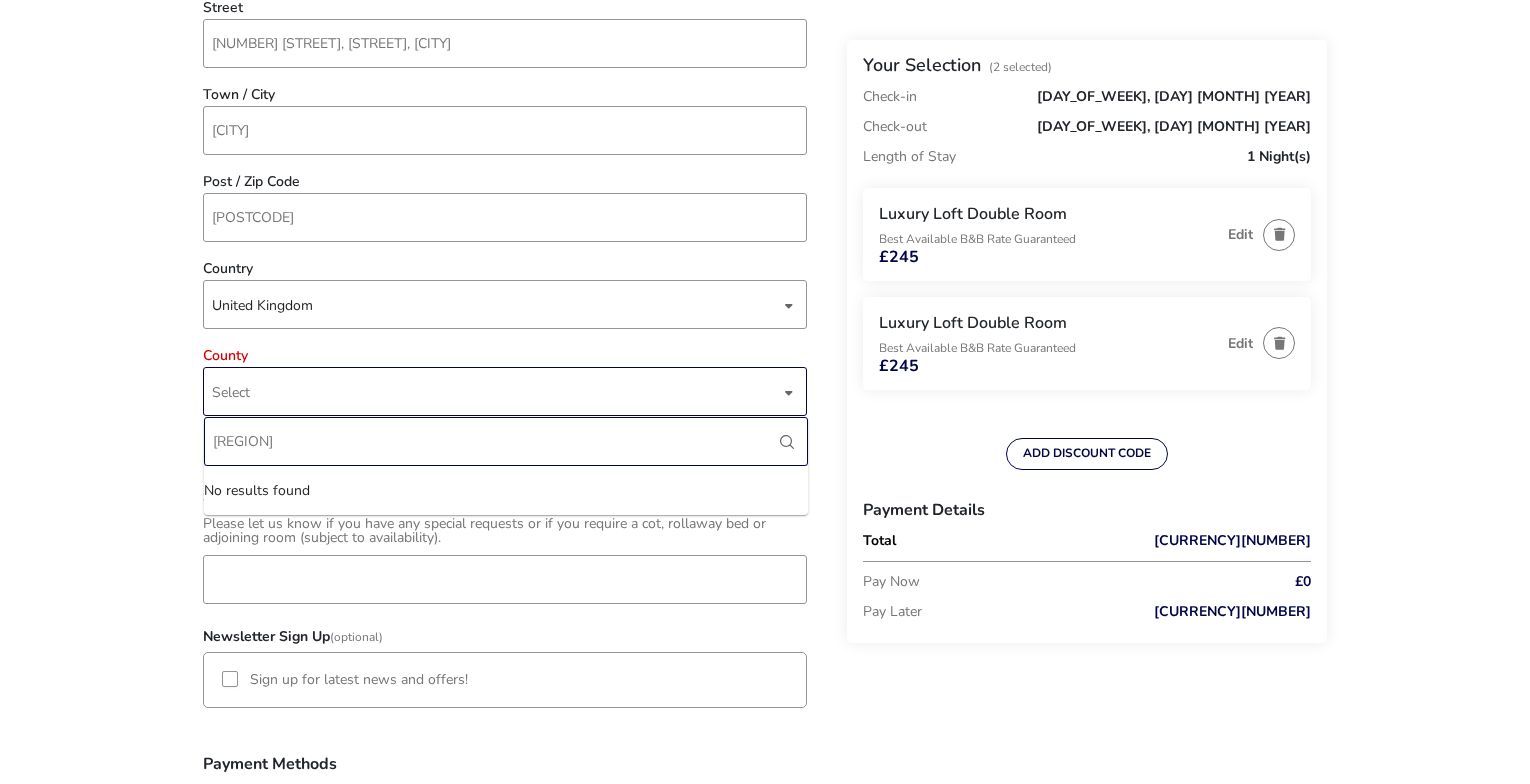 type on "northern ireland" 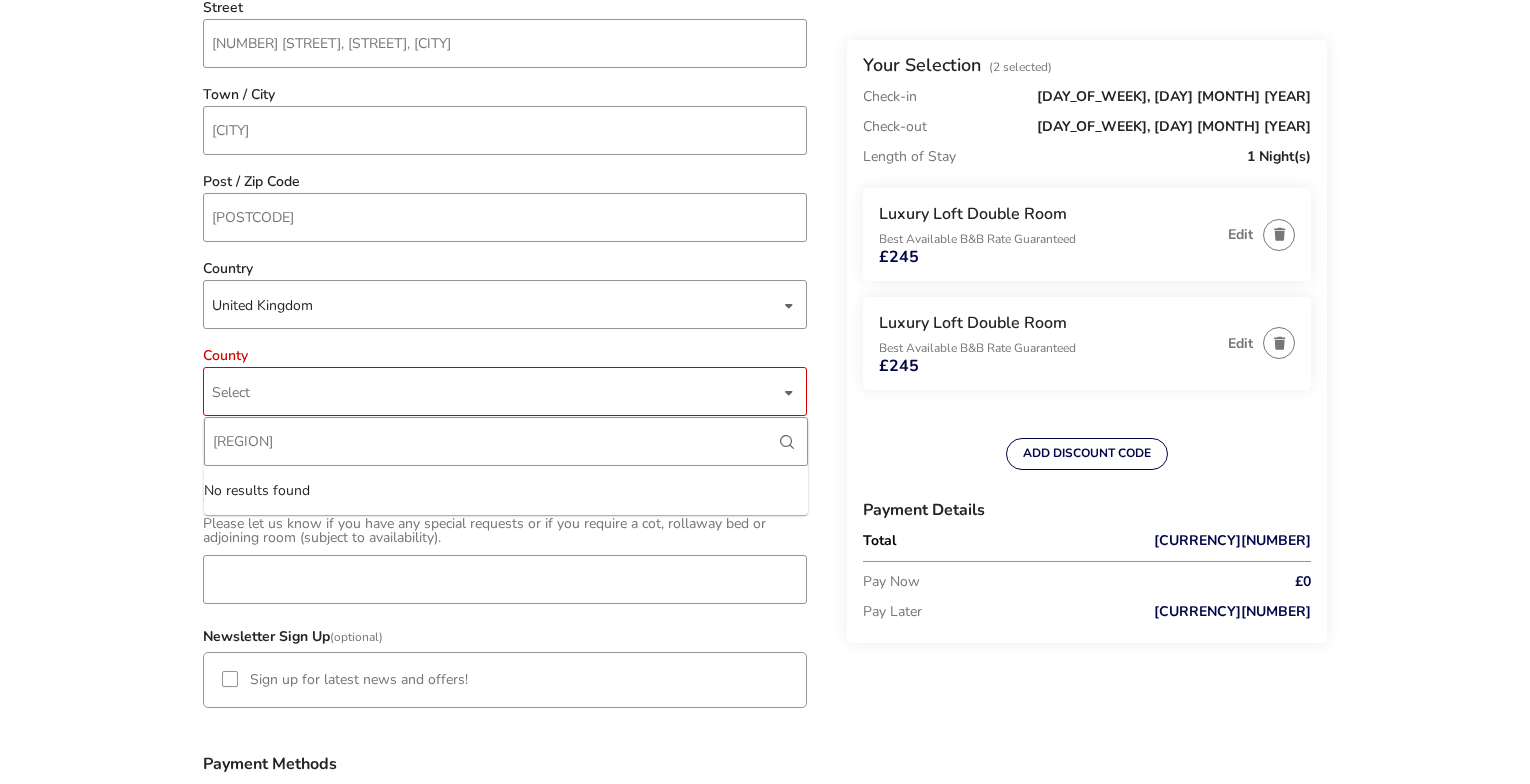 drag, startPoint x: 347, startPoint y: 455, endPoint x: 167, endPoint y: 430, distance: 181.72781 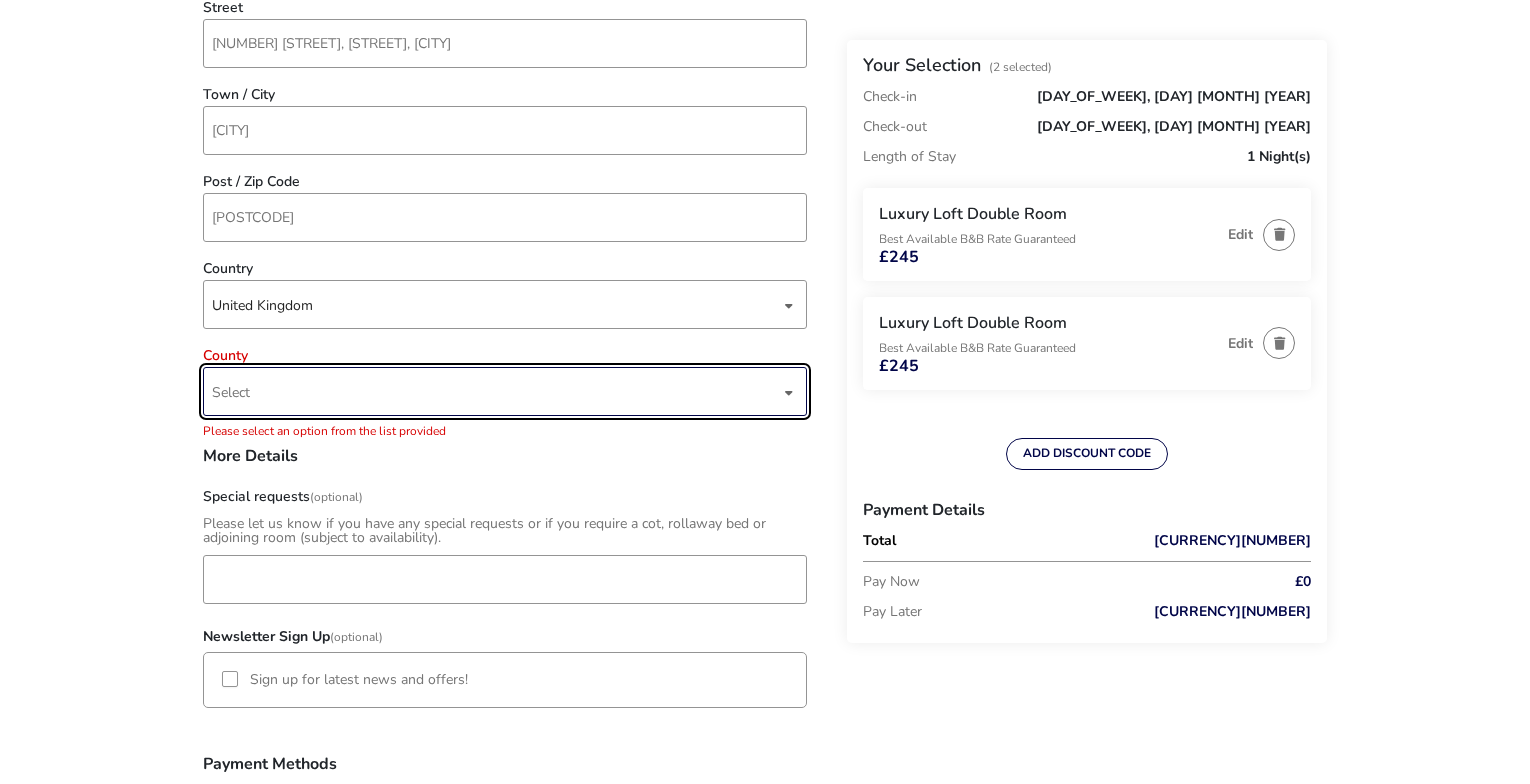 click on "Select" at bounding box center [496, 391] 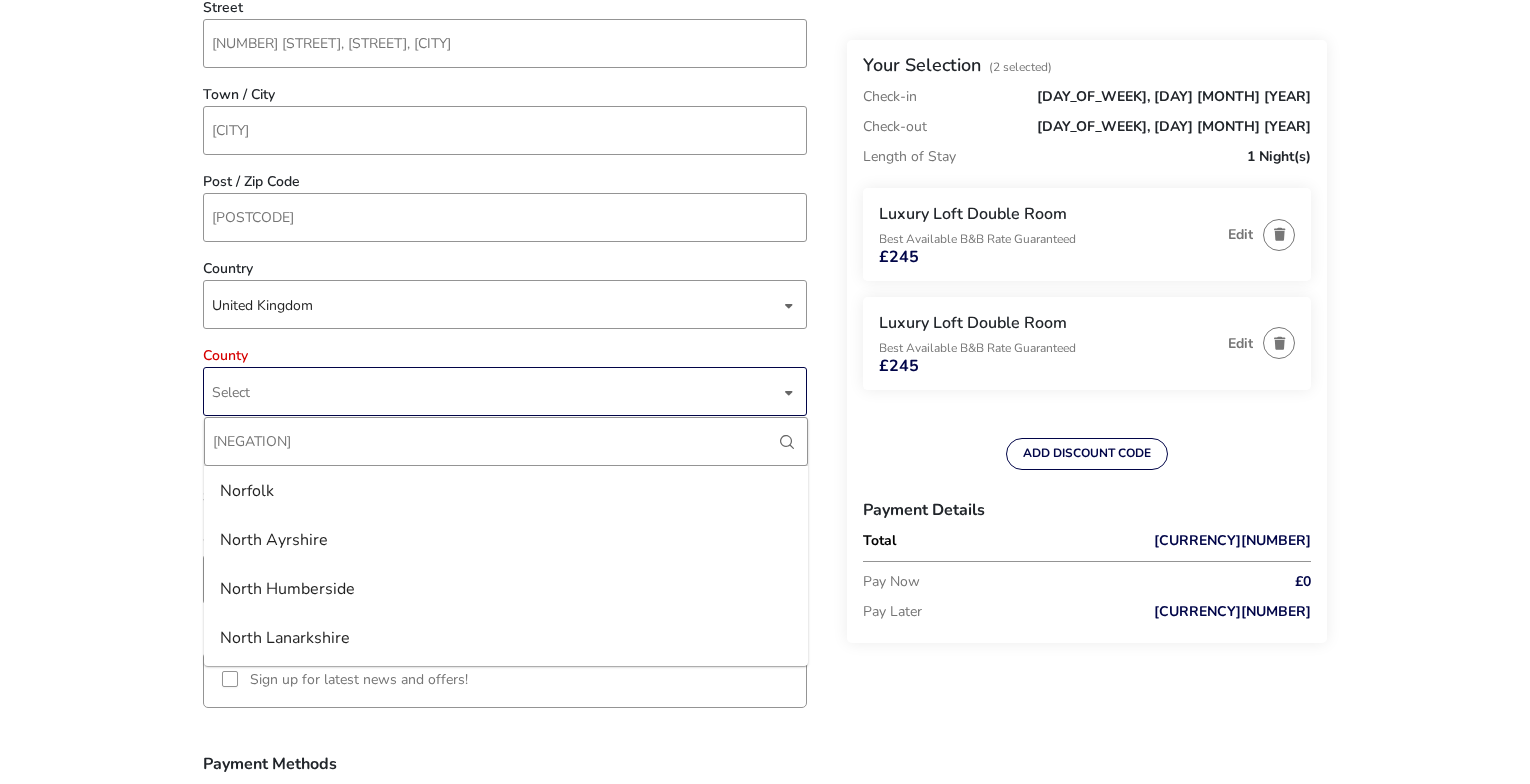 type on "n" 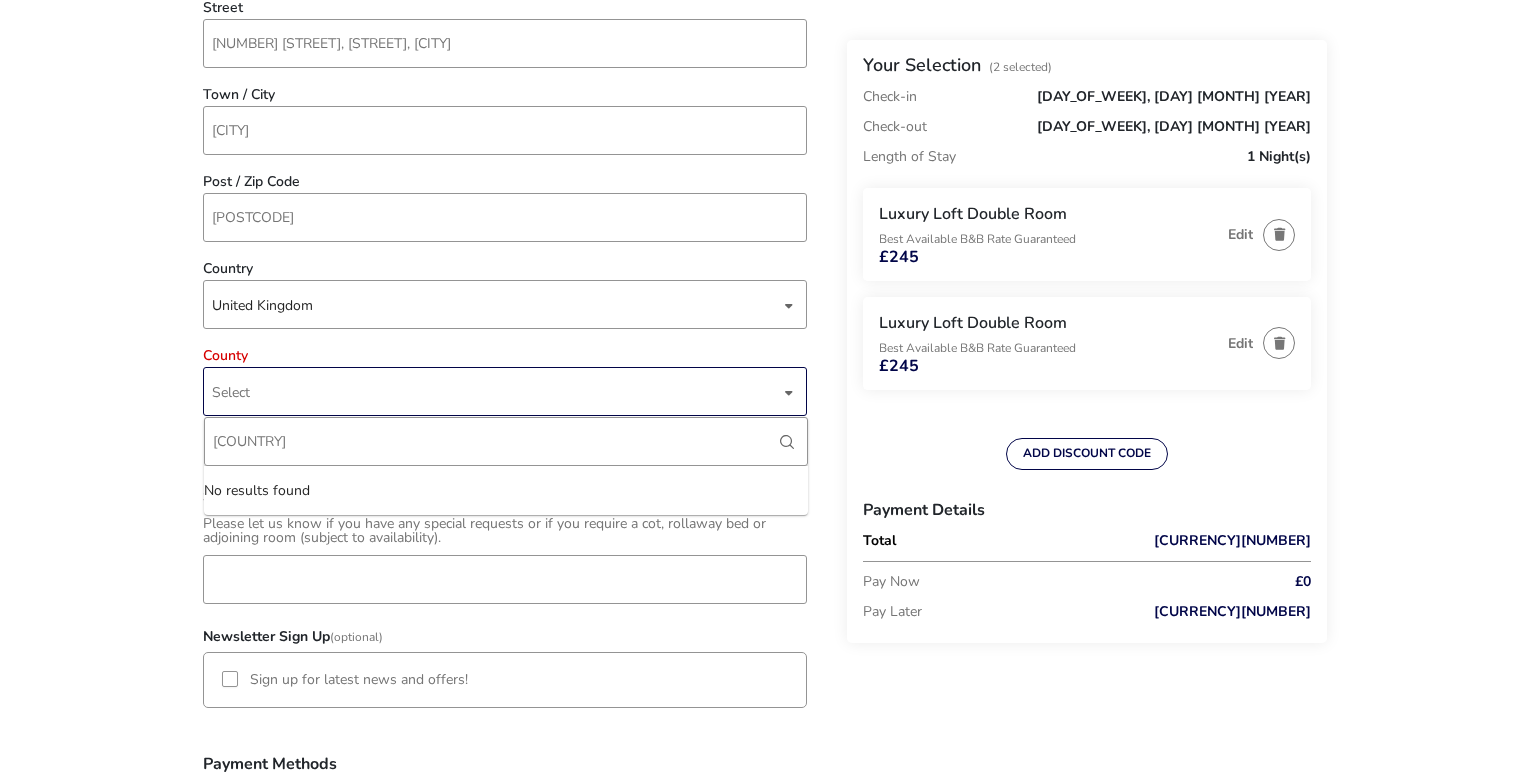 type on "uk" 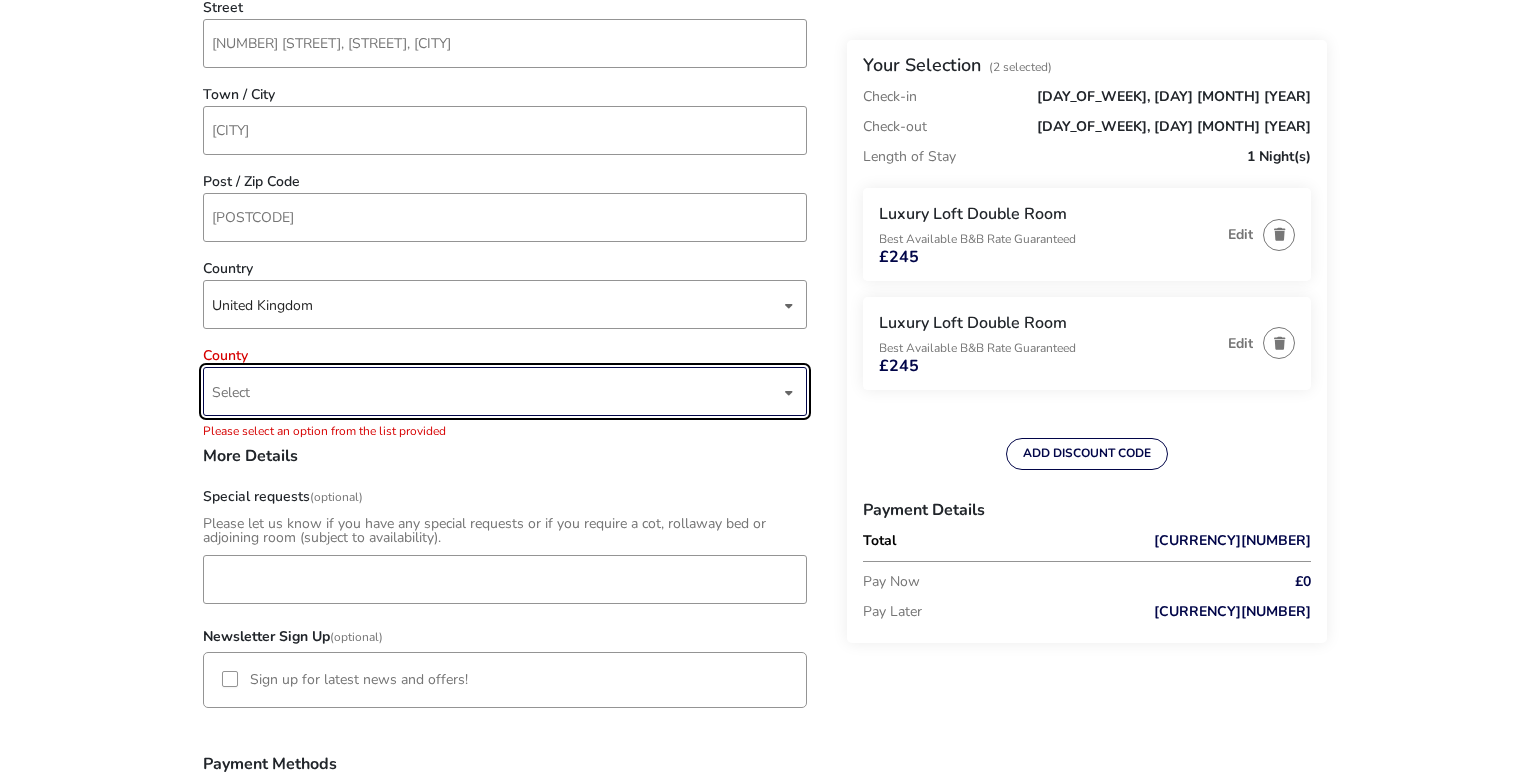 click at bounding box center [789, 392] 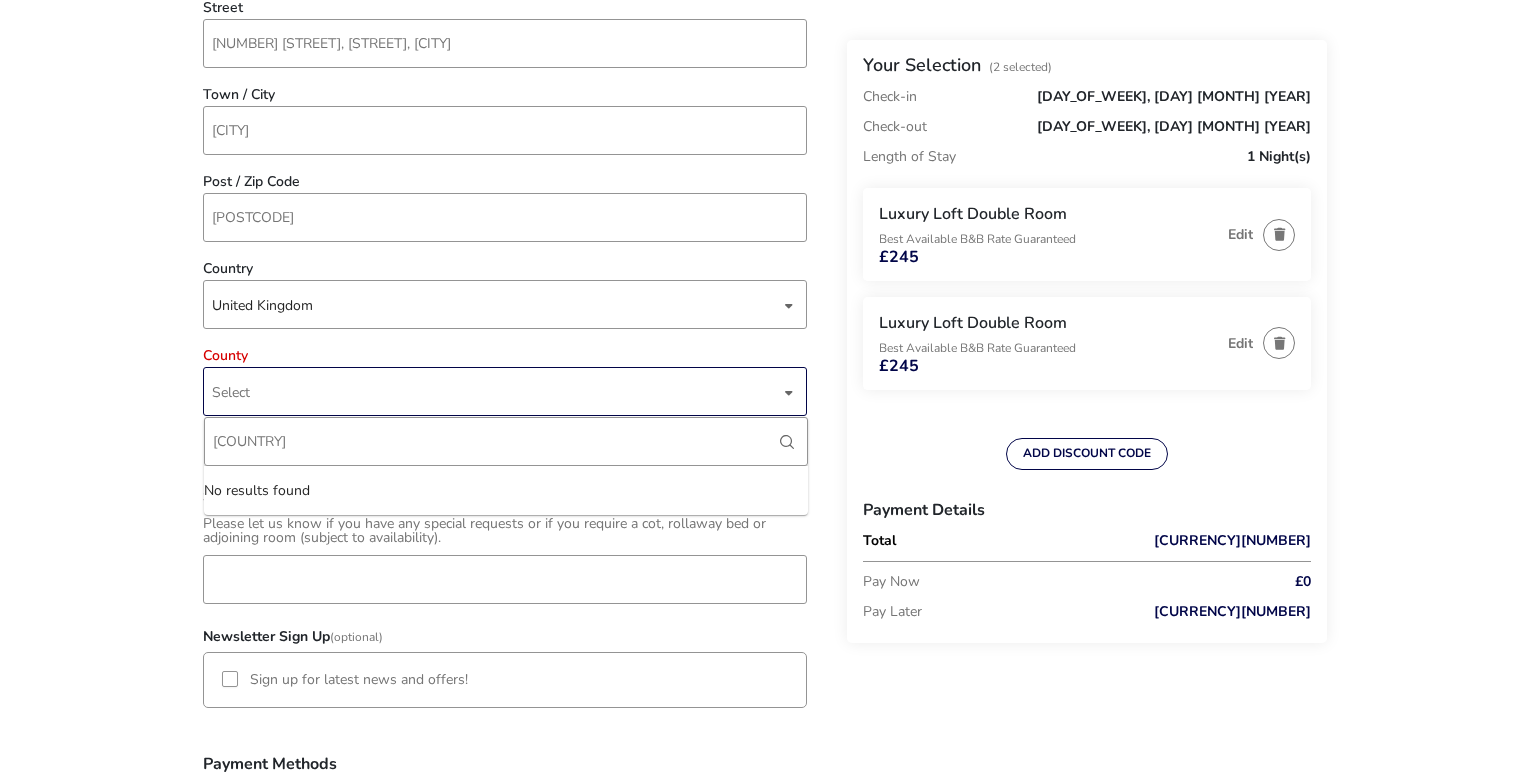 type on "u" 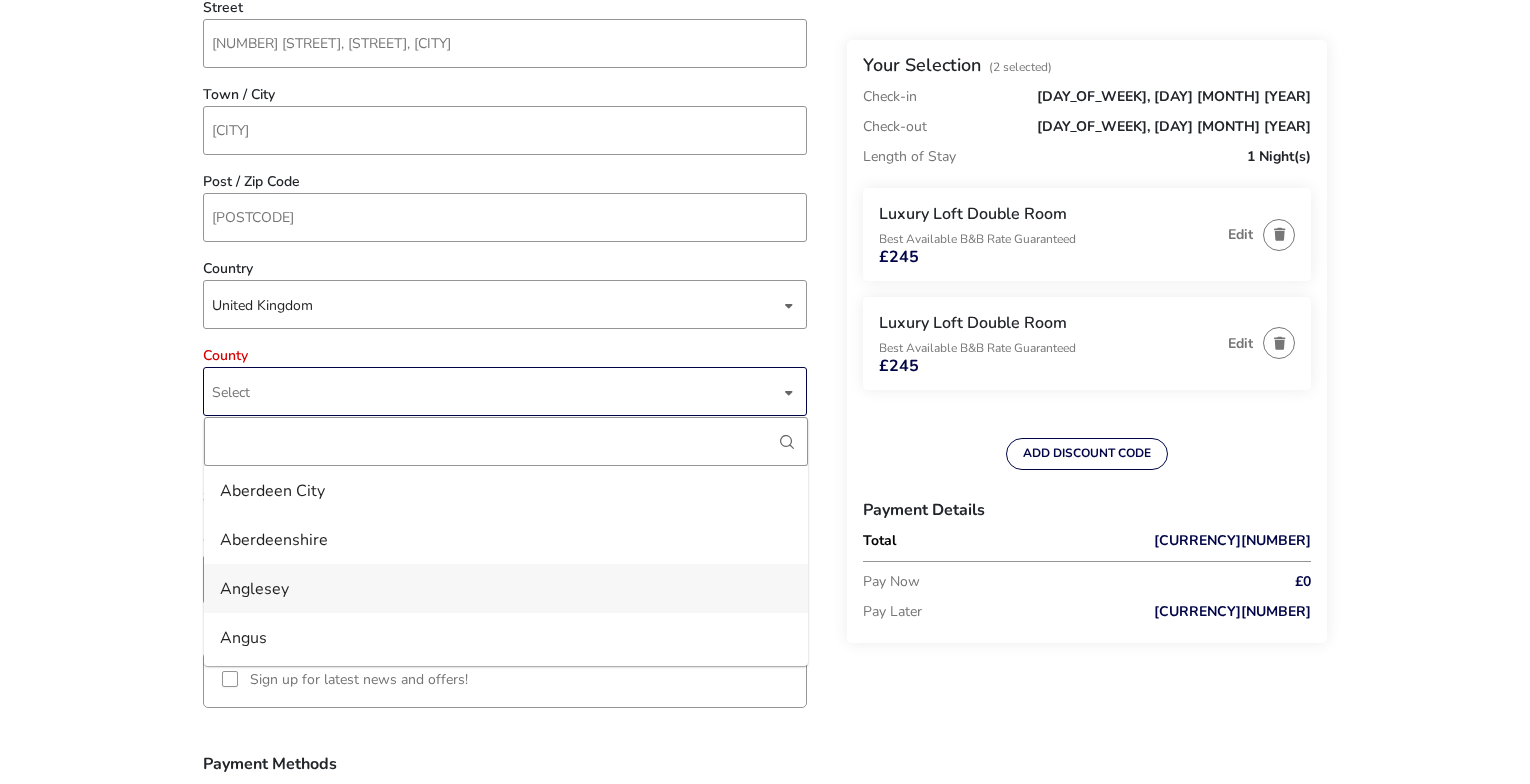 scroll, scrollTop: 100, scrollLeft: 0, axis: vertical 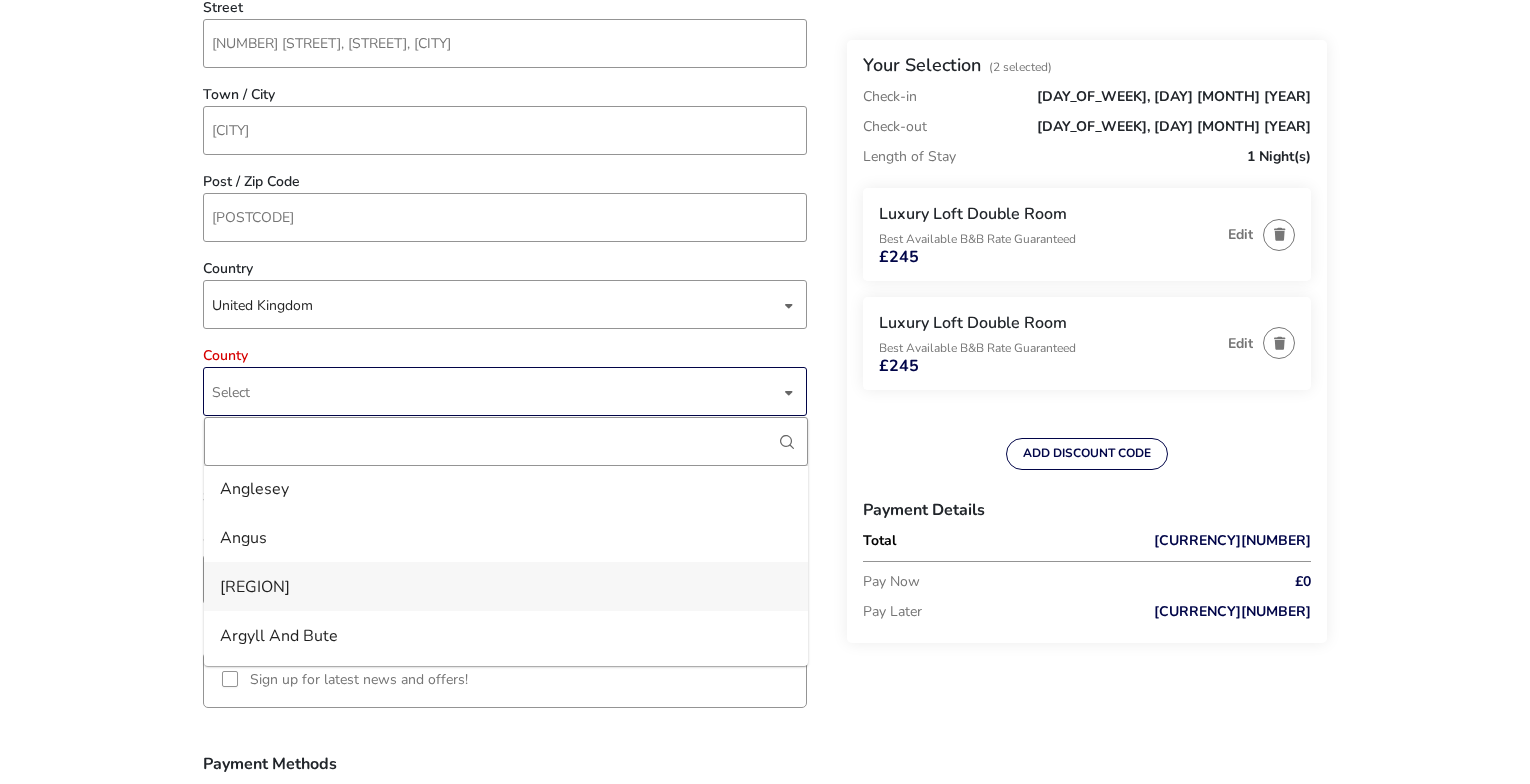 type 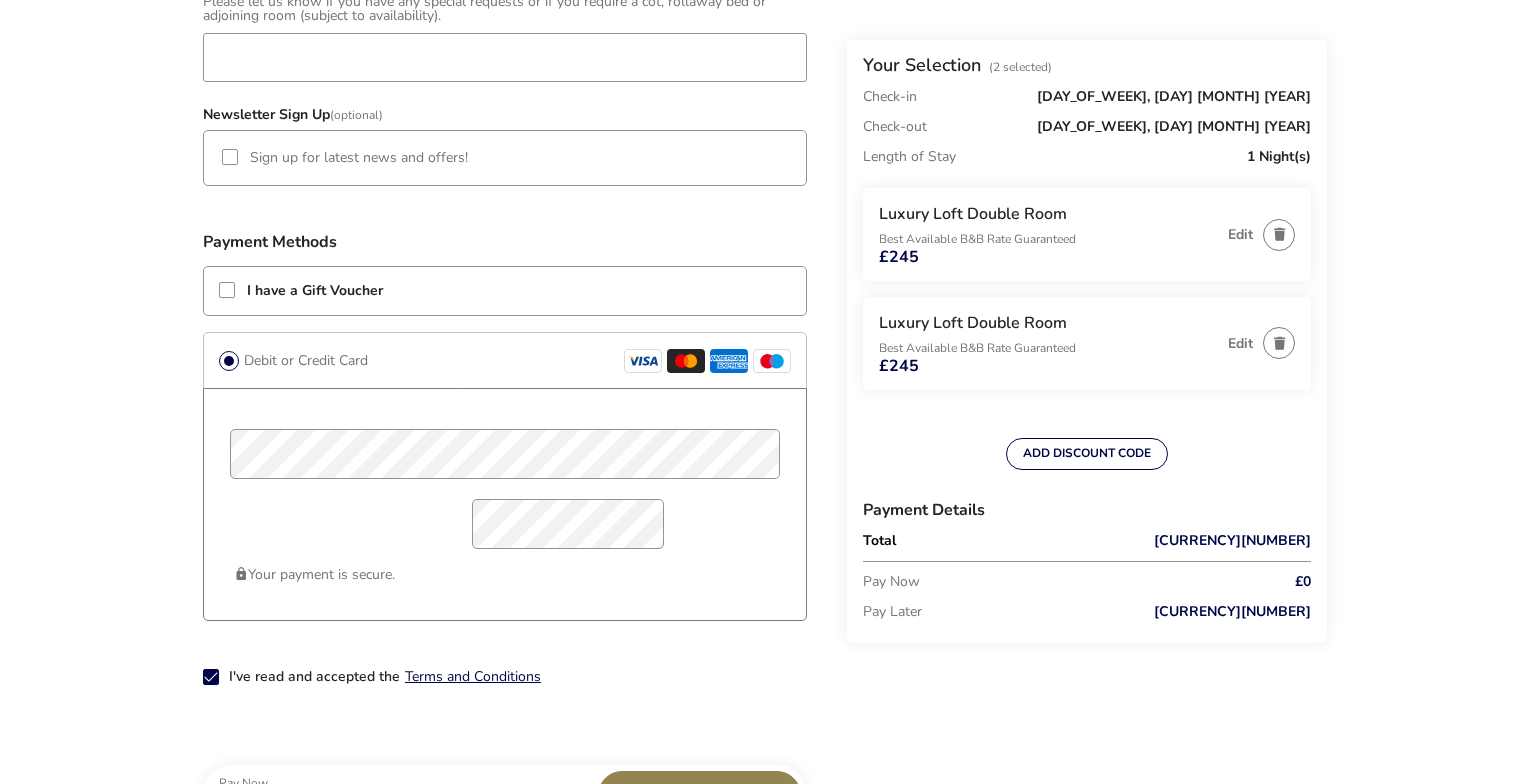 scroll, scrollTop: 1582, scrollLeft: 0, axis: vertical 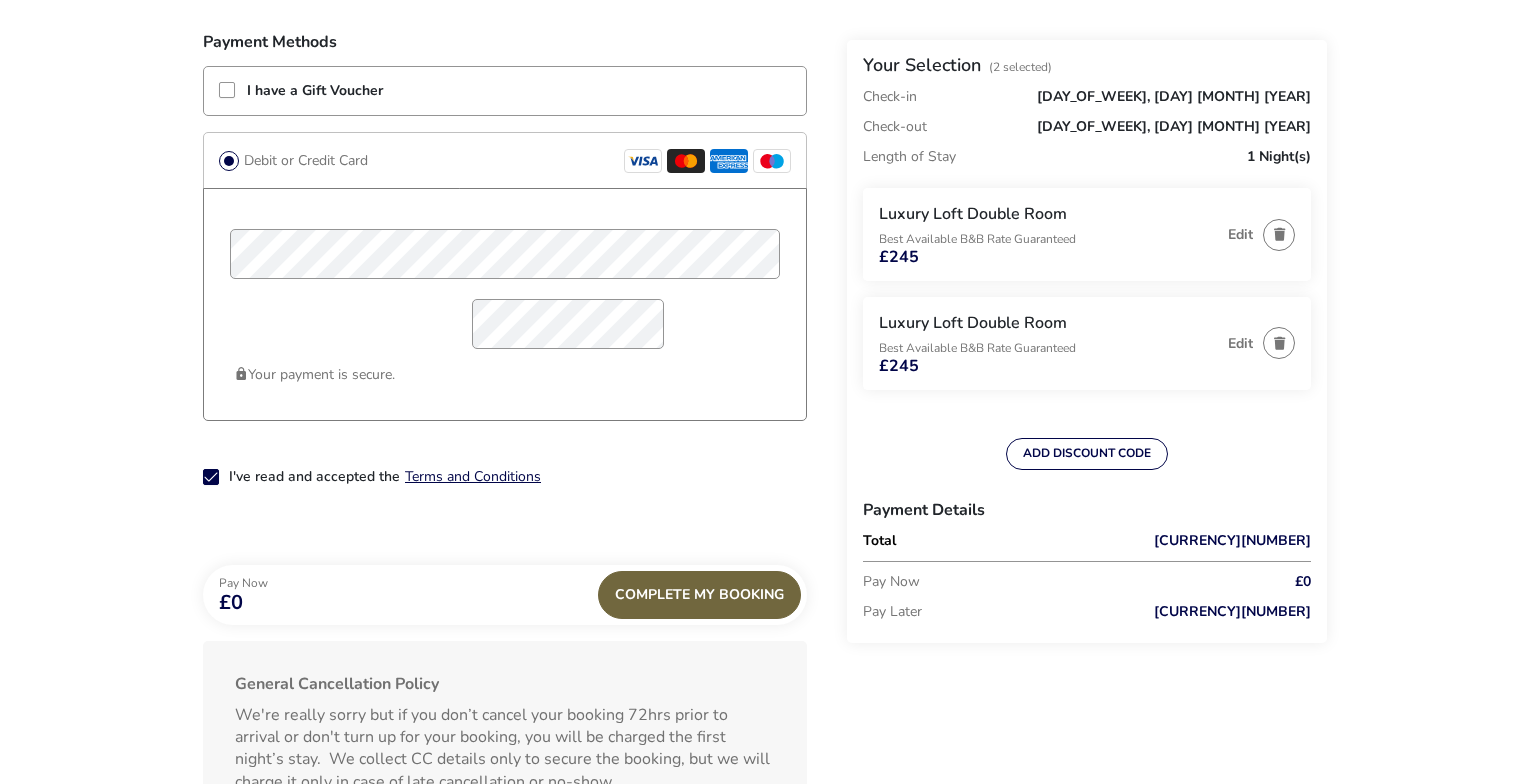 click on "Complete My Booking" at bounding box center [699, 595] 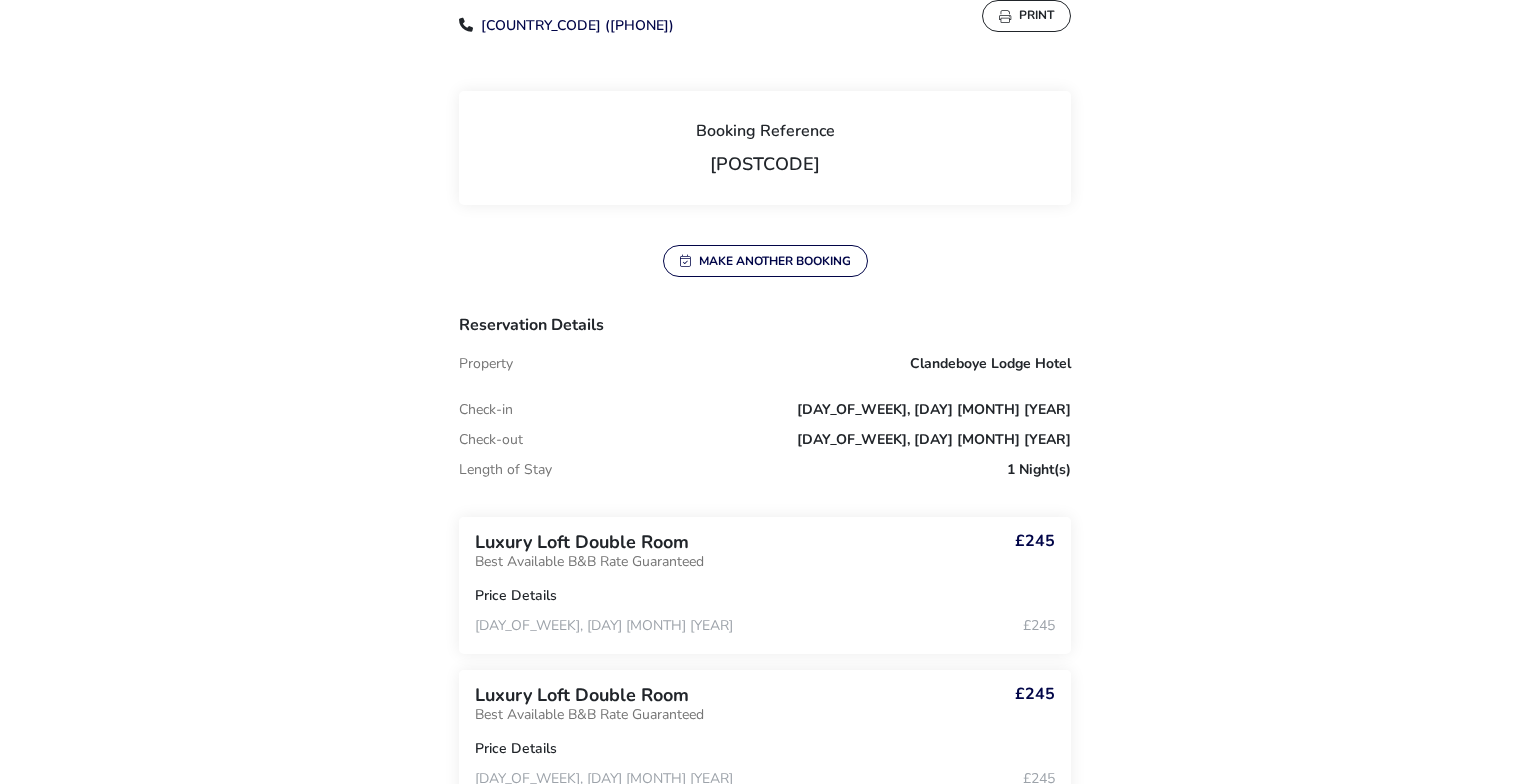 scroll, scrollTop: 0, scrollLeft: 0, axis: both 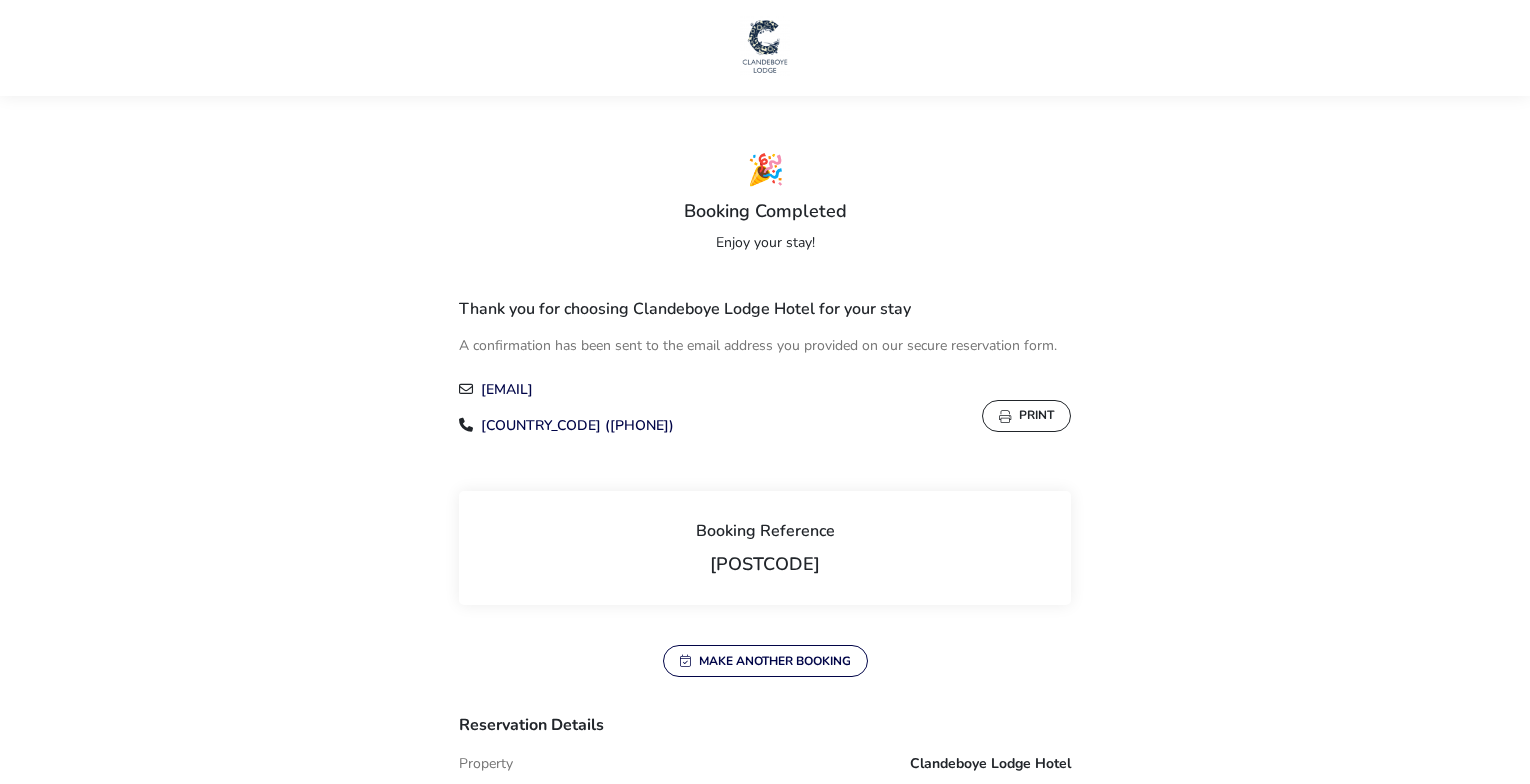 click at bounding box center [765, 46] 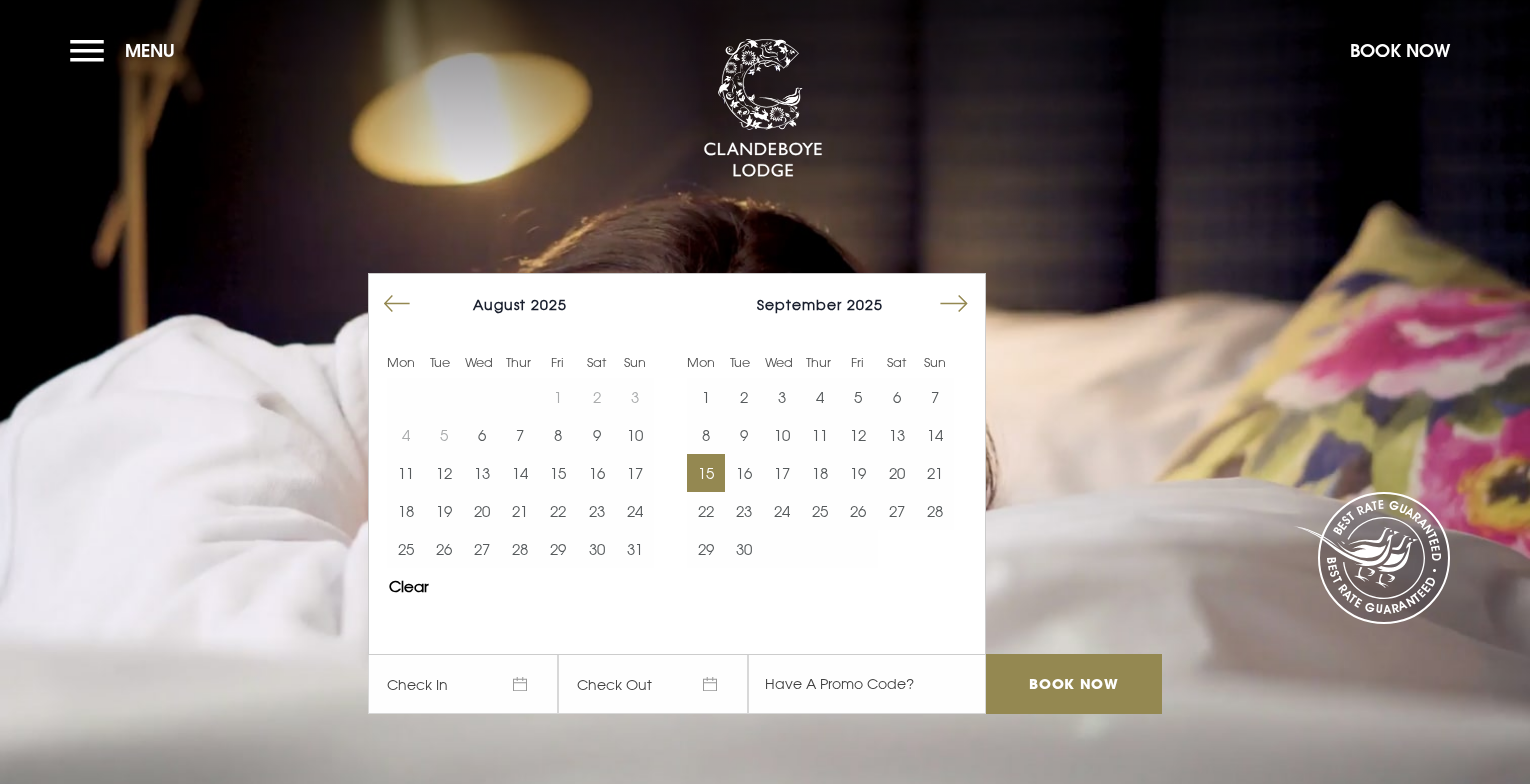 scroll, scrollTop: 0, scrollLeft: 0, axis: both 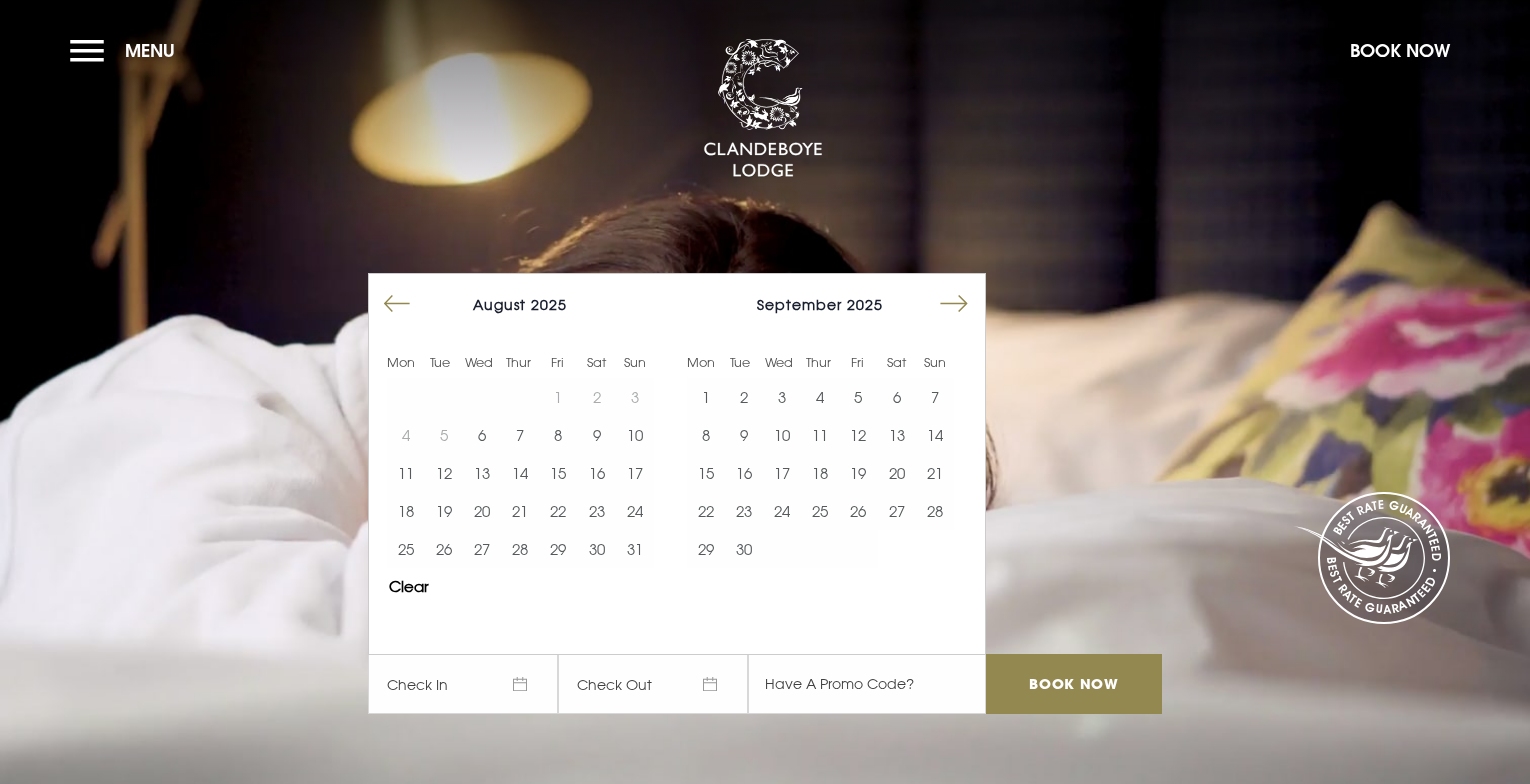 click at bounding box center (954, 304) 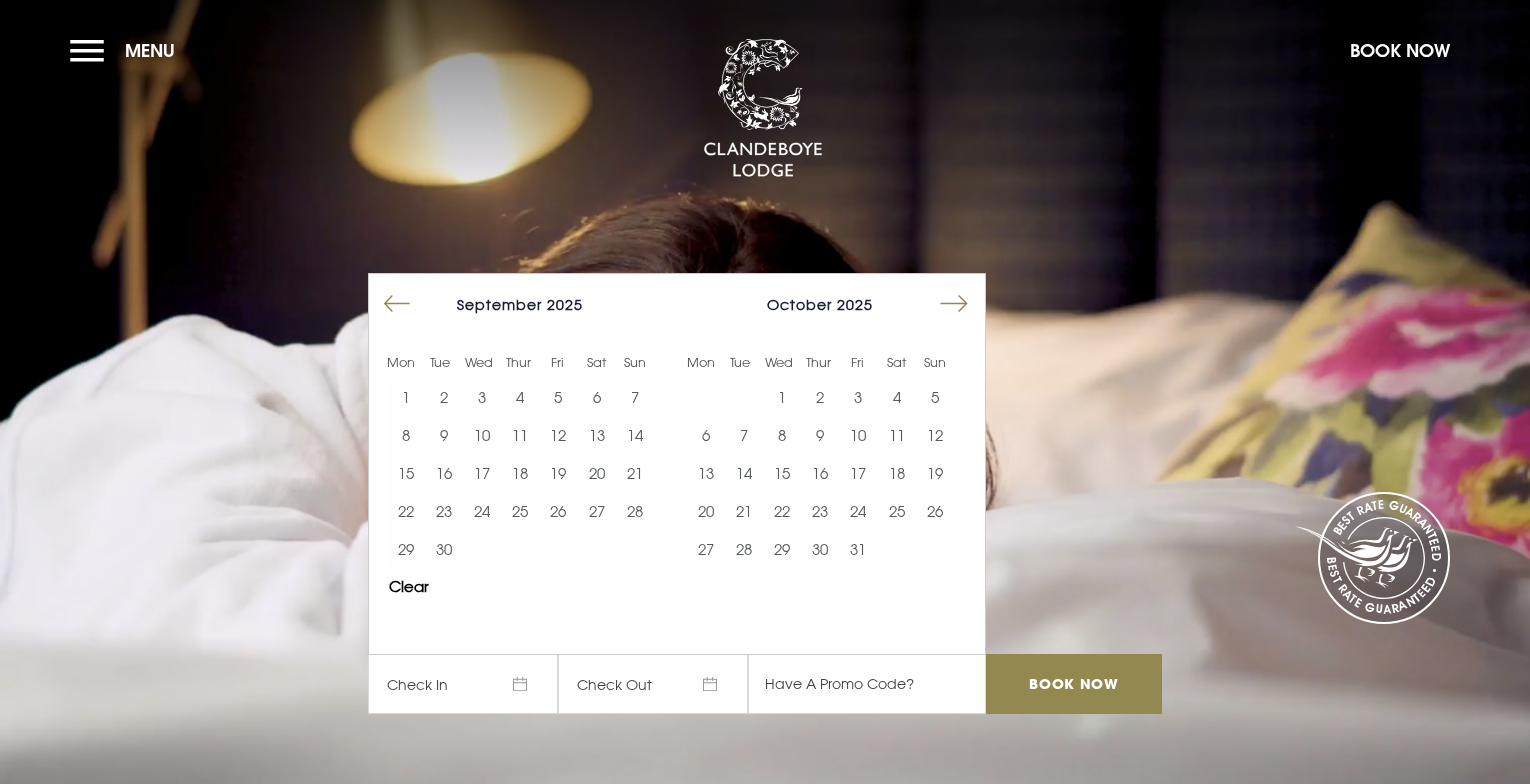click at bounding box center (954, 304) 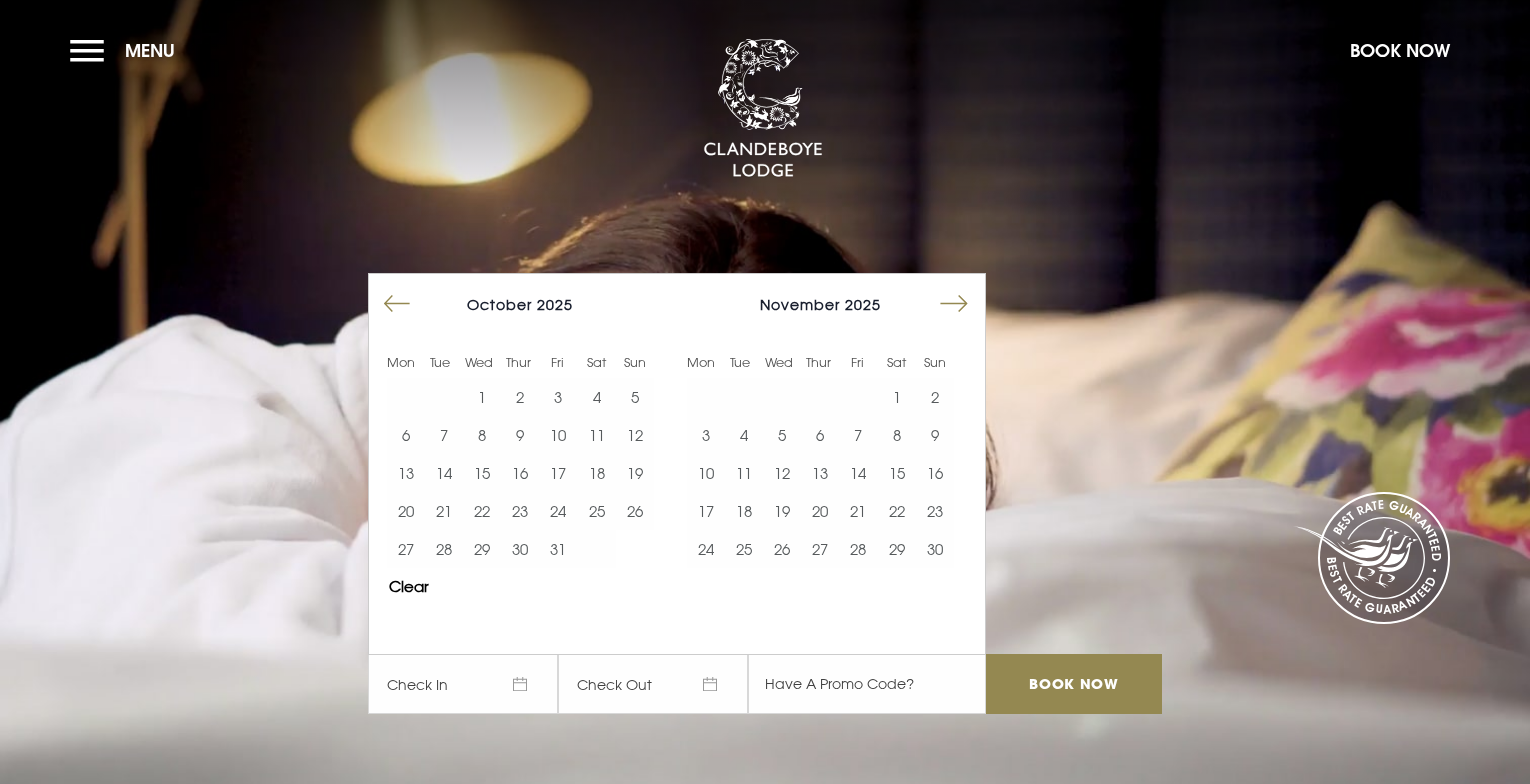 click at bounding box center [954, 304] 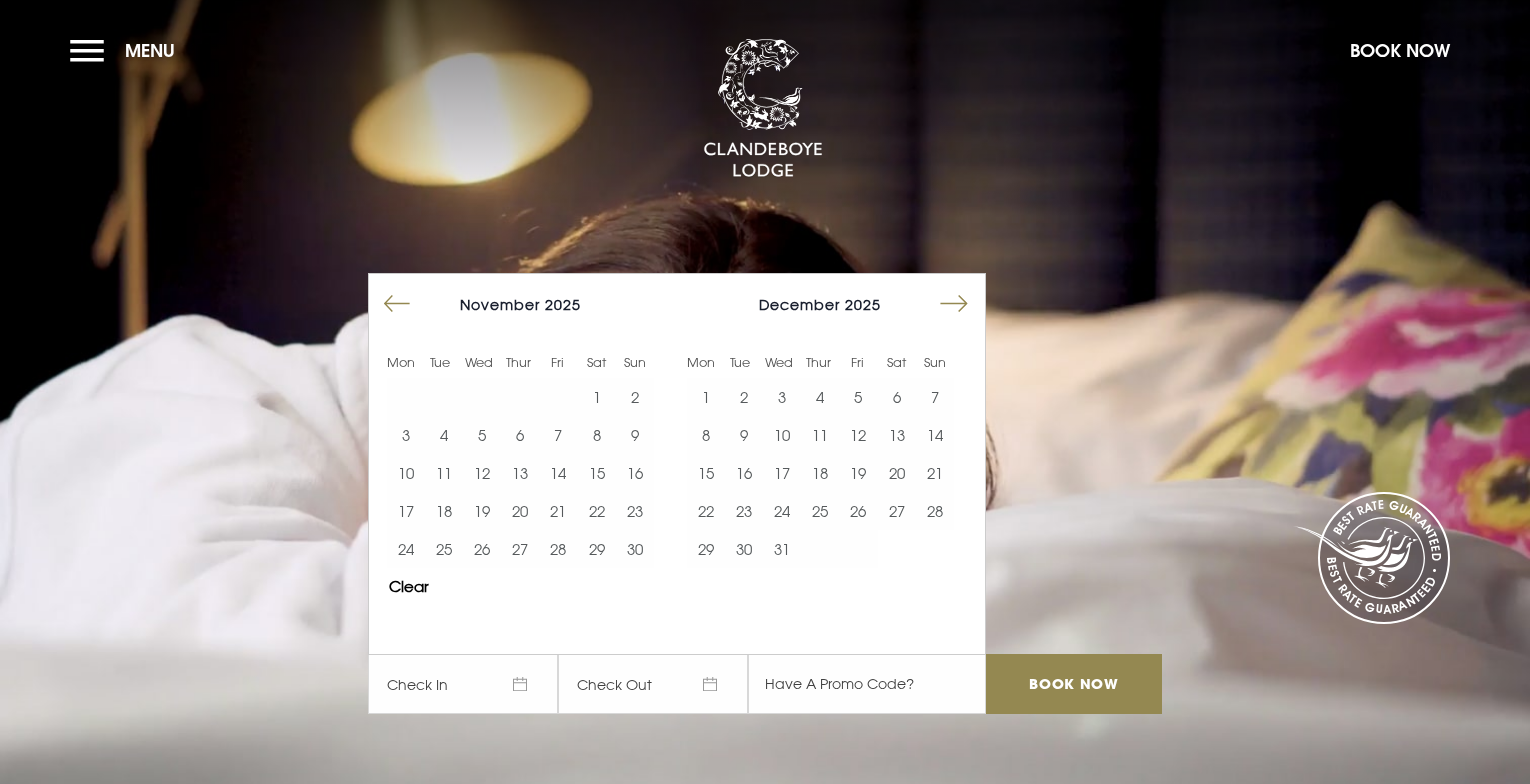 click at bounding box center (954, 304) 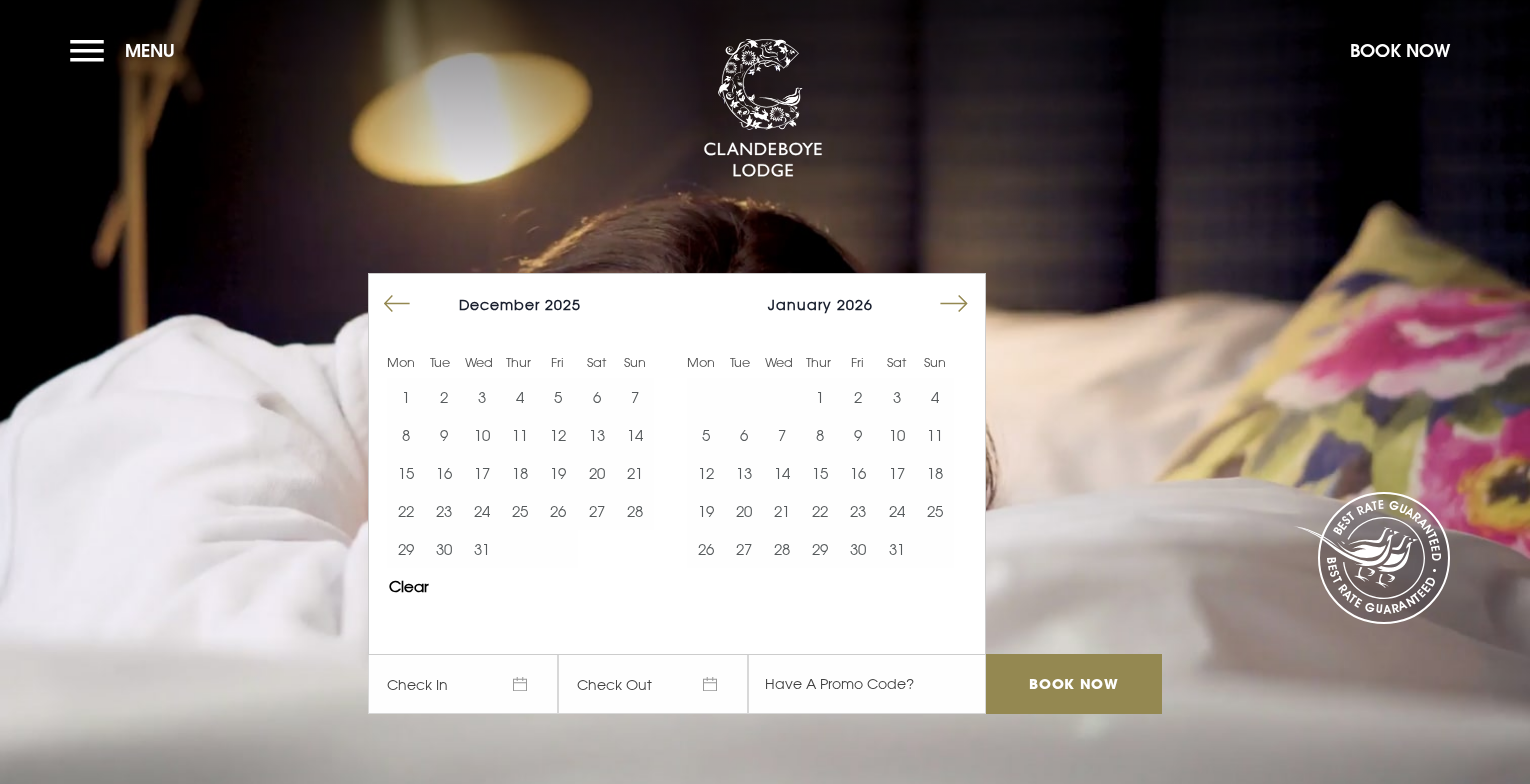 click at bounding box center [954, 304] 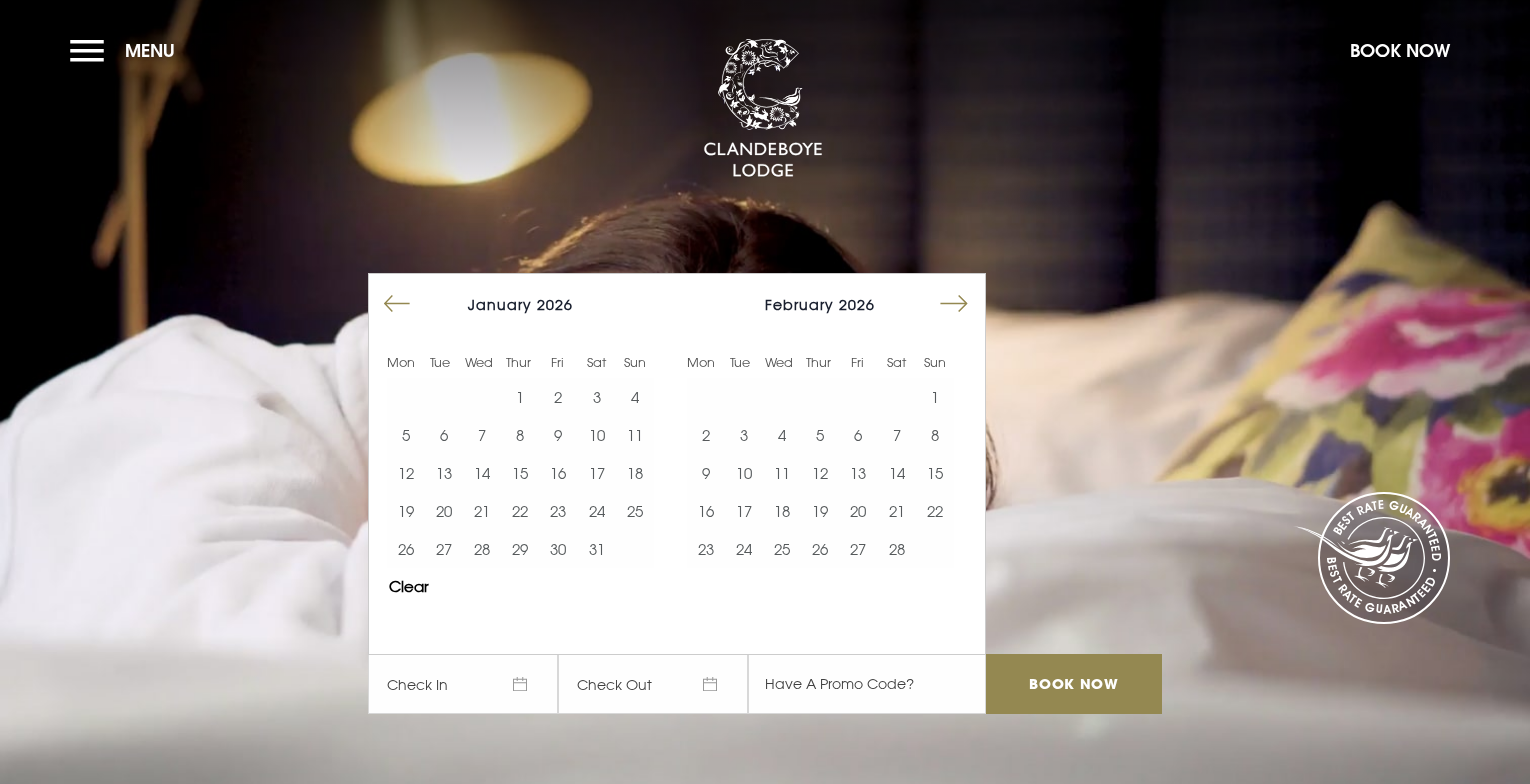 click at bounding box center [954, 304] 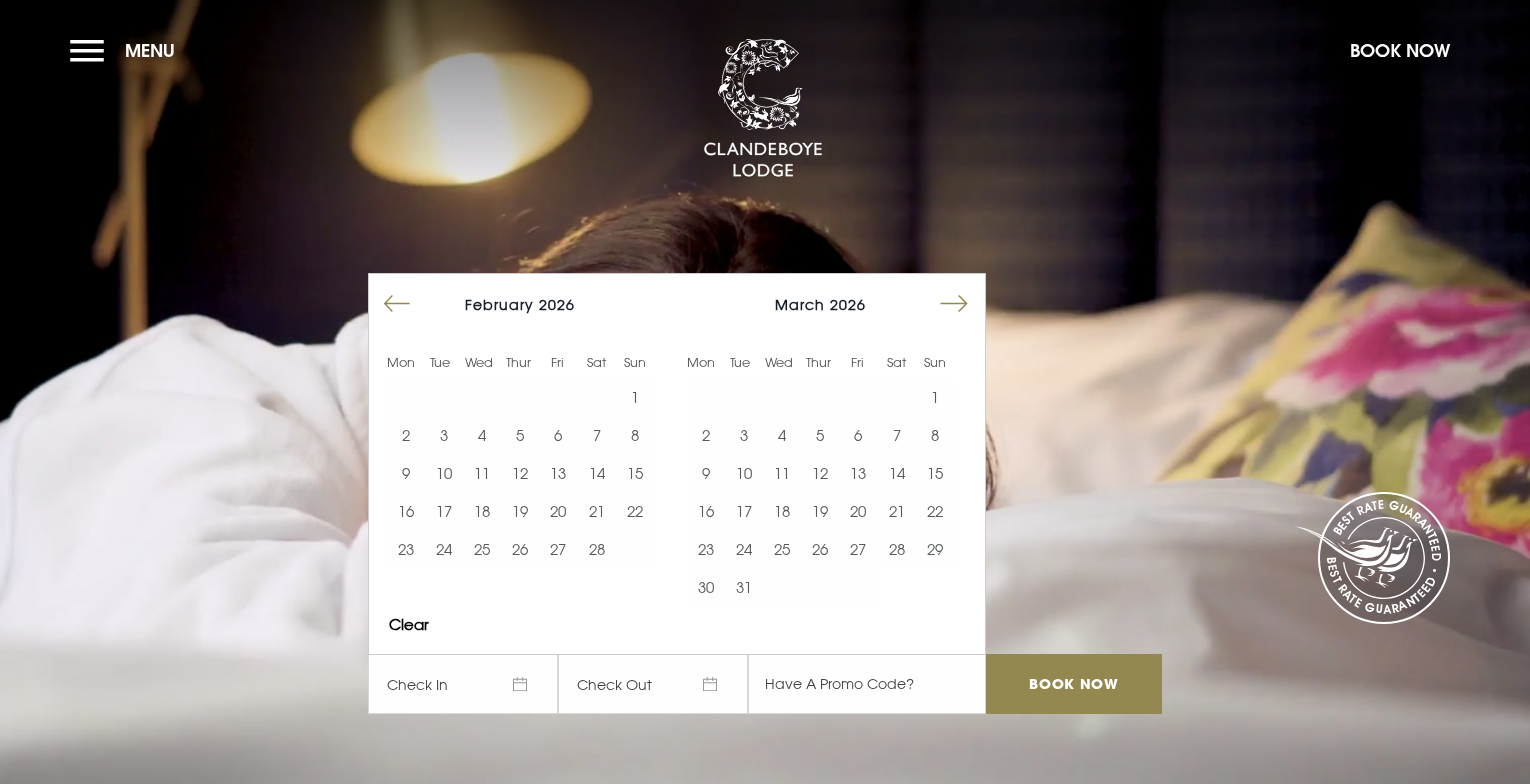 click at bounding box center (954, 304) 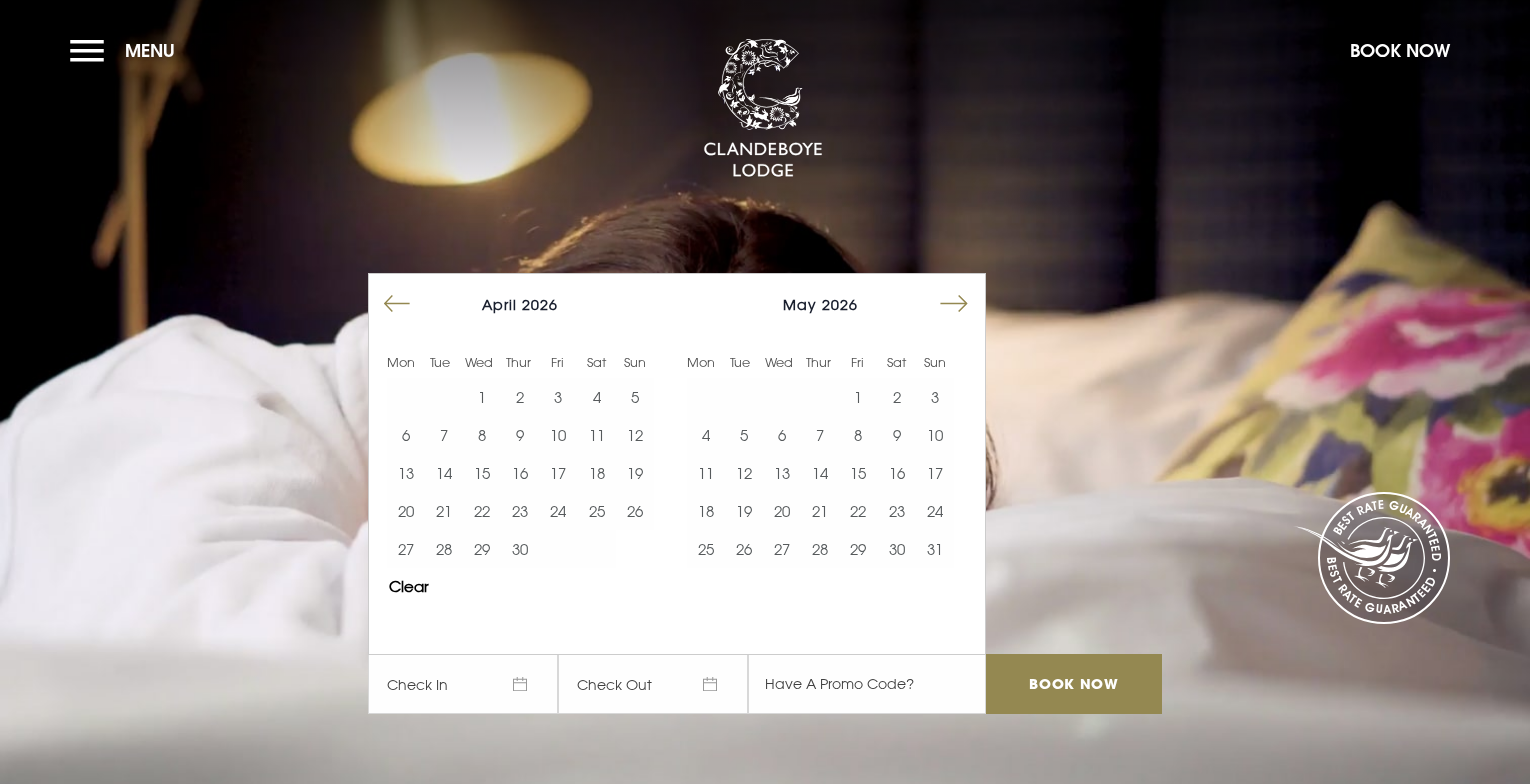 click at bounding box center (954, 304) 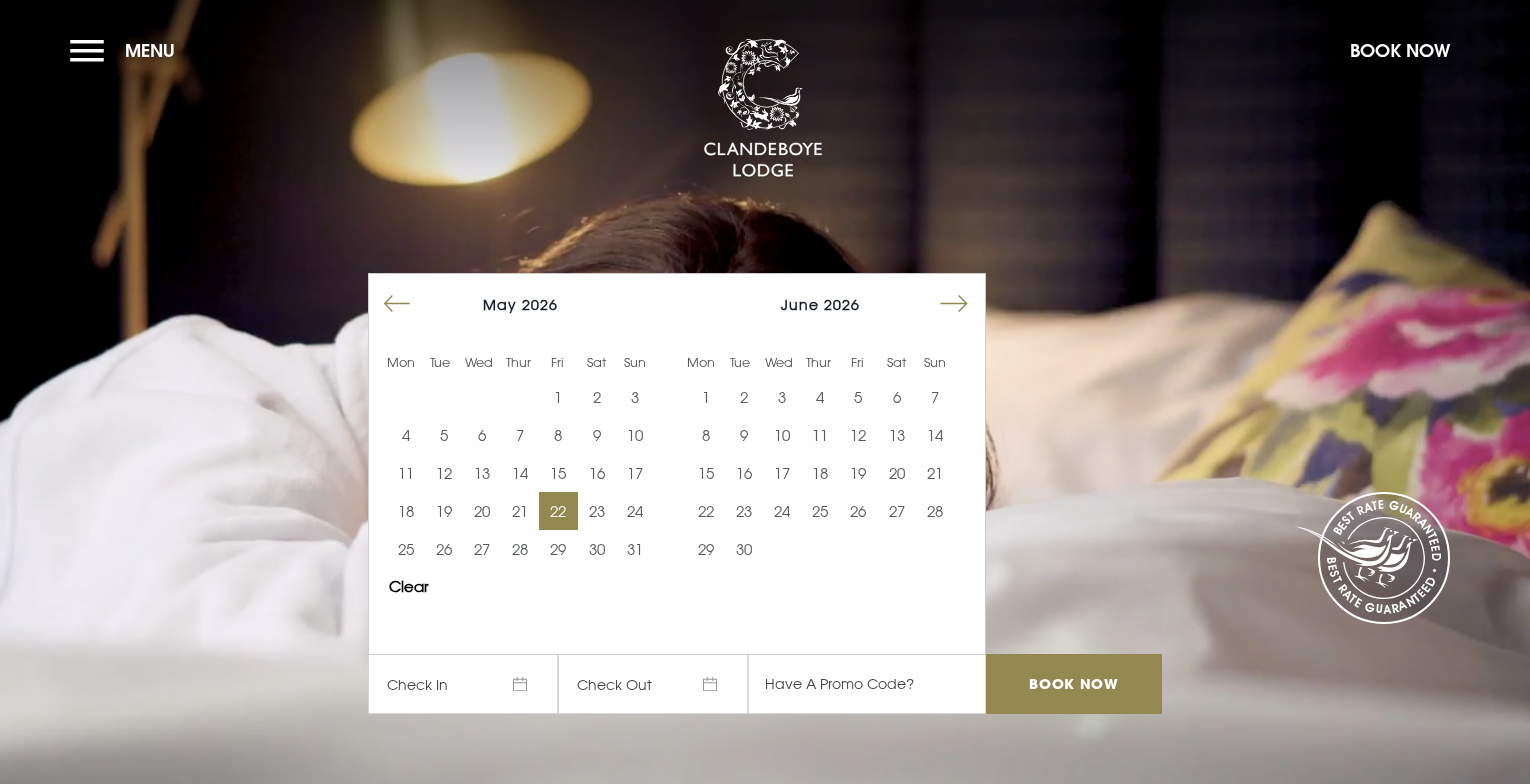 click on "22" at bounding box center [558, 511] 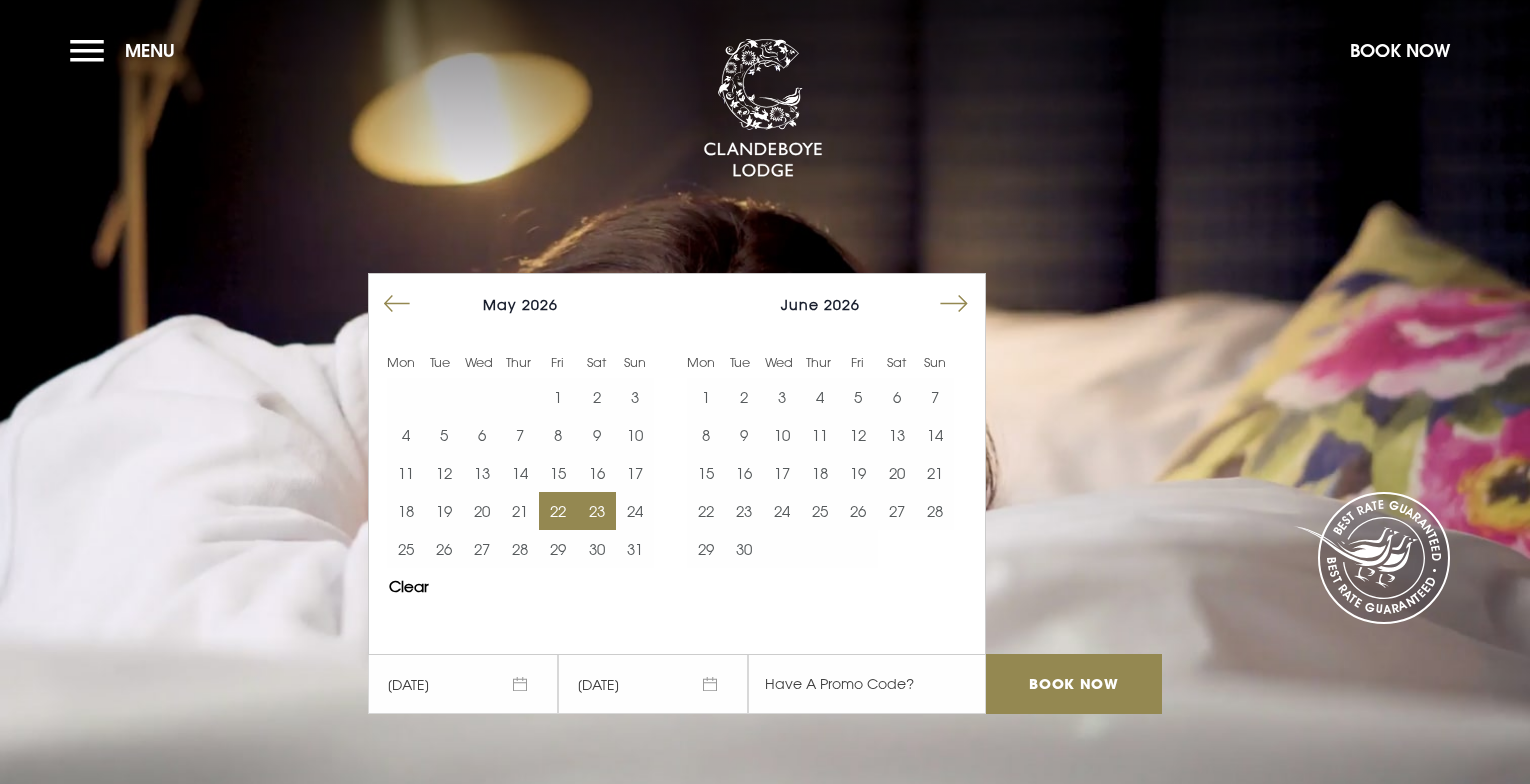 click on "23" at bounding box center (597, 511) 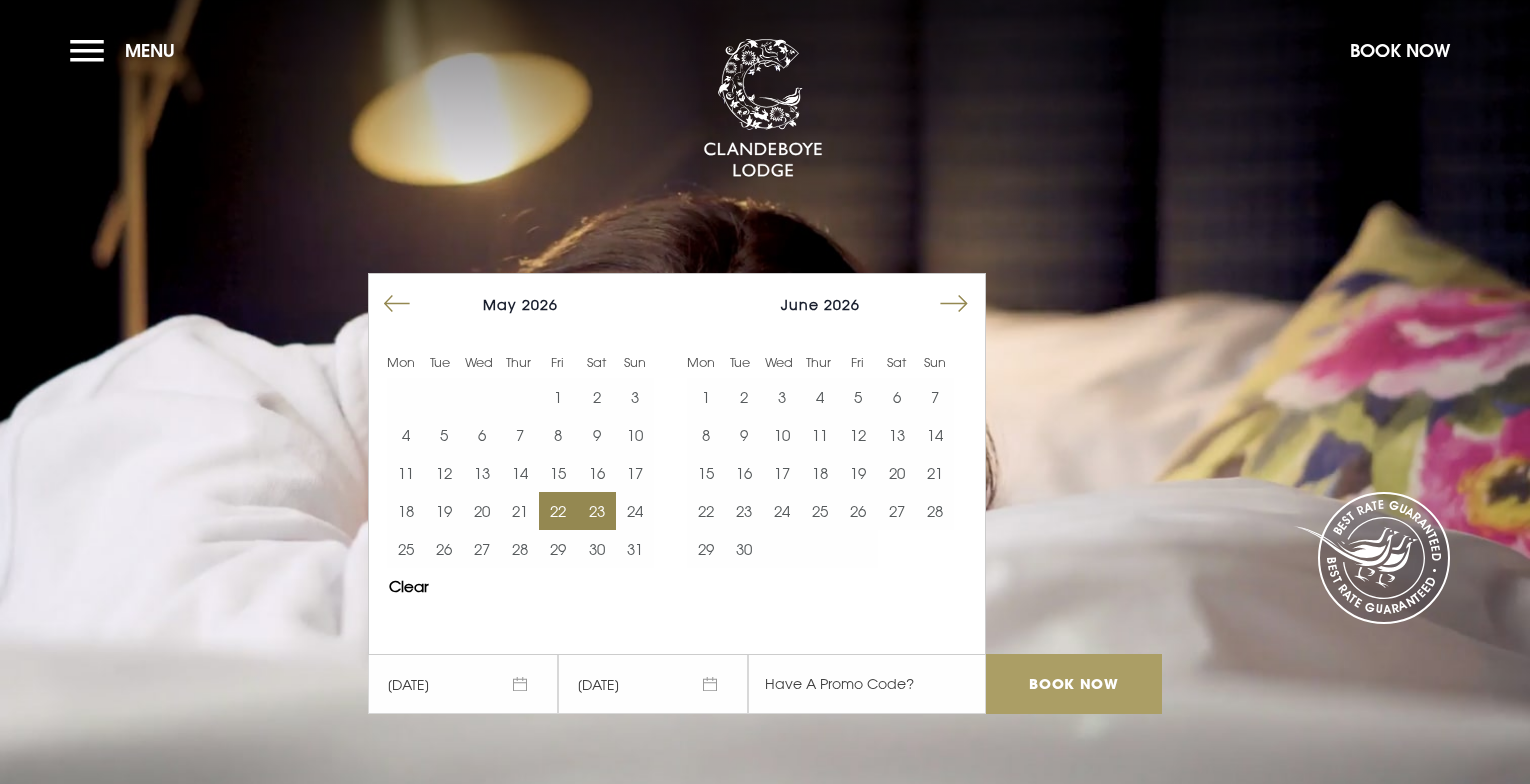 click on "Book Now" at bounding box center (1074, 684) 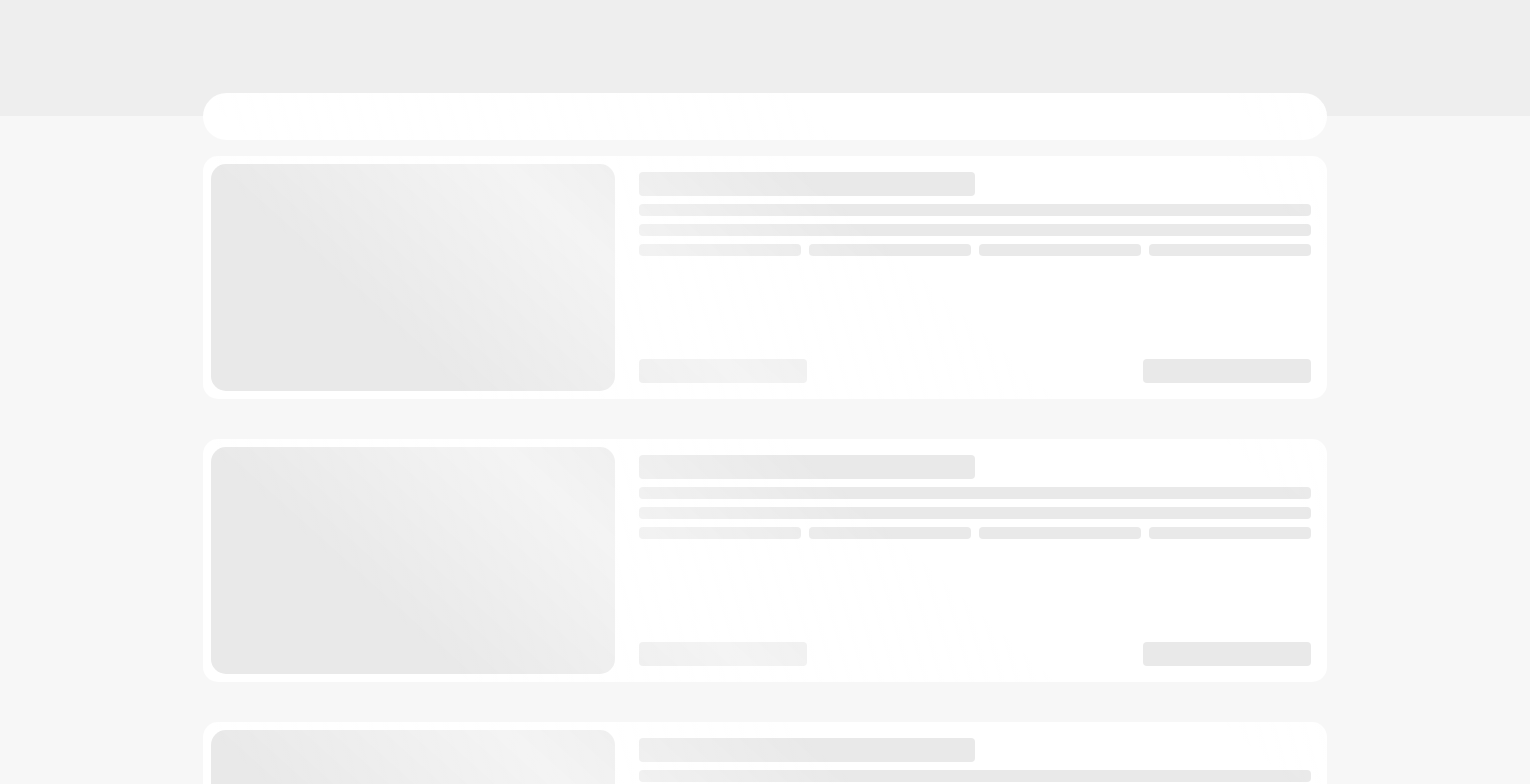scroll, scrollTop: 0, scrollLeft: 0, axis: both 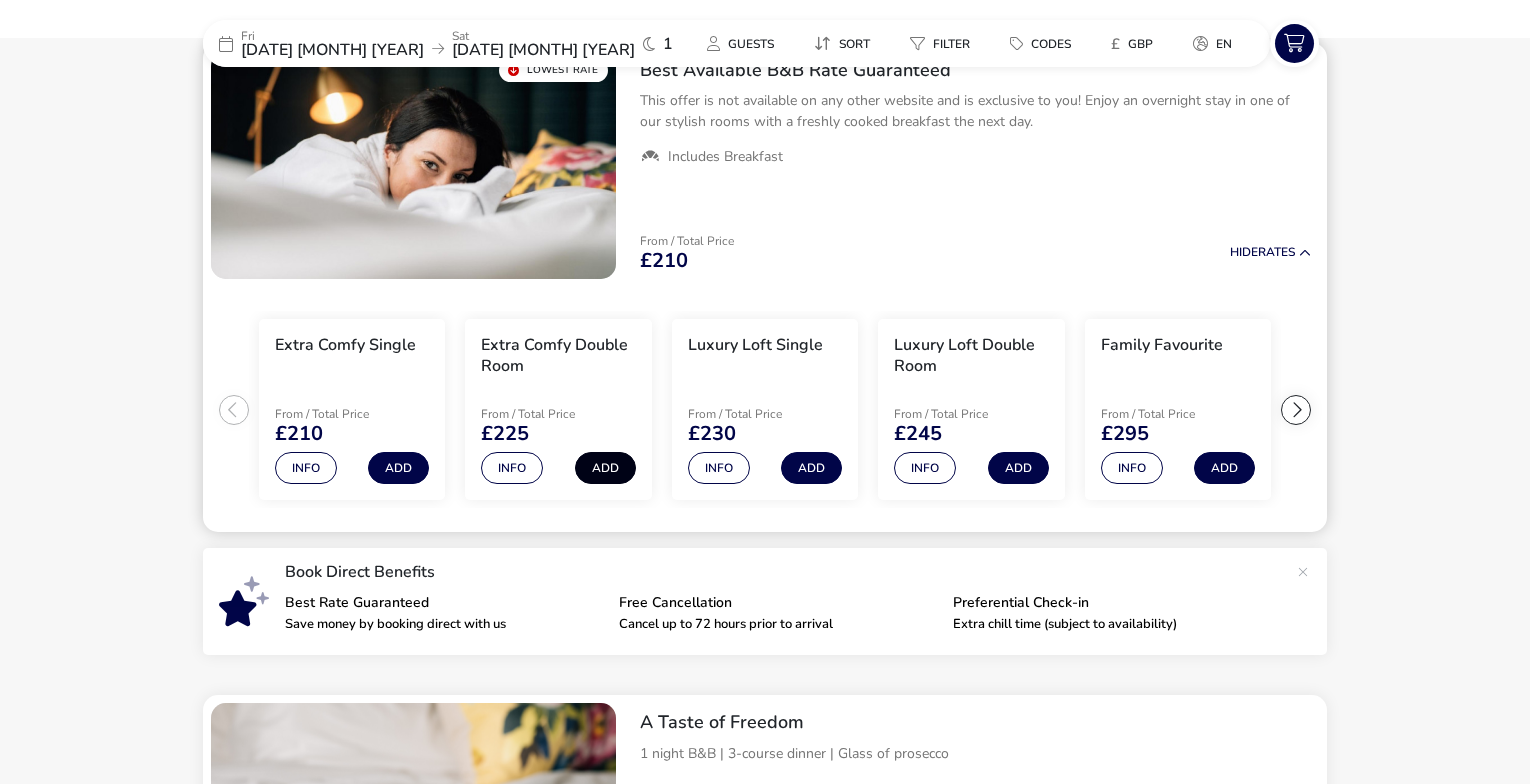 click on "Add" at bounding box center [605, 468] 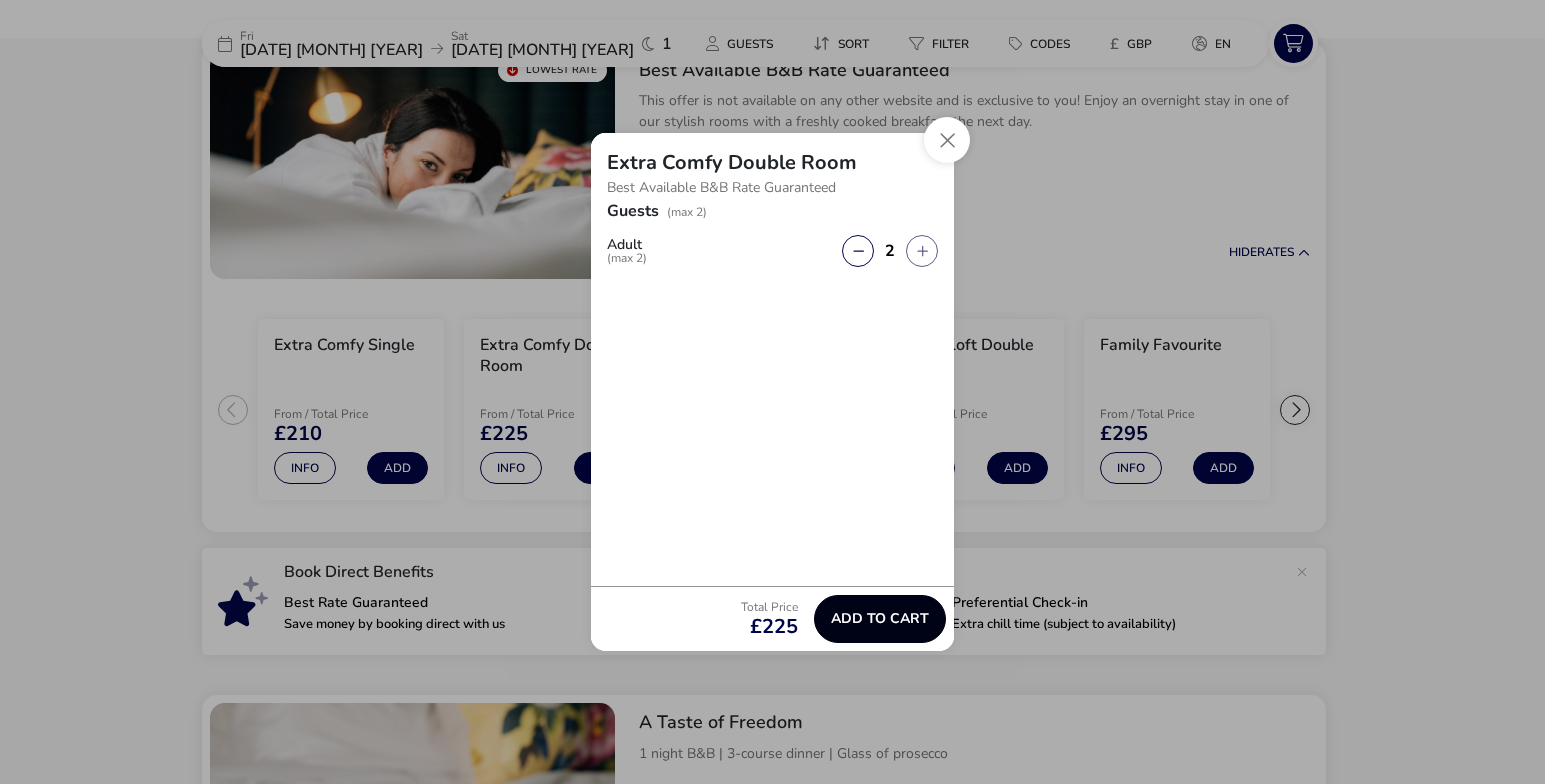 click on "Add to cart" at bounding box center [880, 618] 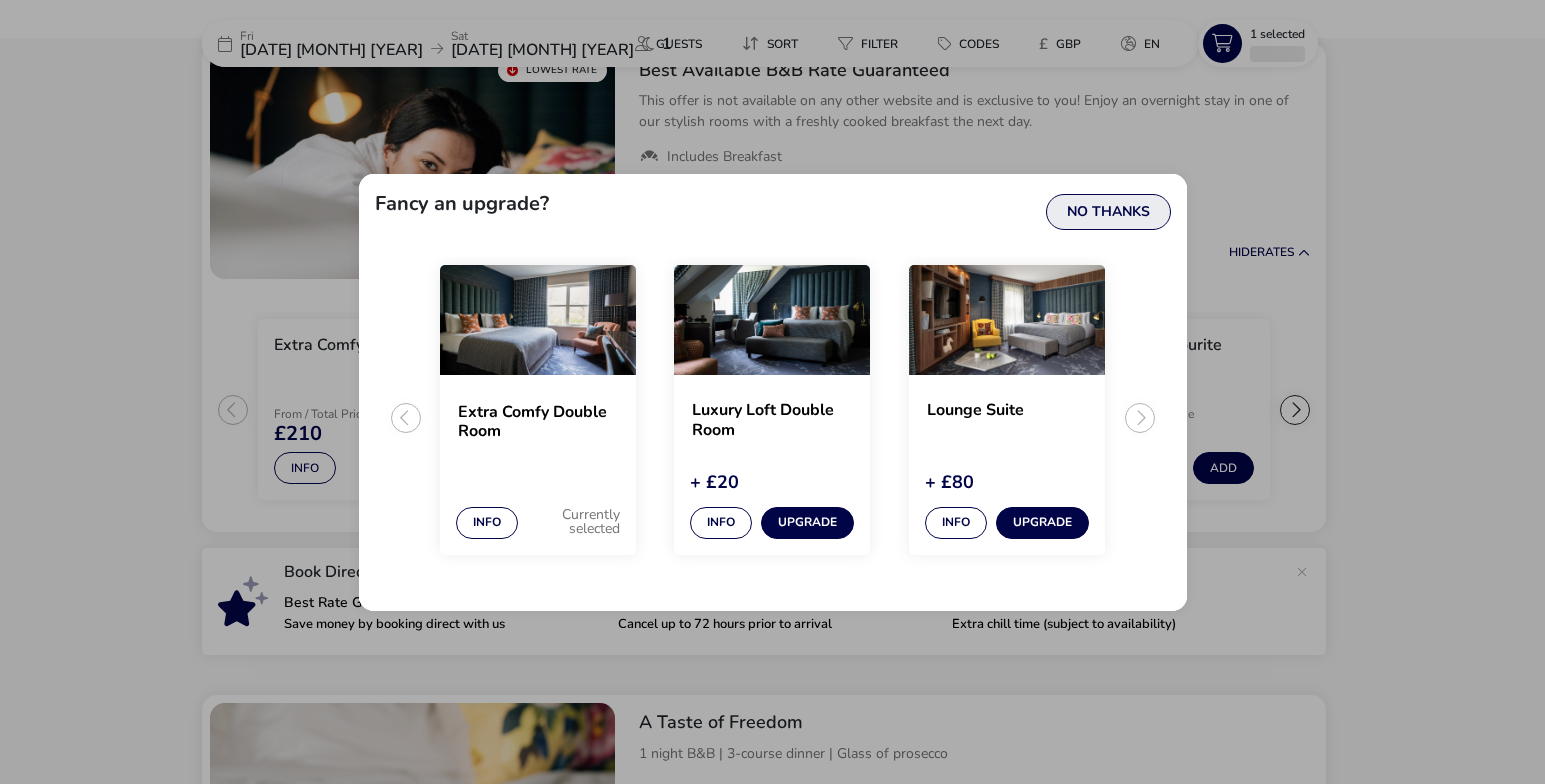 click on "No Thanks" at bounding box center (1108, 212) 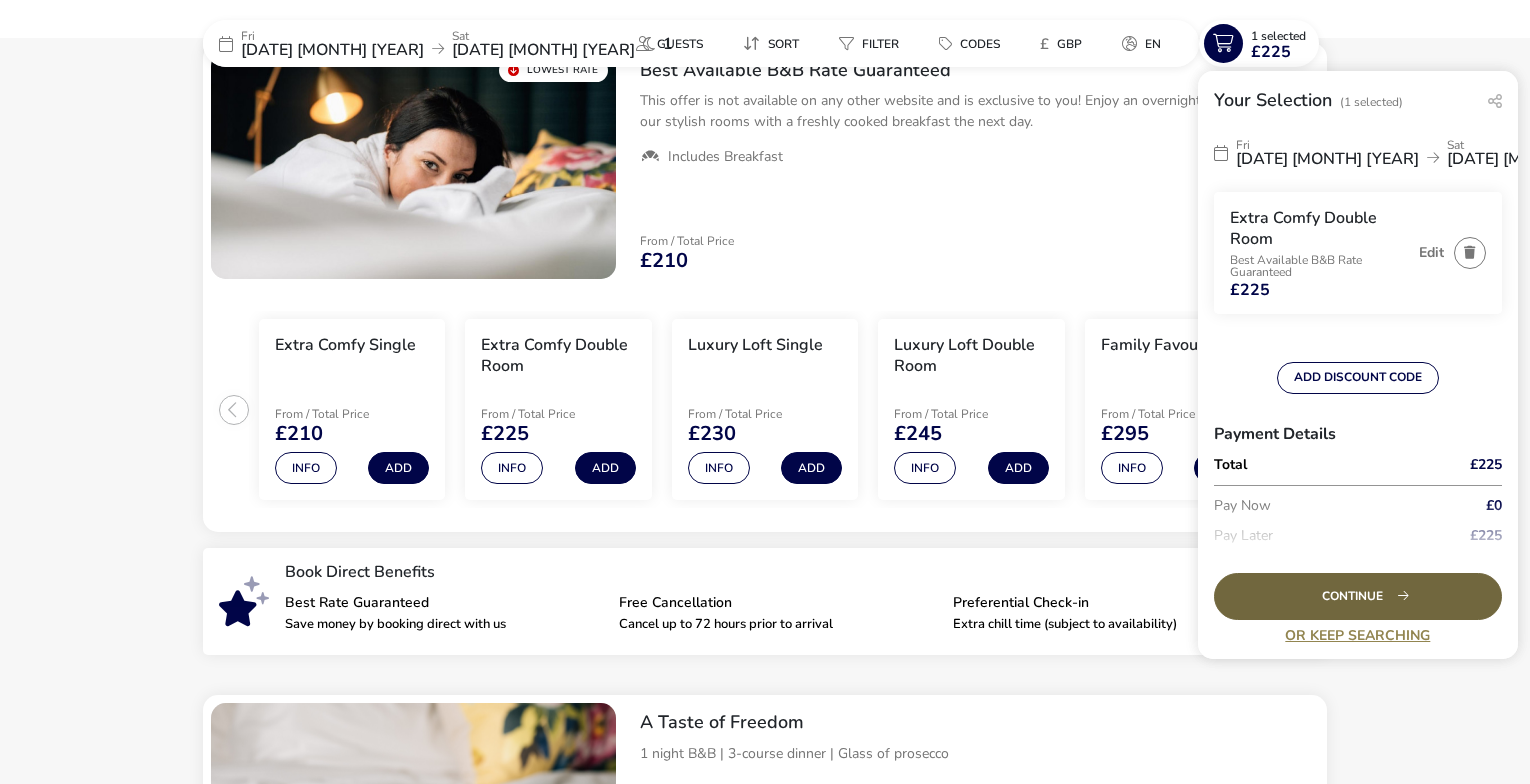 click on "Continue" at bounding box center (1358, 596) 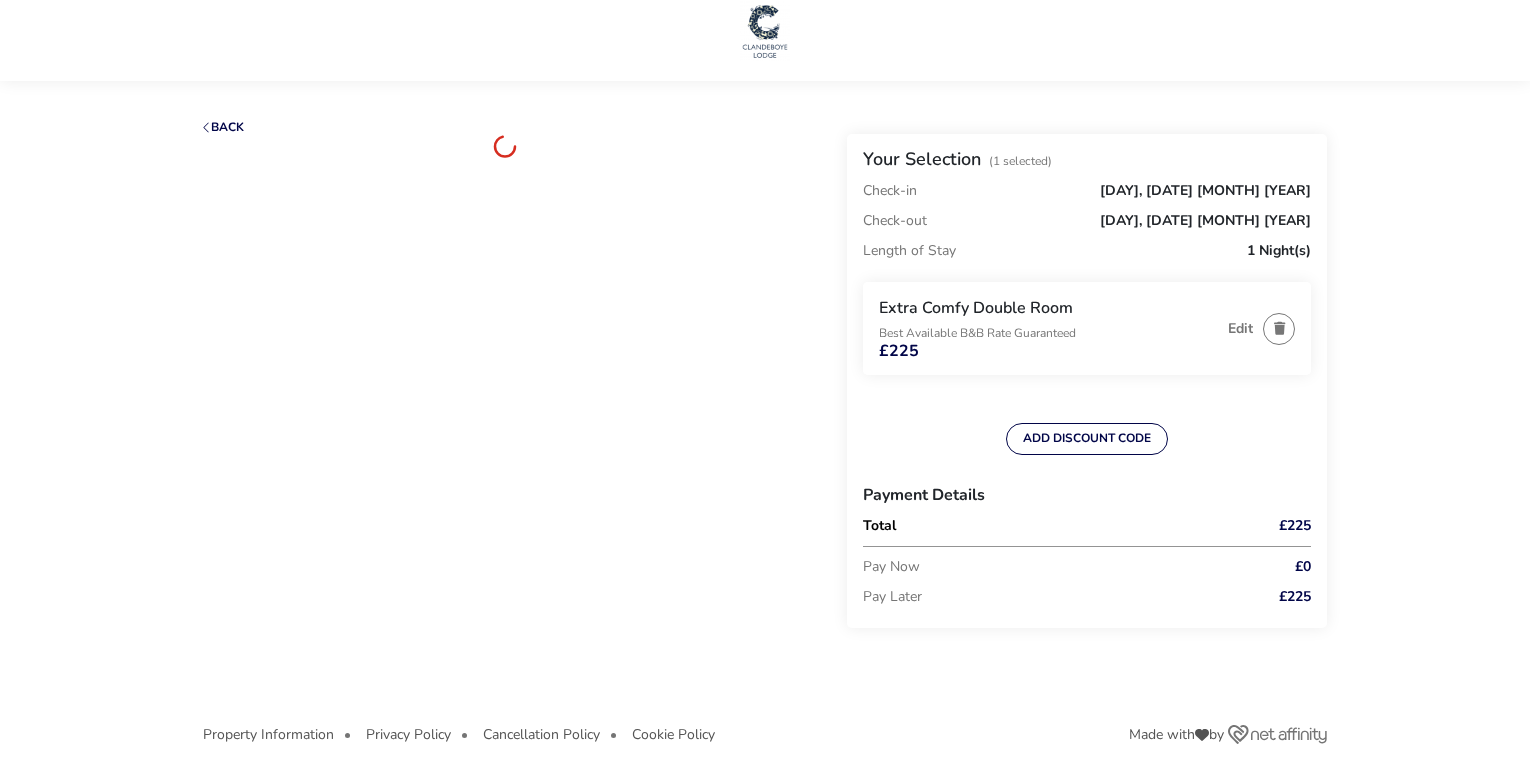 scroll, scrollTop: 0, scrollLeft: 0, axis: both 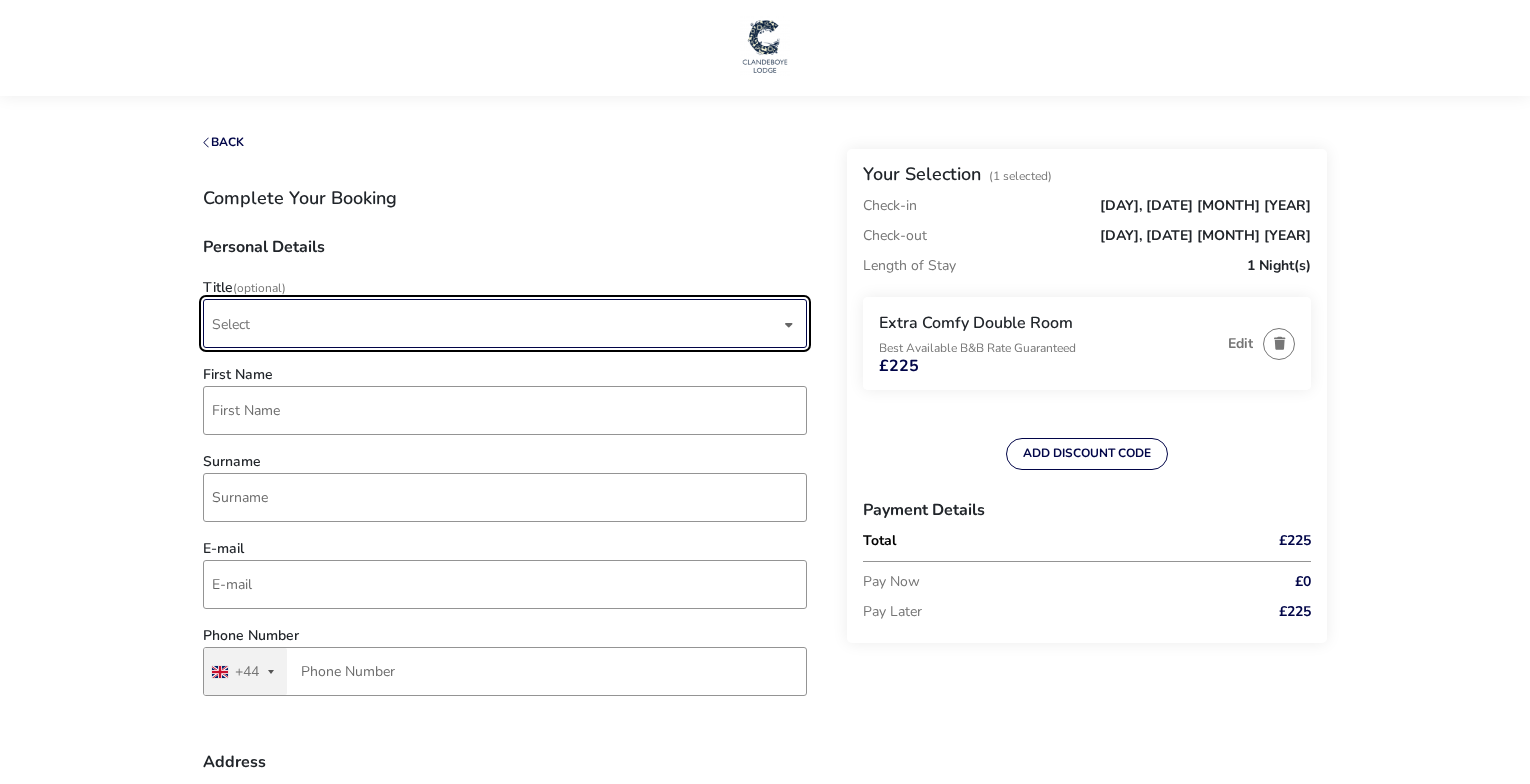 click on "Select" at bounding box center [496, 323] 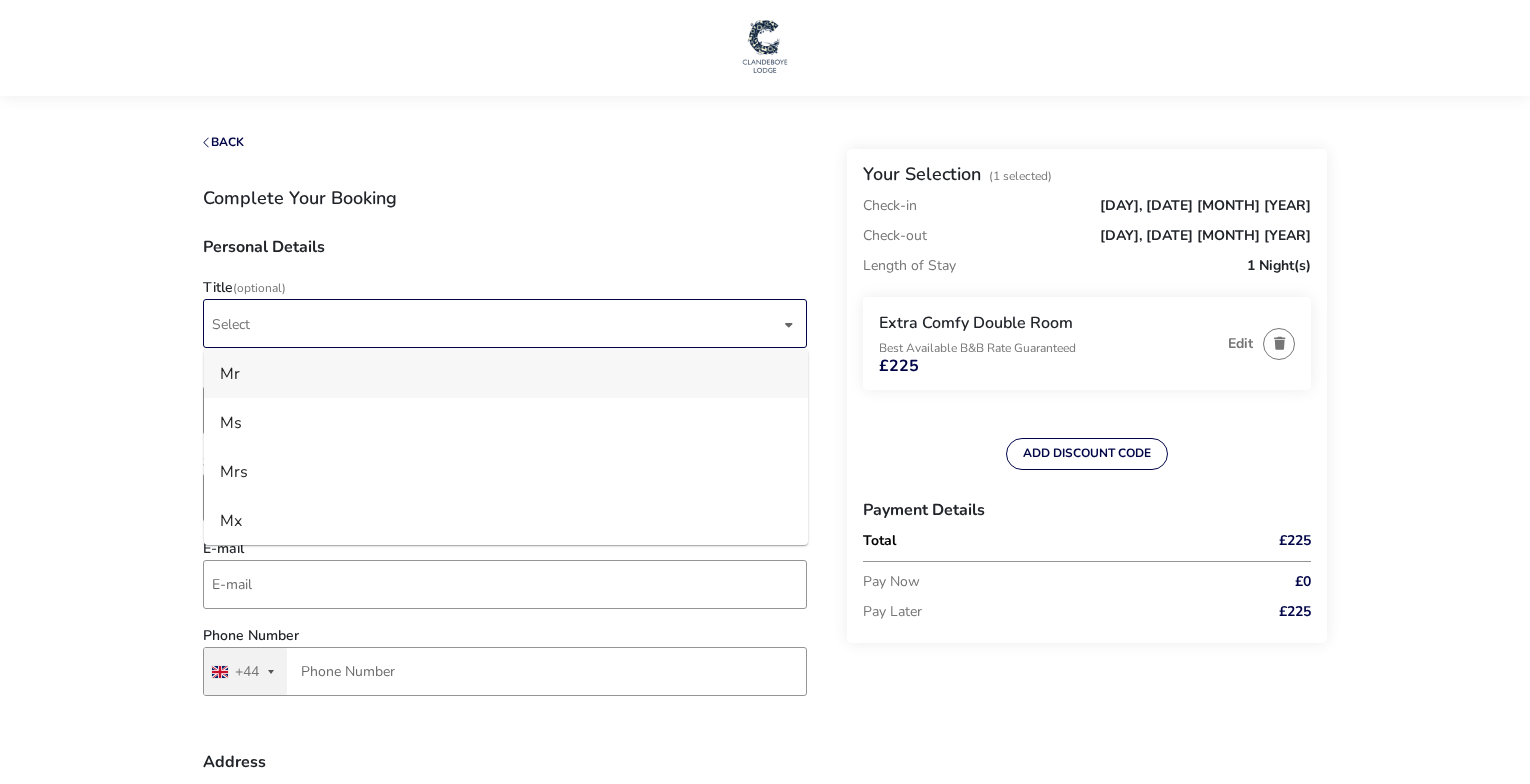 click on "Mr" at bounding box center (506, 373) 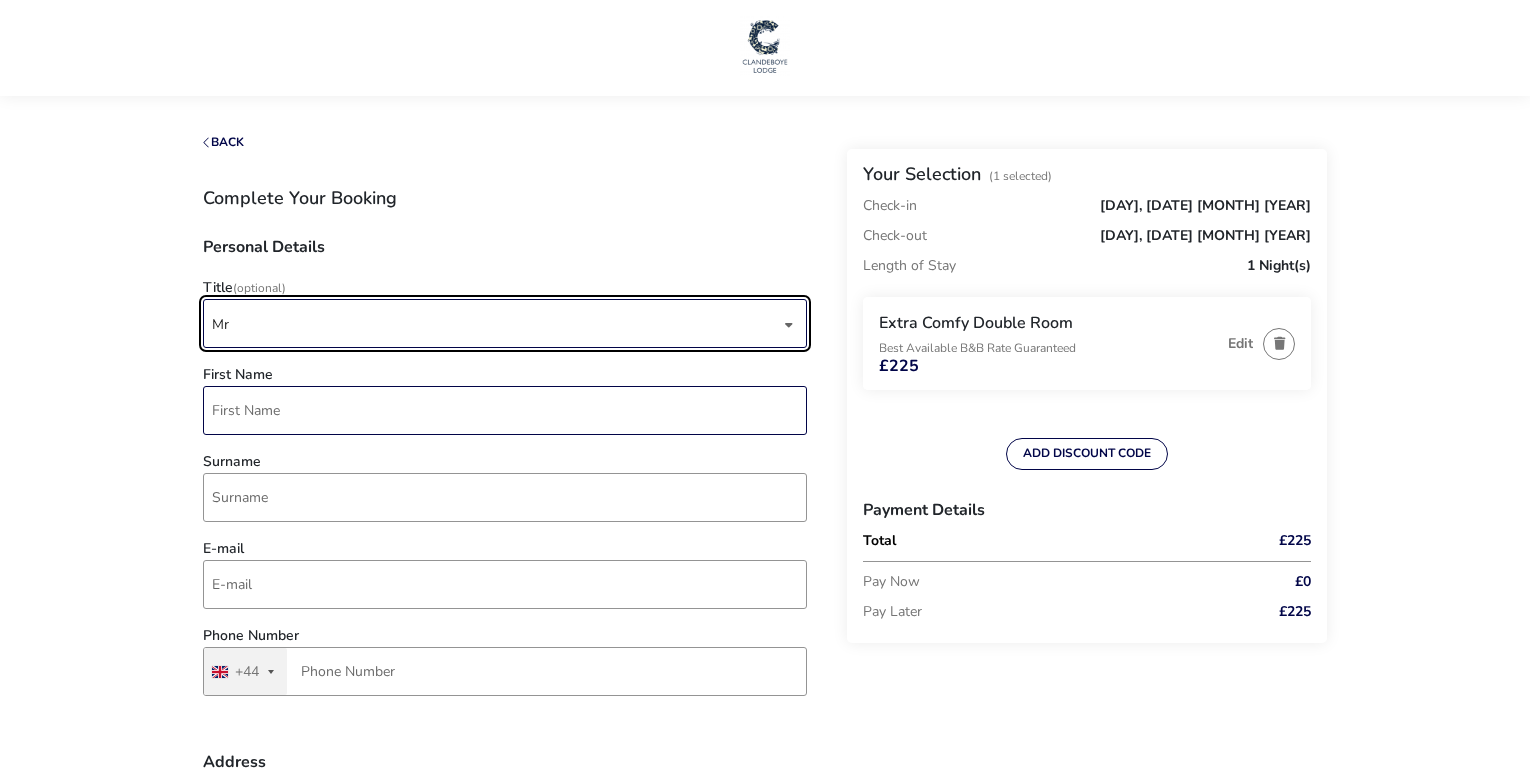 click on "First Name" at bounding box center [505, 410] 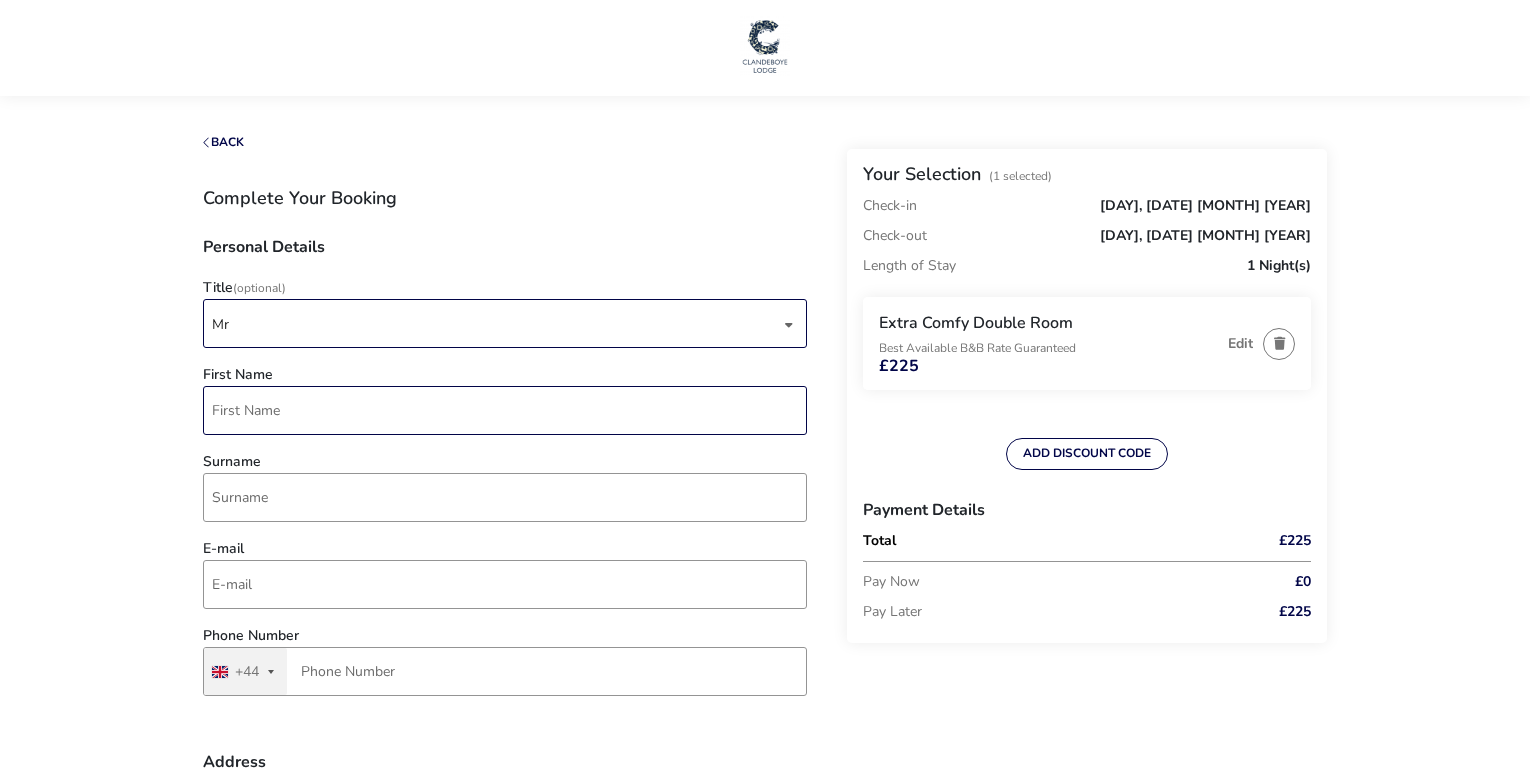 type on "[FIRST]" 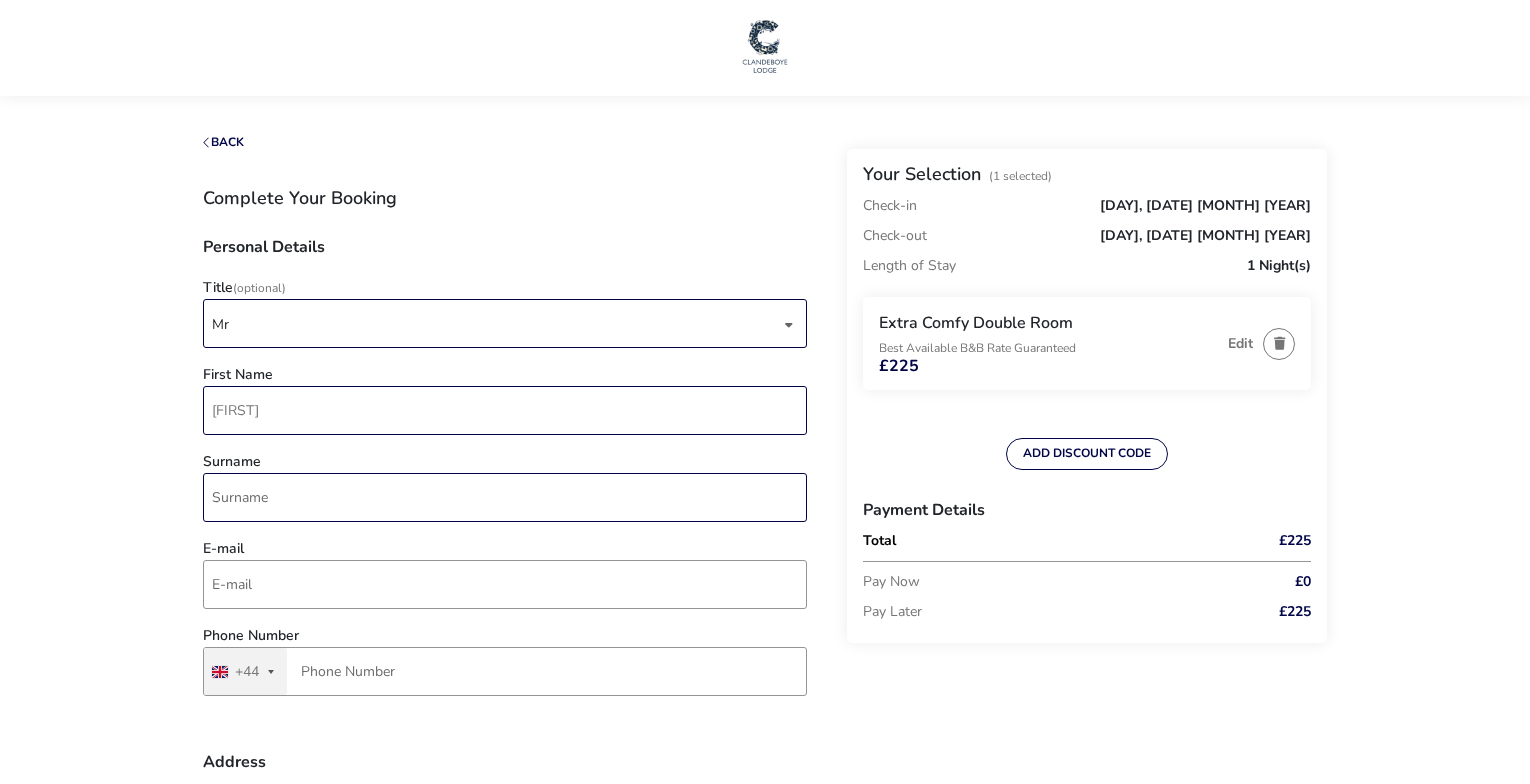 type on "[LAST]" 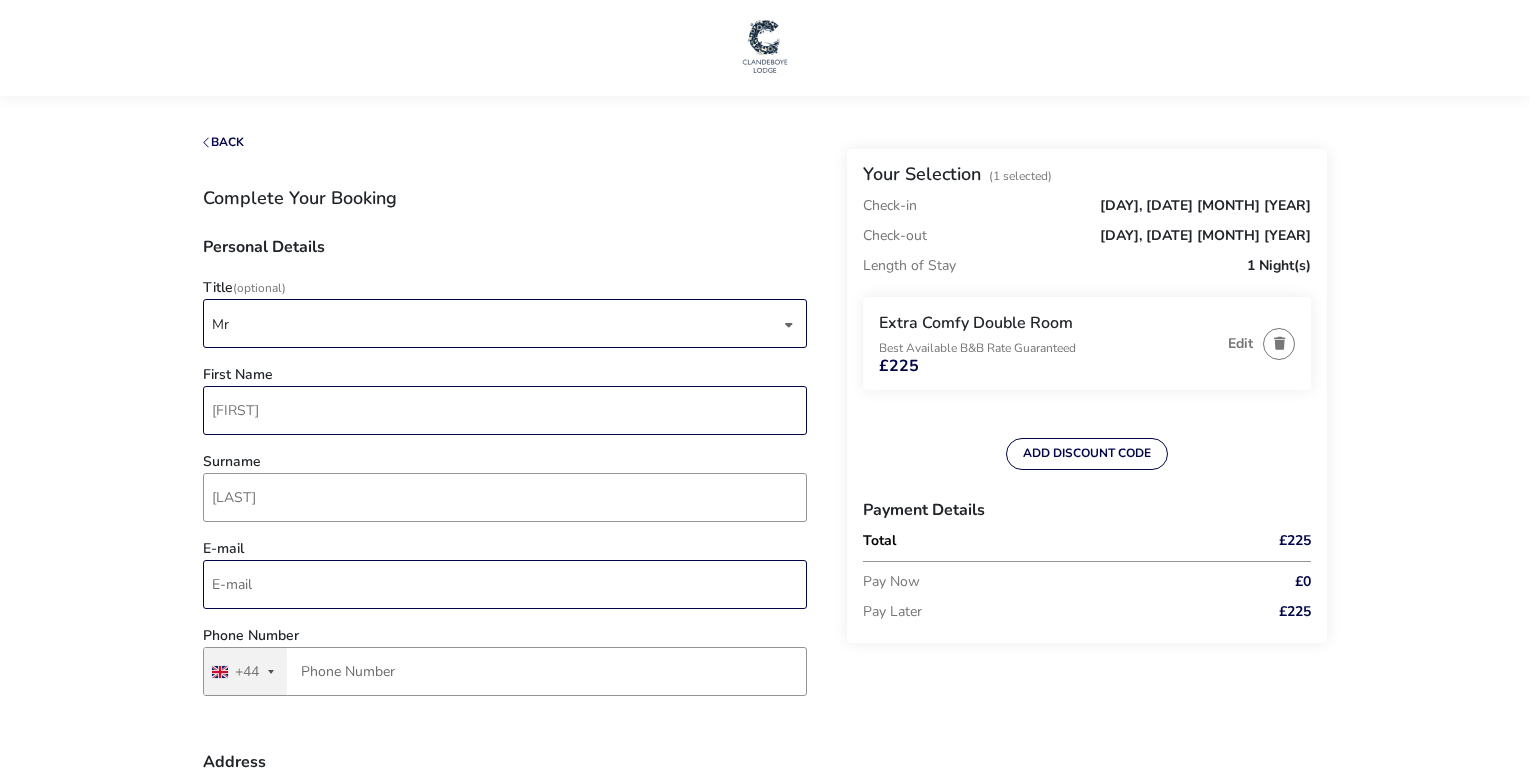 type on "[EMAIL]" 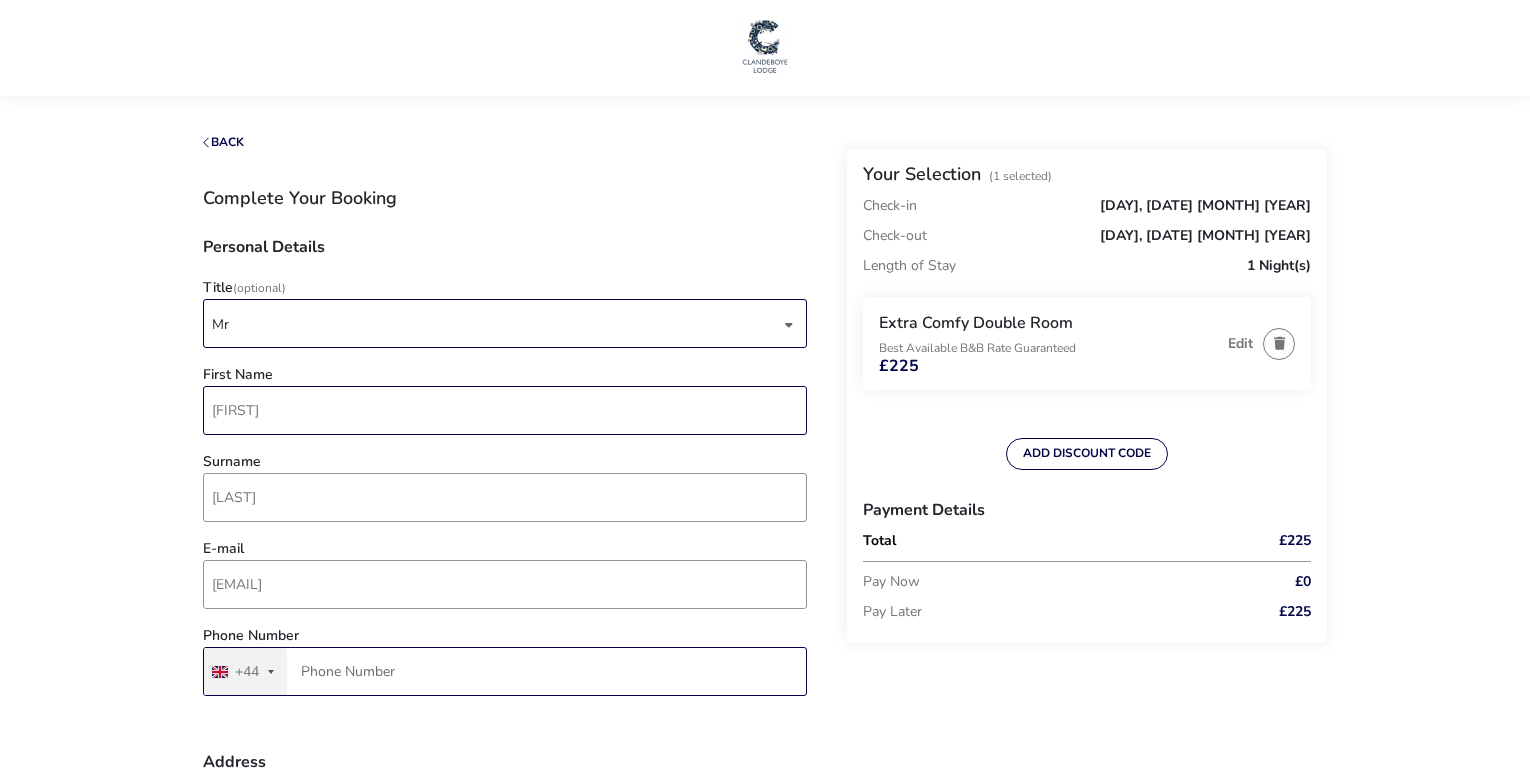 type on "[PHONE]" 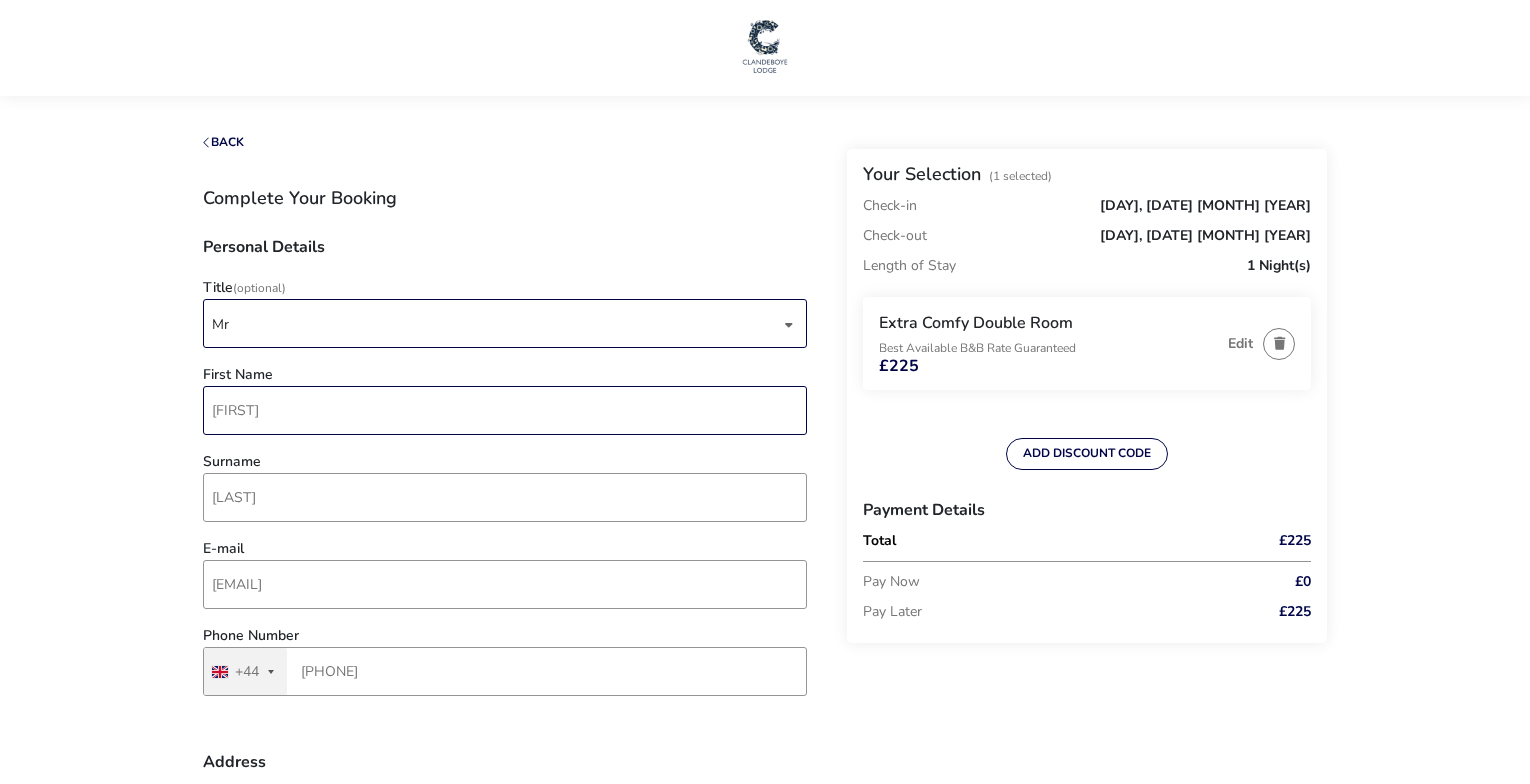 type on "VISION SALES DIRECT LTD" 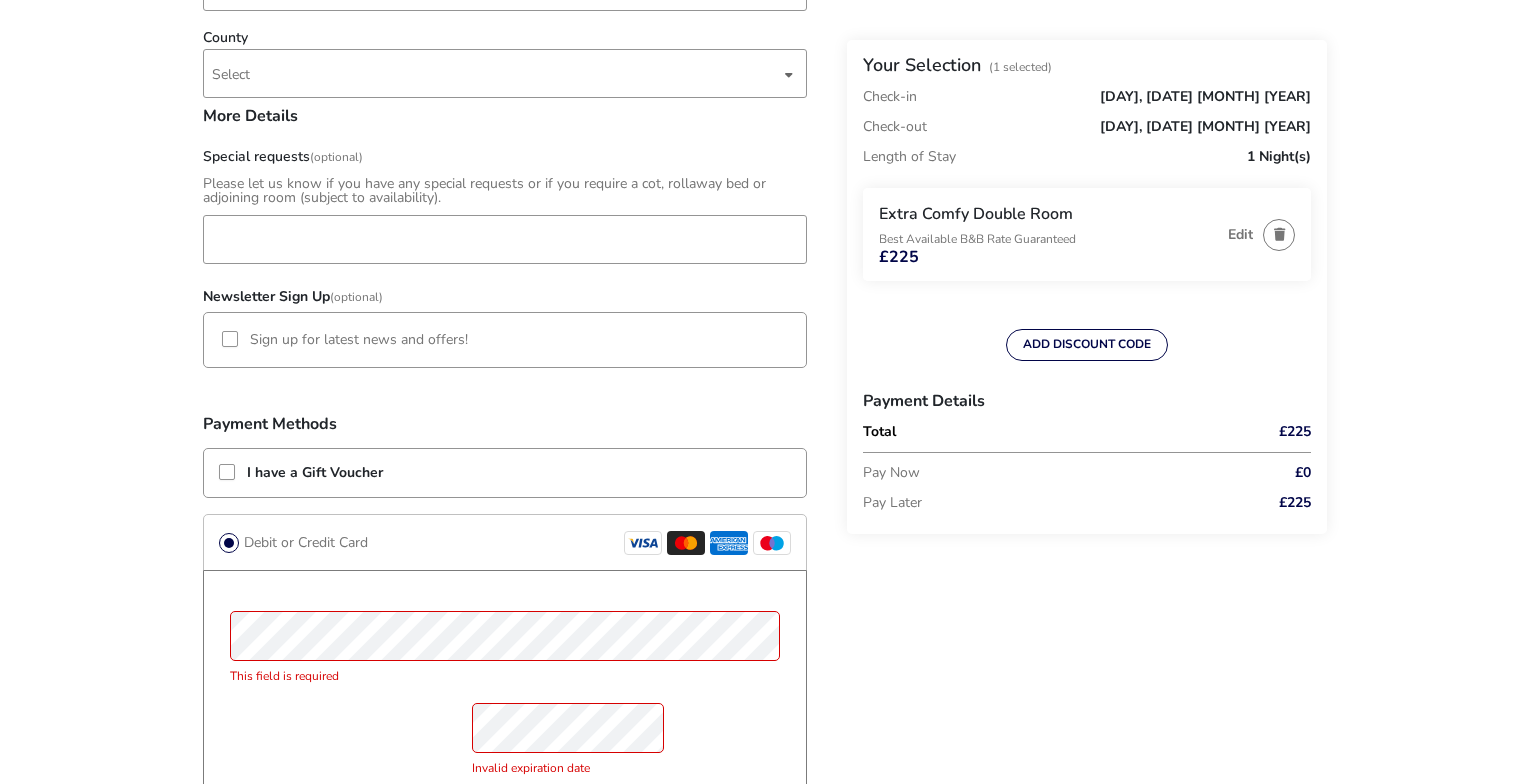 scroll, scrollTop: 1400, scrollLeft: 0, axis: vertical 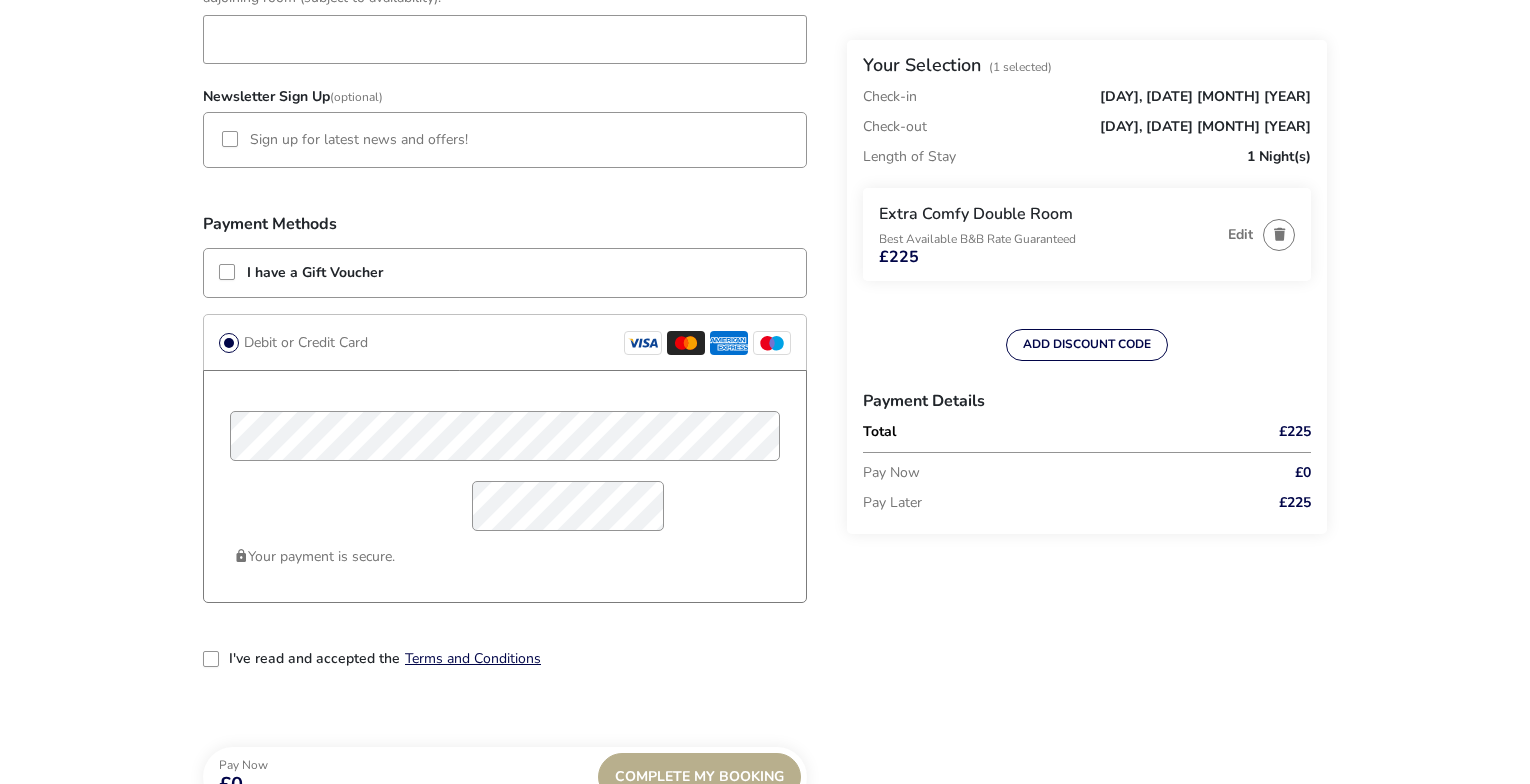 click on "Your payment is secure." at bounding box center [505, 486] 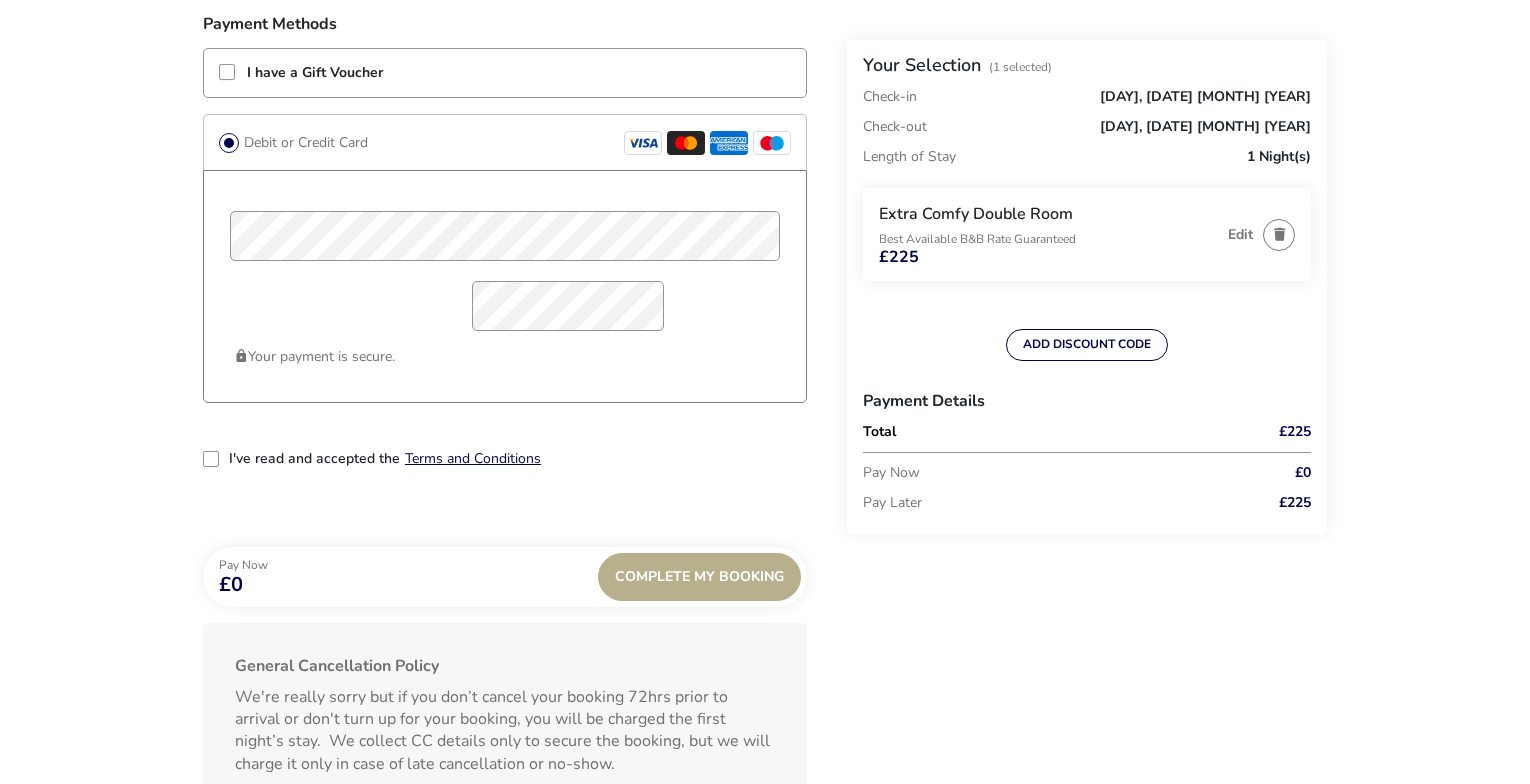 scroll, scrollTop: 1700, scrollLeft: 0, axis: vertical 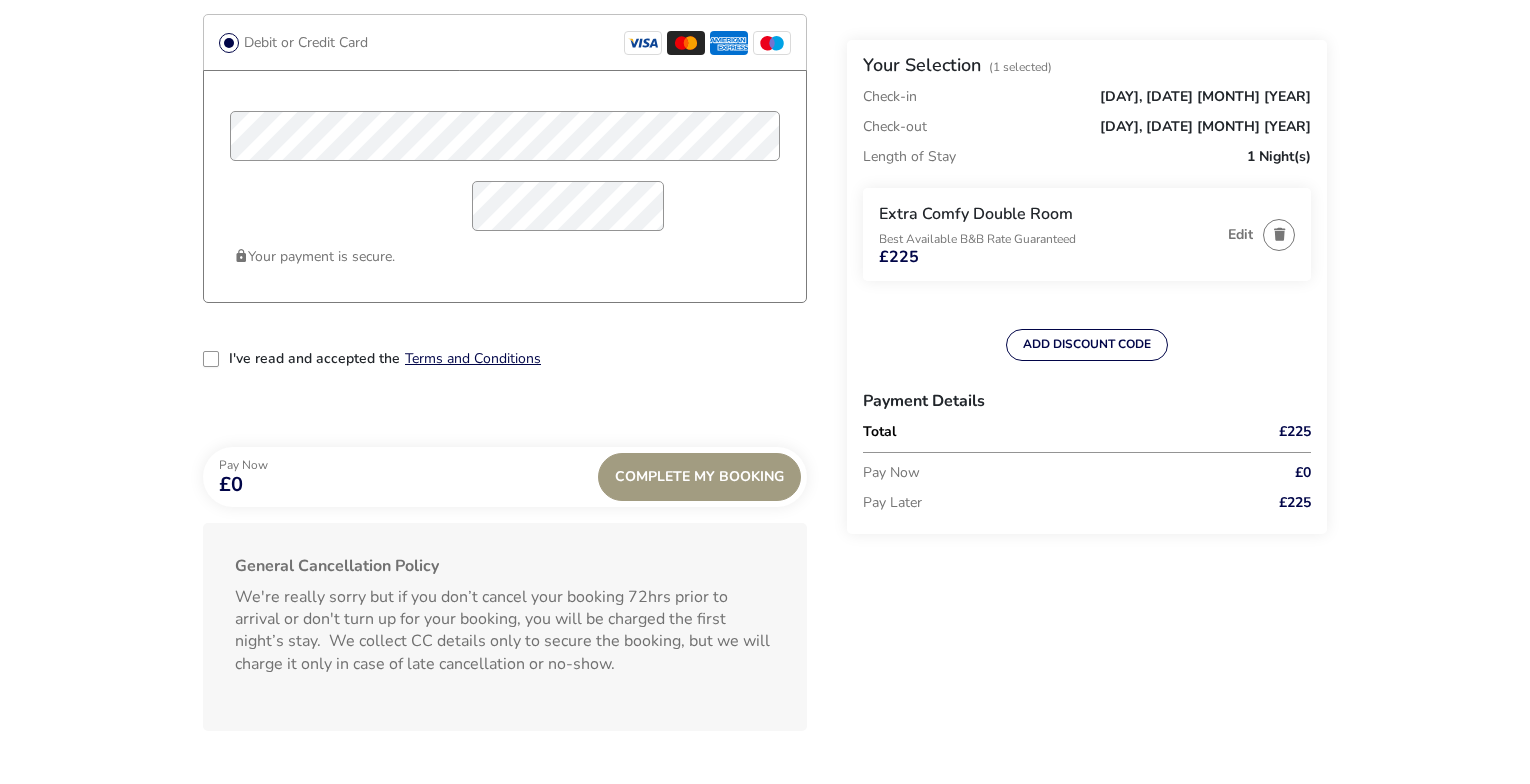 click on "Complete My Booking" at bounding box center (699, 477) 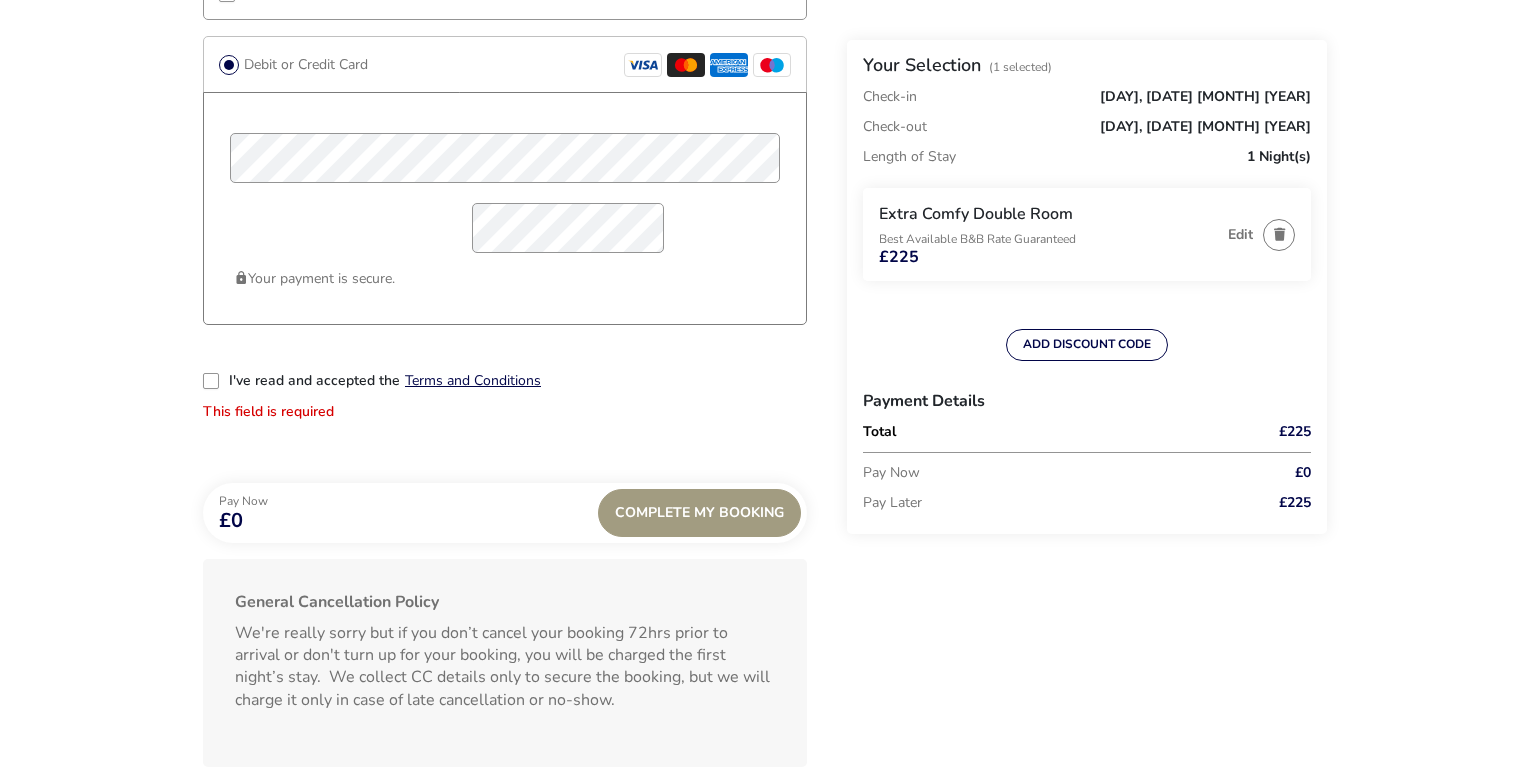 scroll, scrollTop: 882, scrollLeft: 0, axis: vertical 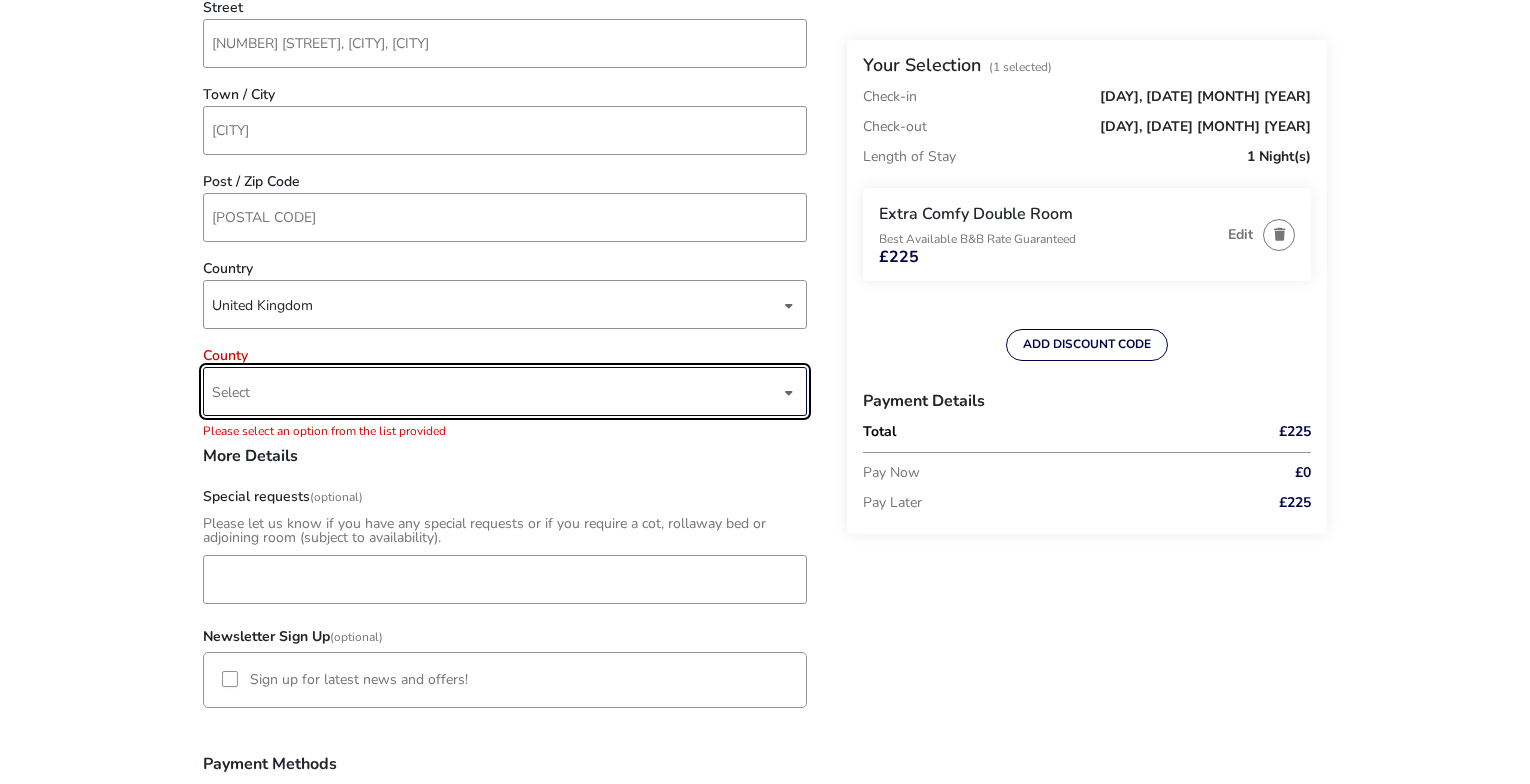 click at bounding box center (789, 392) 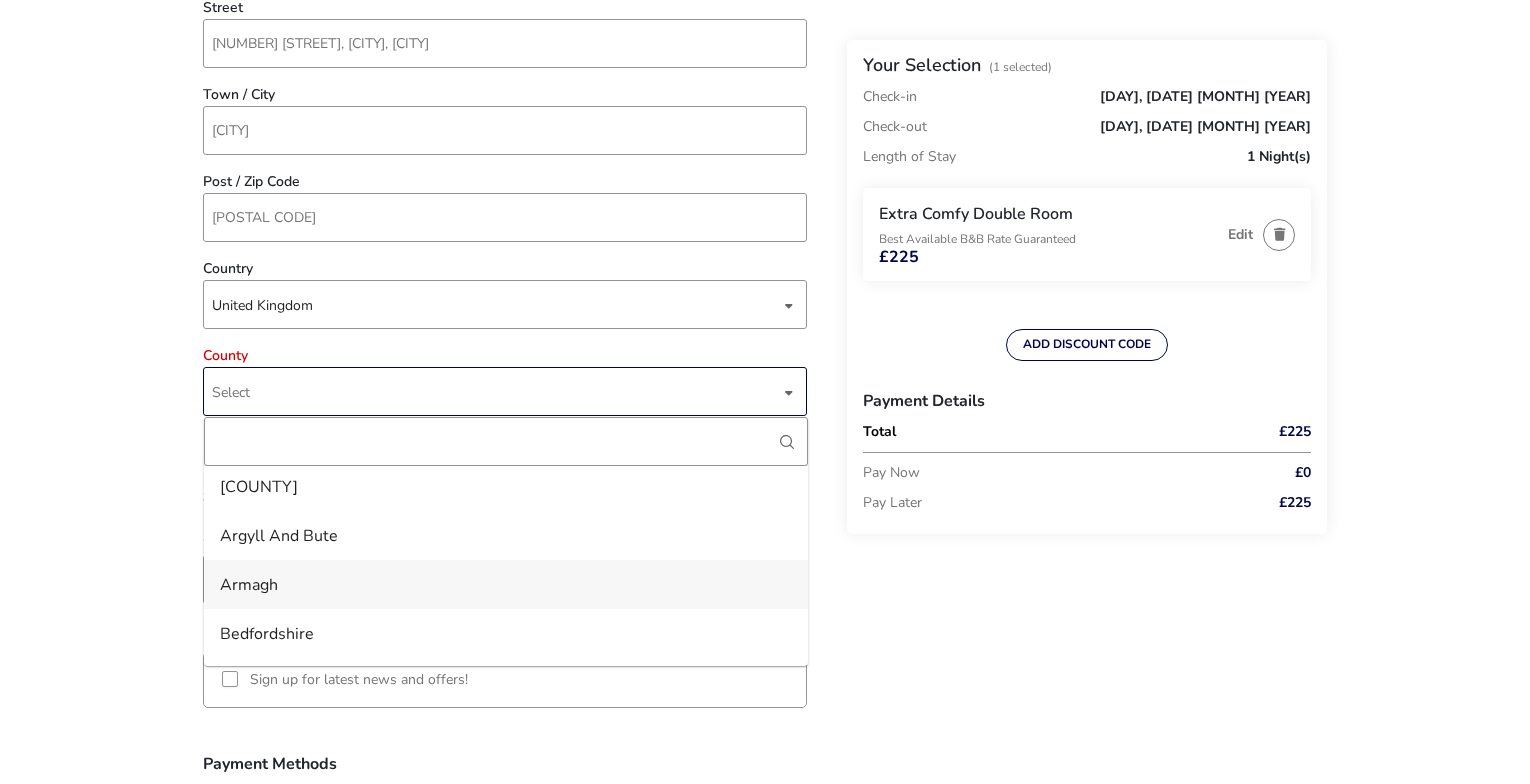 scroll, scrollTop: 100, scrollLeft: 0, axis: vertical 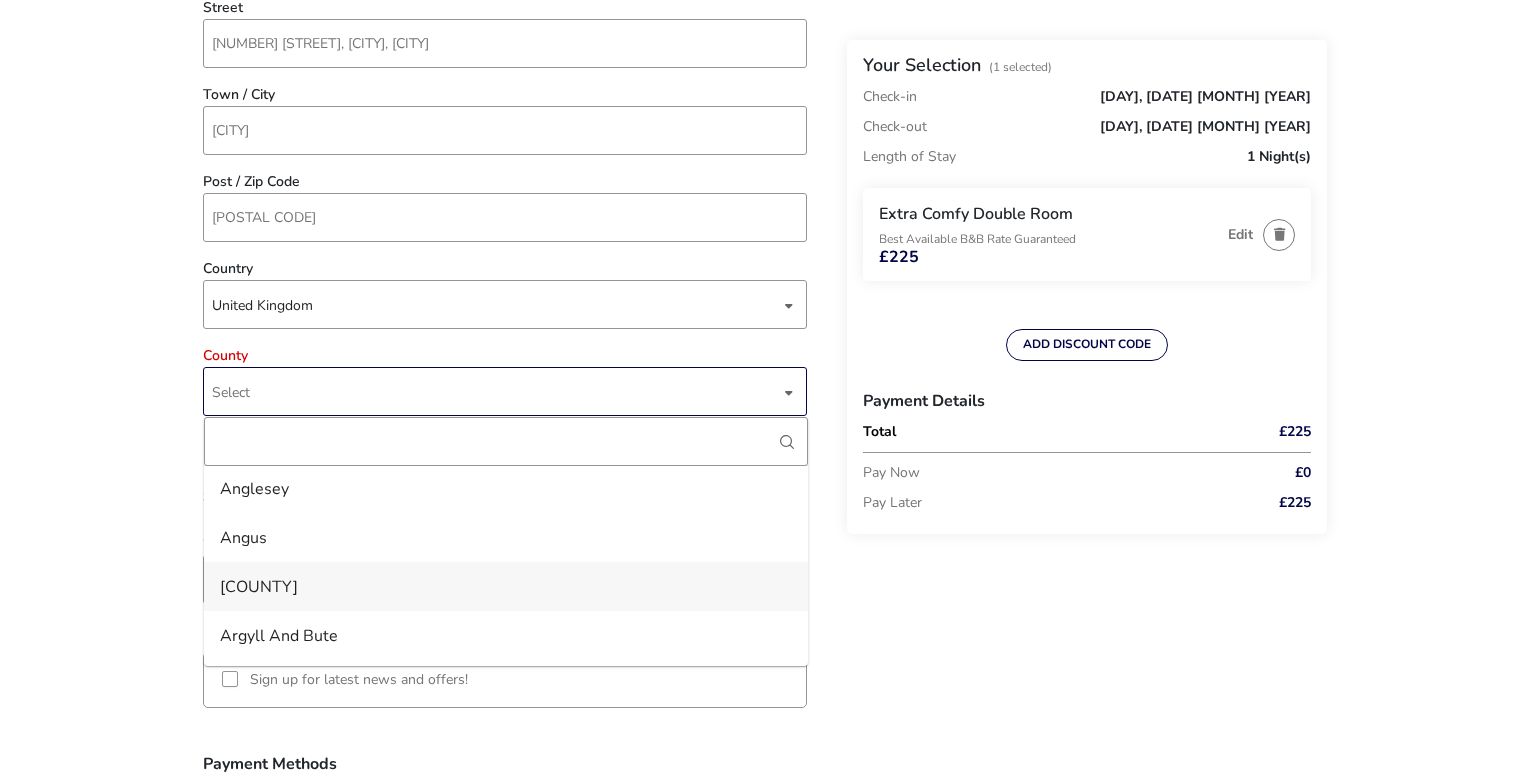 click on "[COUNTY]" at bounding box center [506, 586] 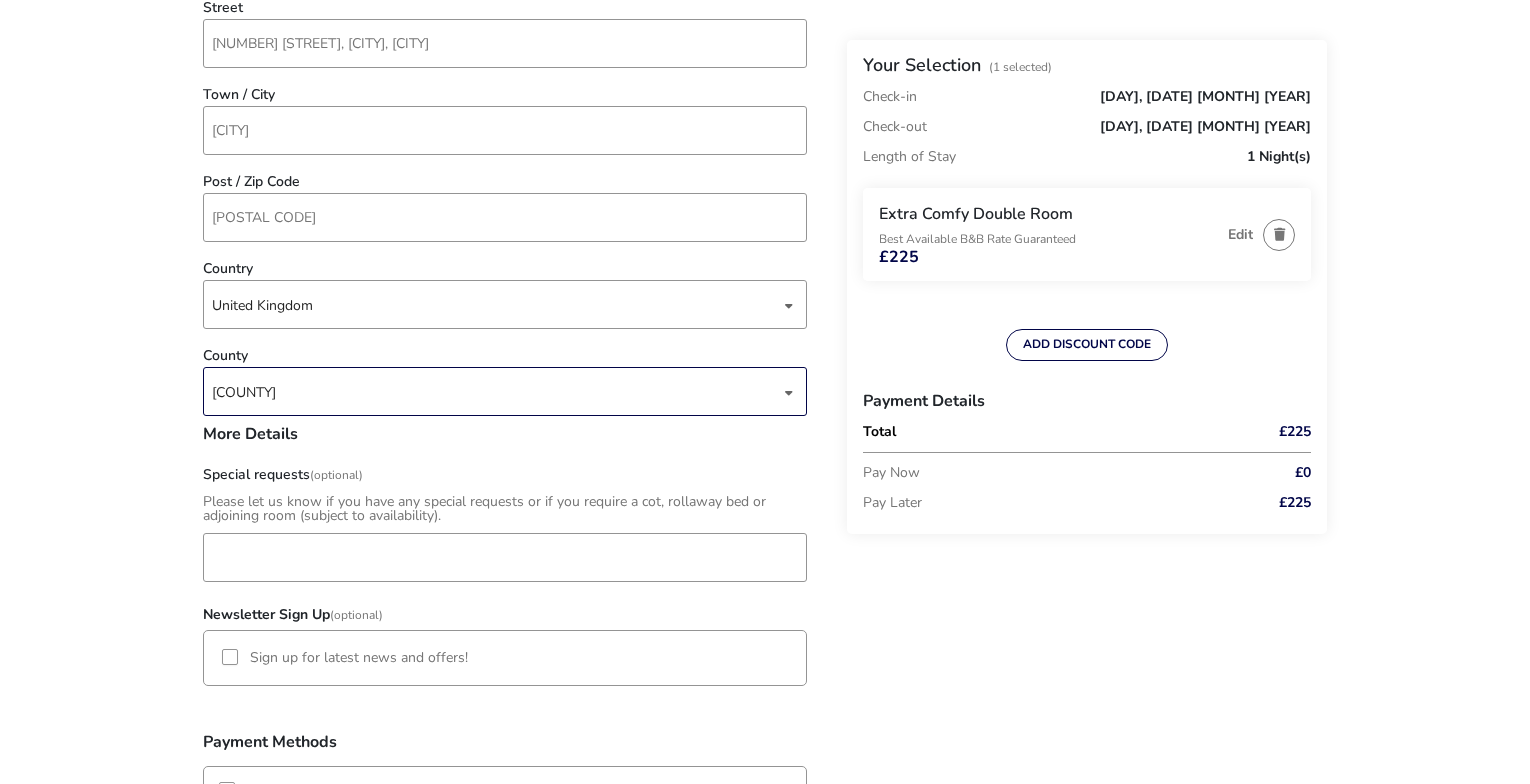 click on "Mr [FIRST] [LAST] [EMAIL] [COUNTRY CODE] [PHONE]" at bounding box center (765, 428) 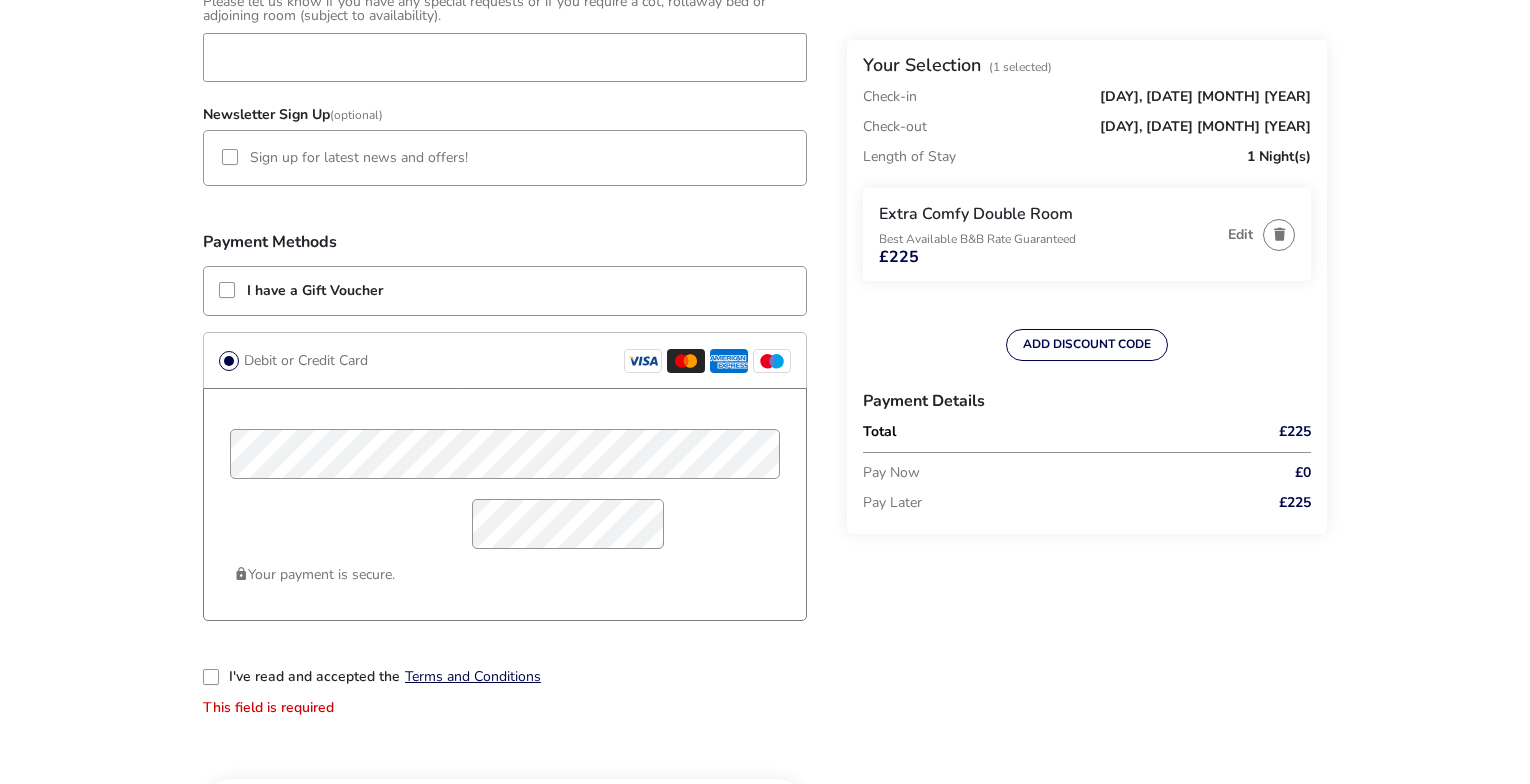 scroll, scrollTop: 1582, scrollLeft: 0, axis: vertical 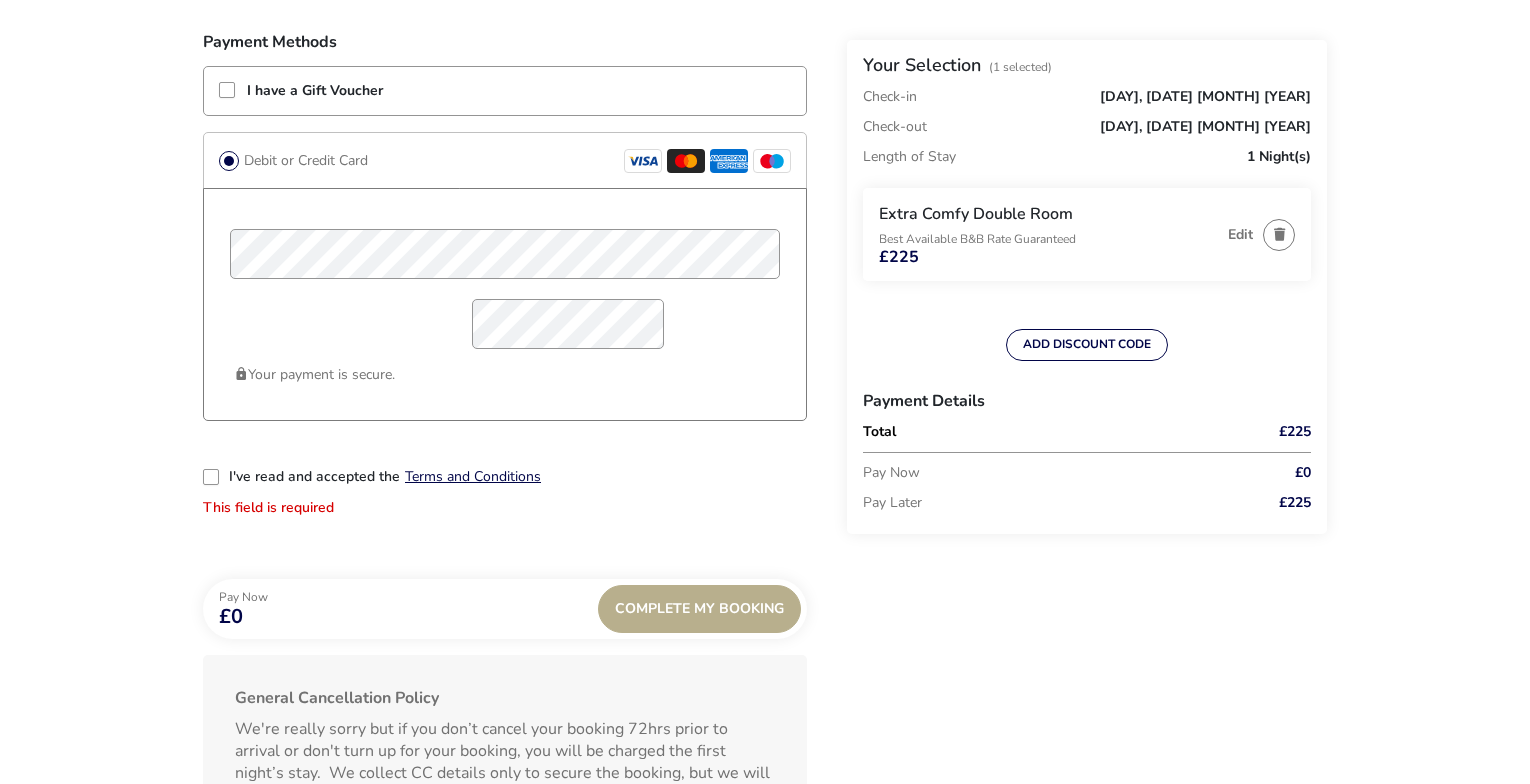 click at bounding box center (211, 477) 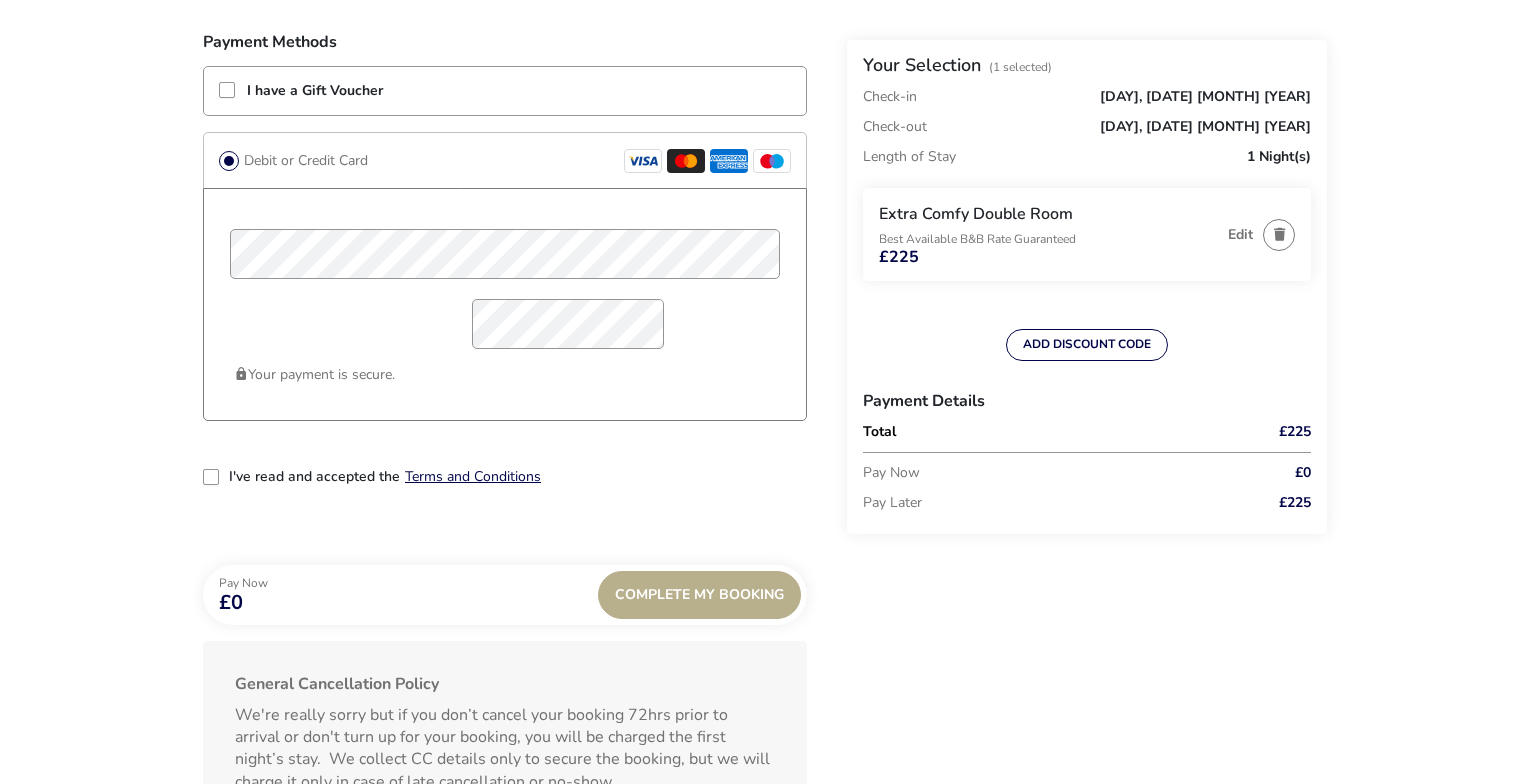 scroll, scrollTop: 10, scrollLeft: 11, axis: both 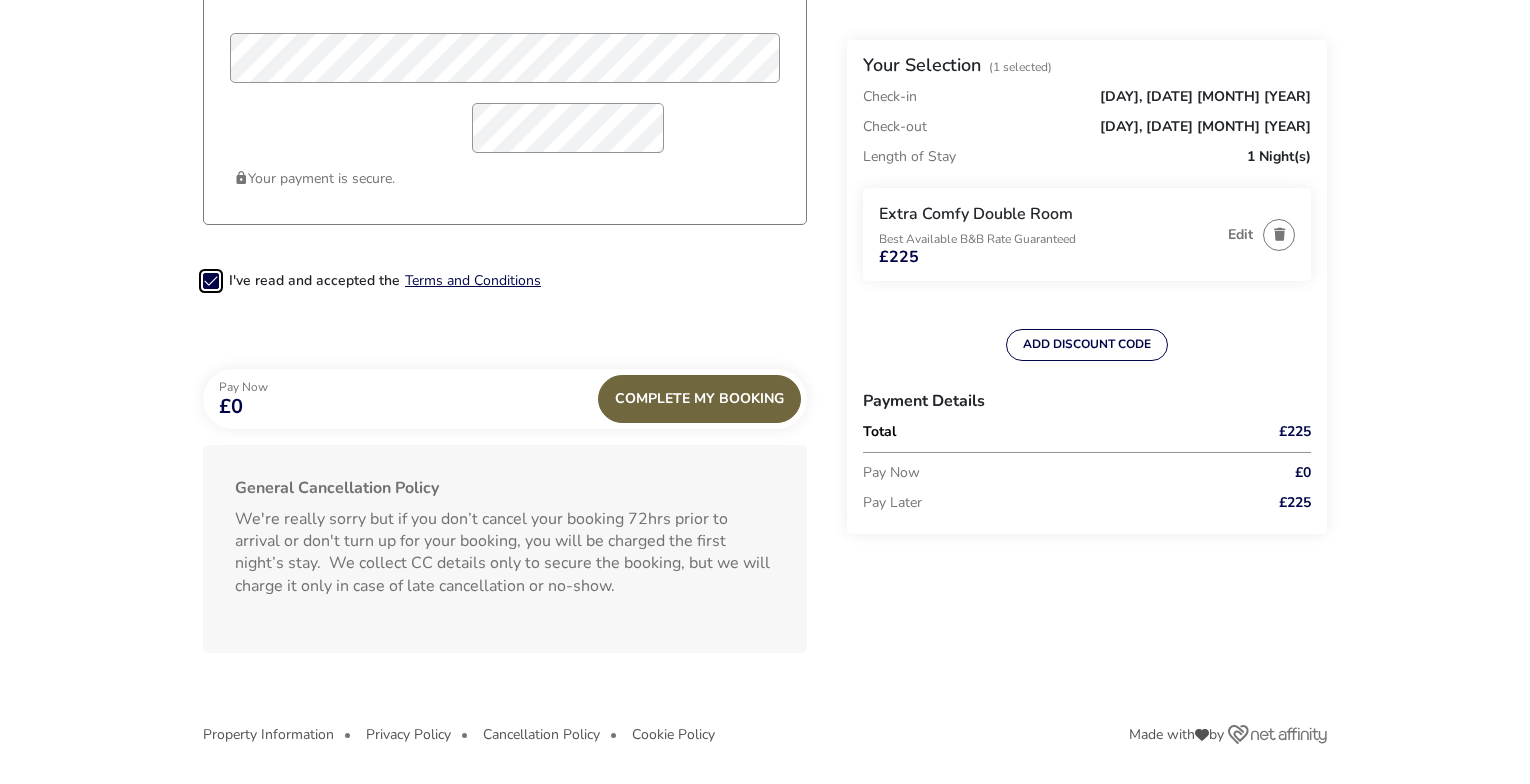 click on "Complete My Booking" at bounding box center [699, 399] 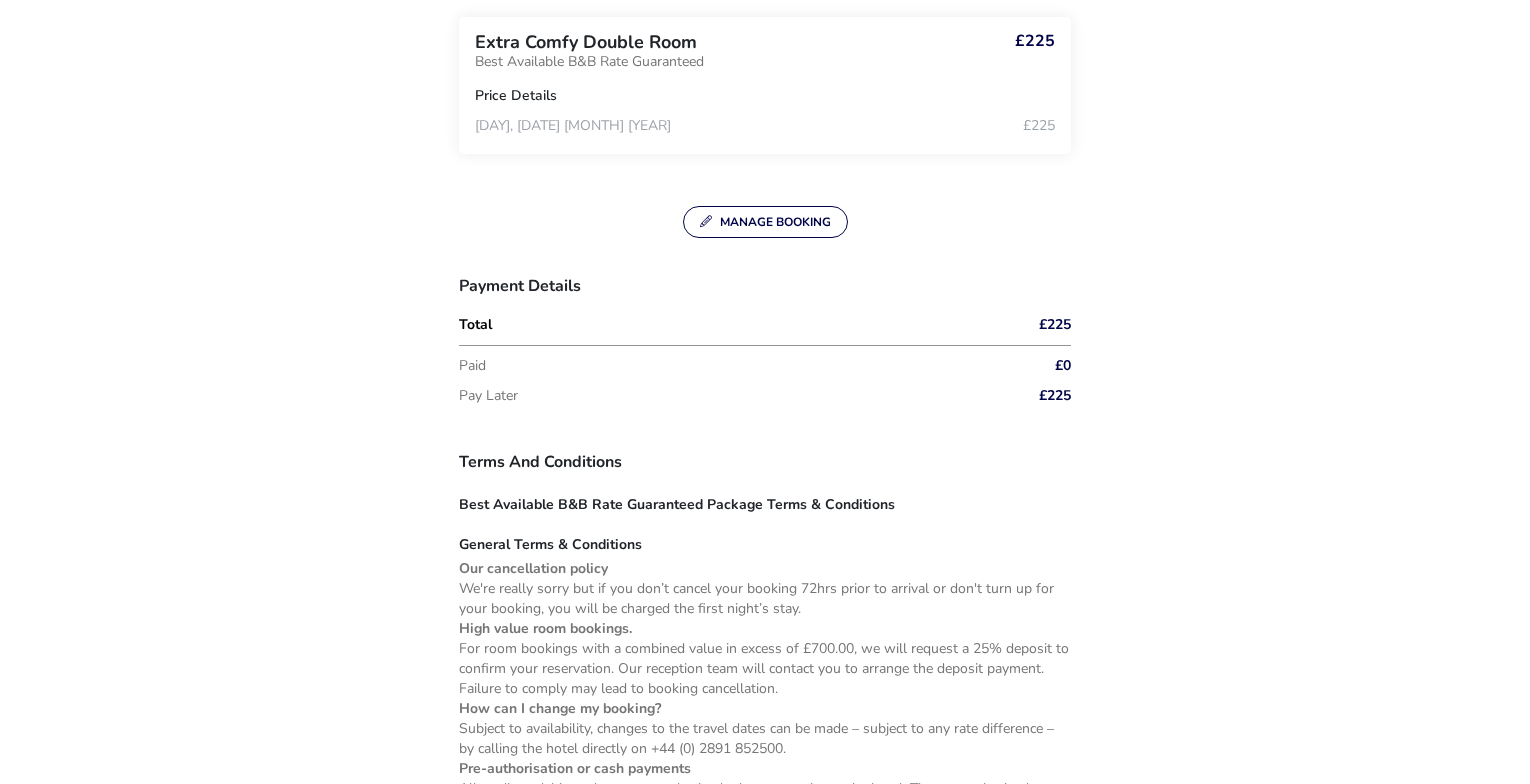 scroll, scrollTop: 1000, scrollLeft: 0, axis: vertical 